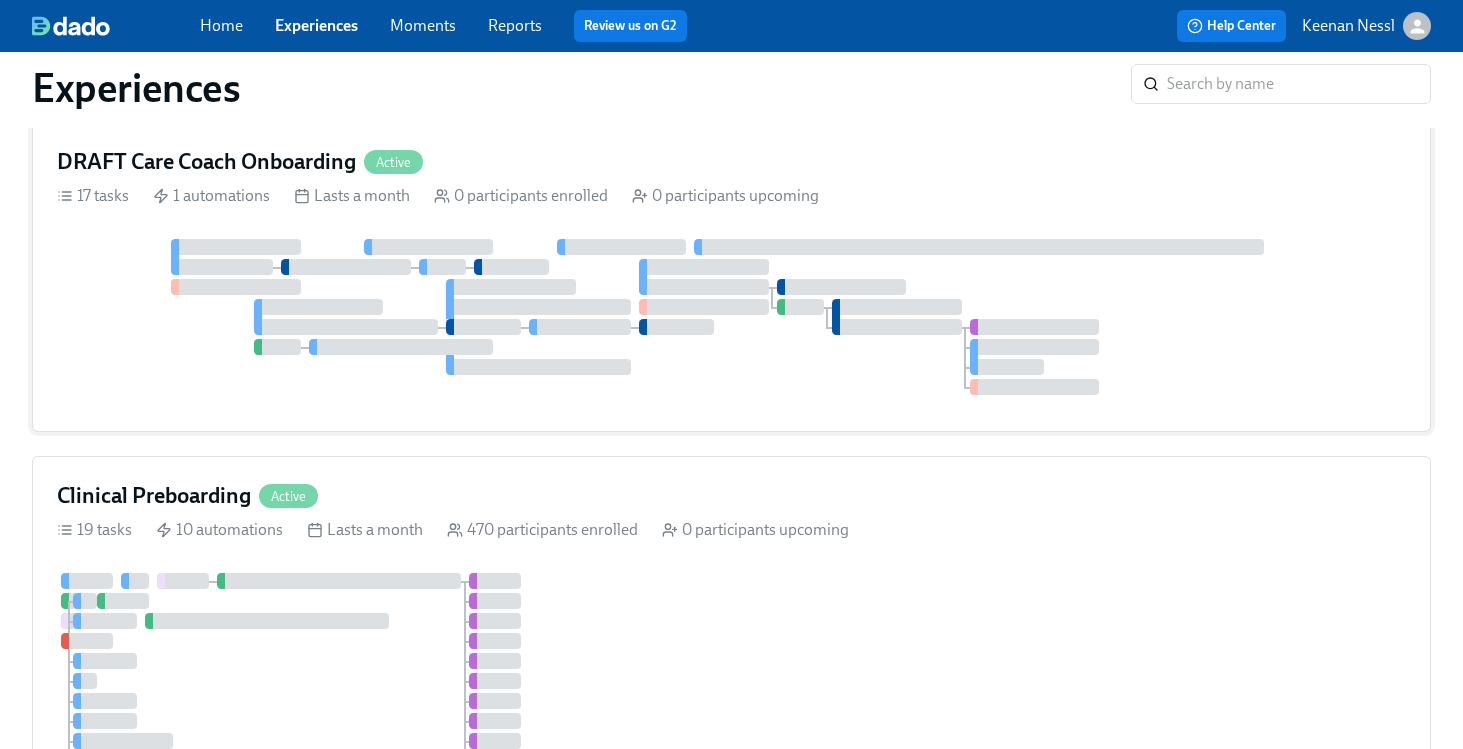 scroll, scrollTop: 63, scrollLeft: 0, axis: vertical 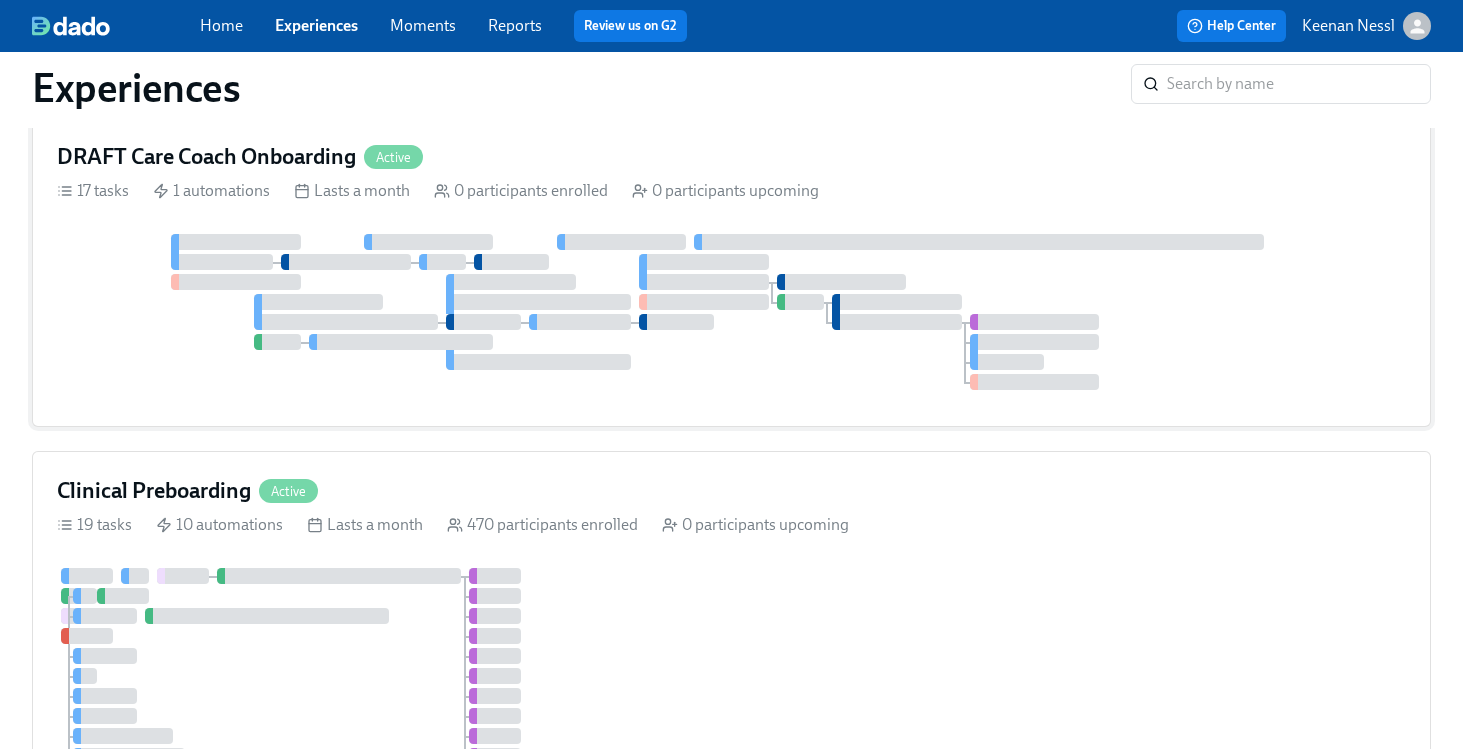 click at bounding box center [731, 312] 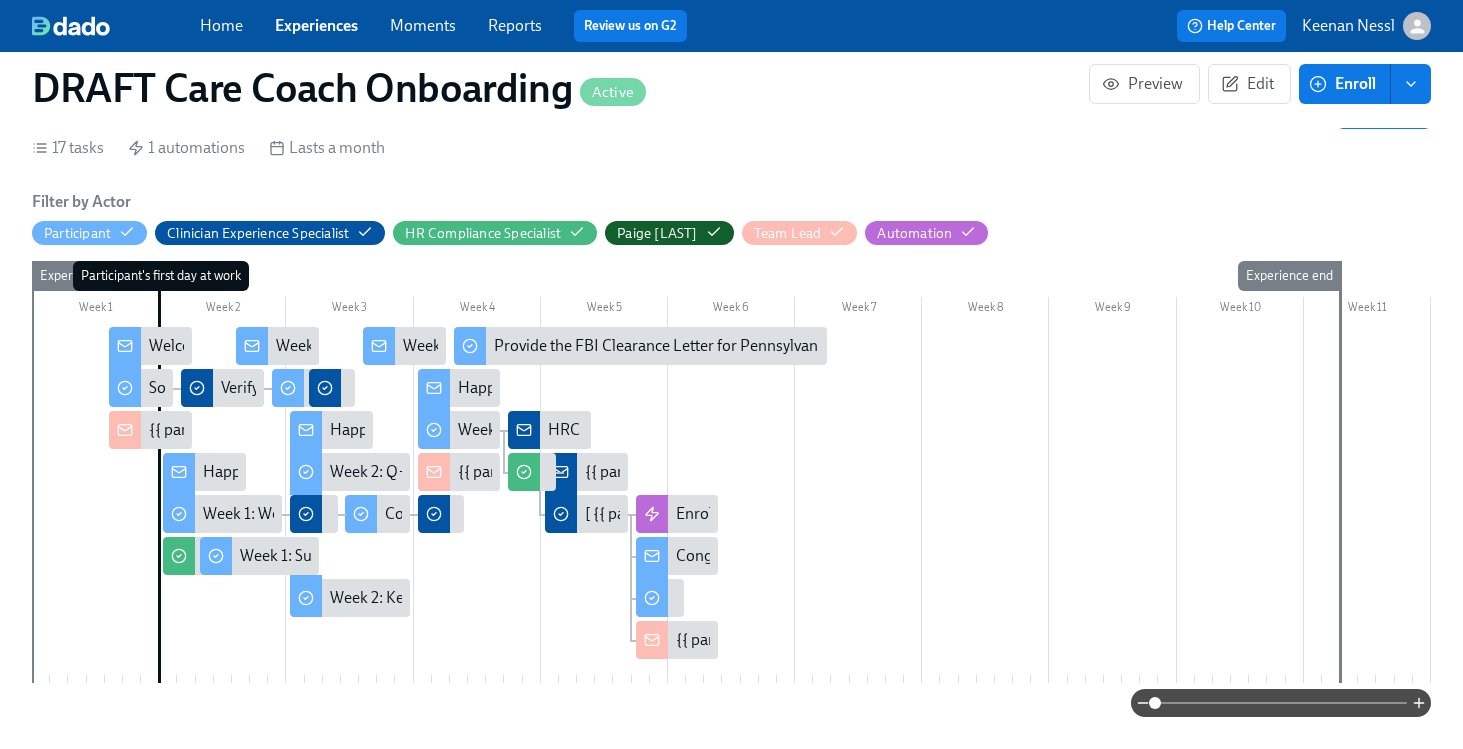 scroll, scrollTop: 382, scrollLeft: 0, axis: vertical 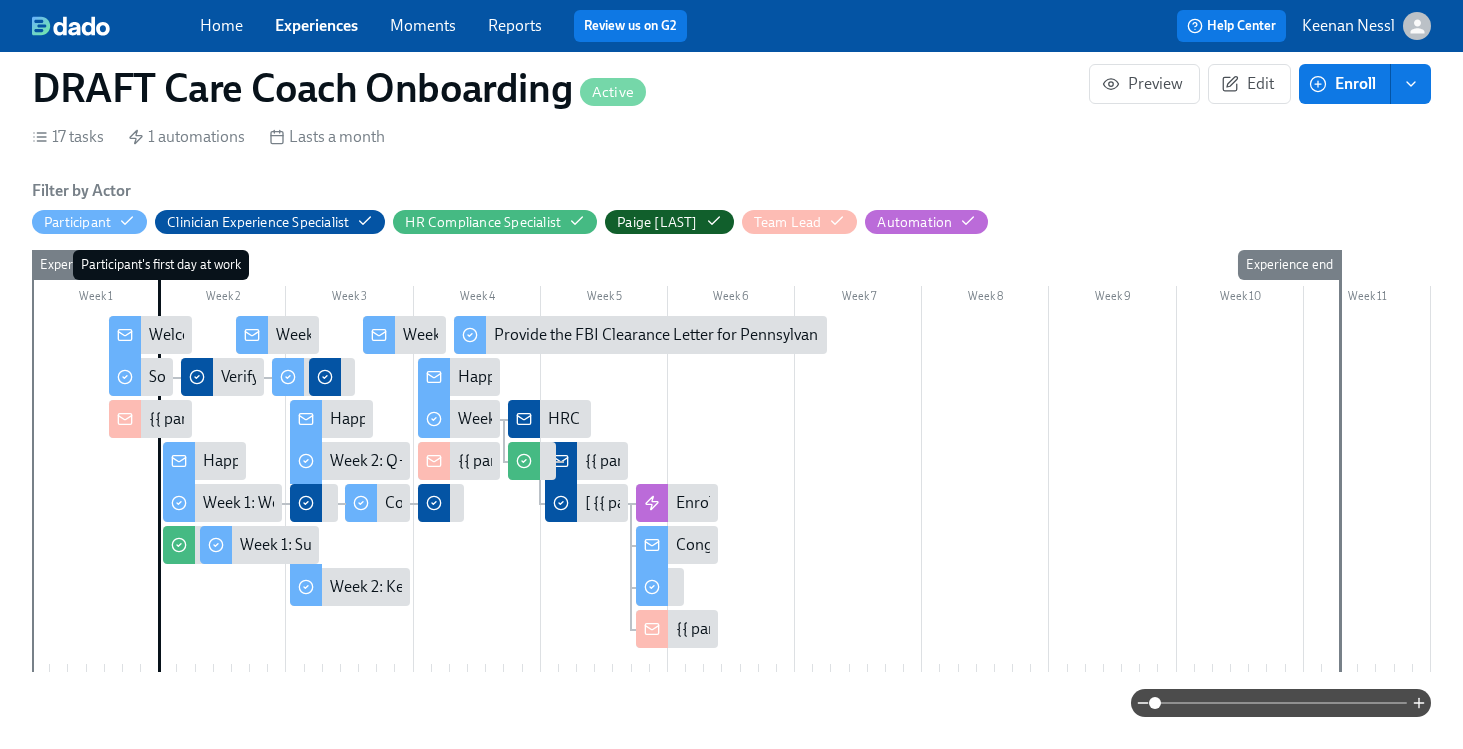 click on "{{ participant.fullName }} is nearly done with onboarding!" at bounding box center [653, 461] 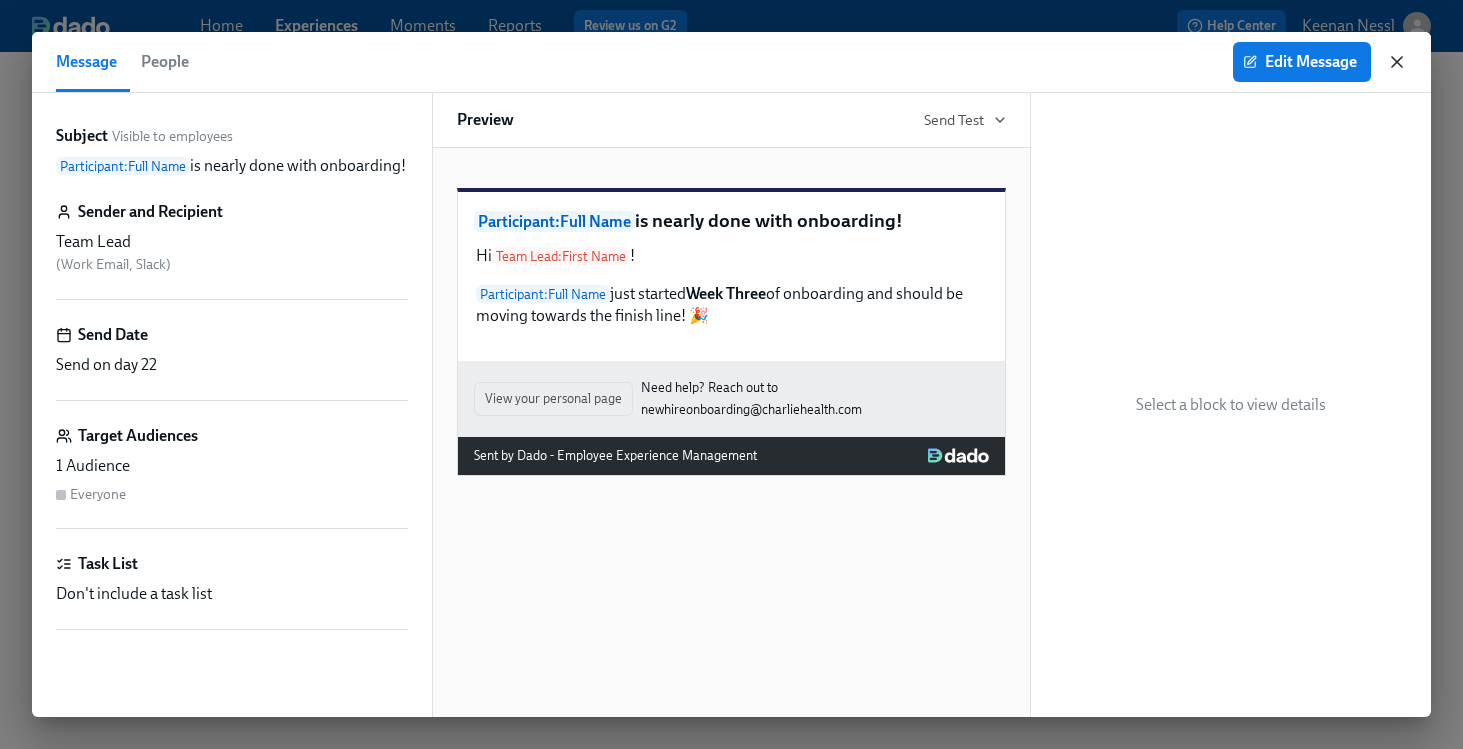 click 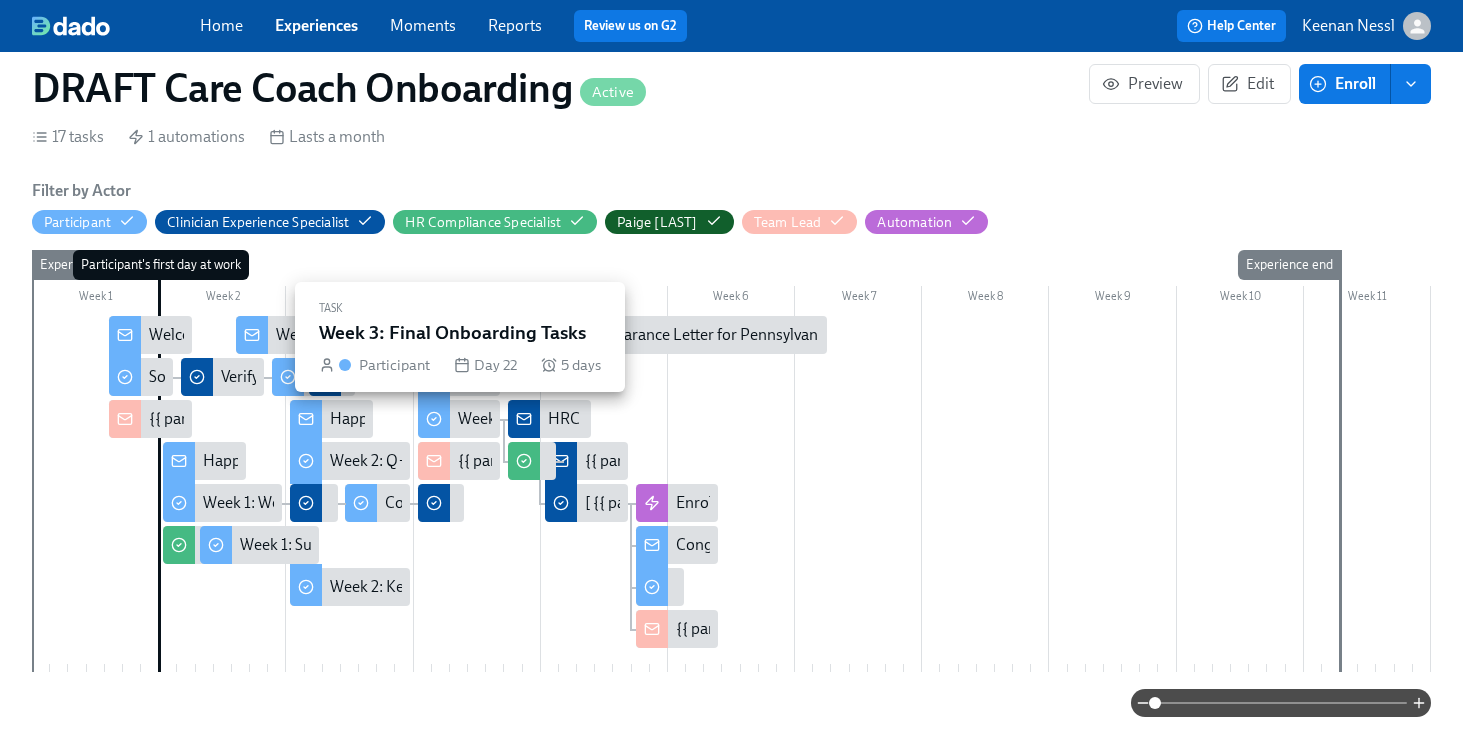 click on "Week 3: Final Onboarding Tasks" at bounding box center (567, 419) 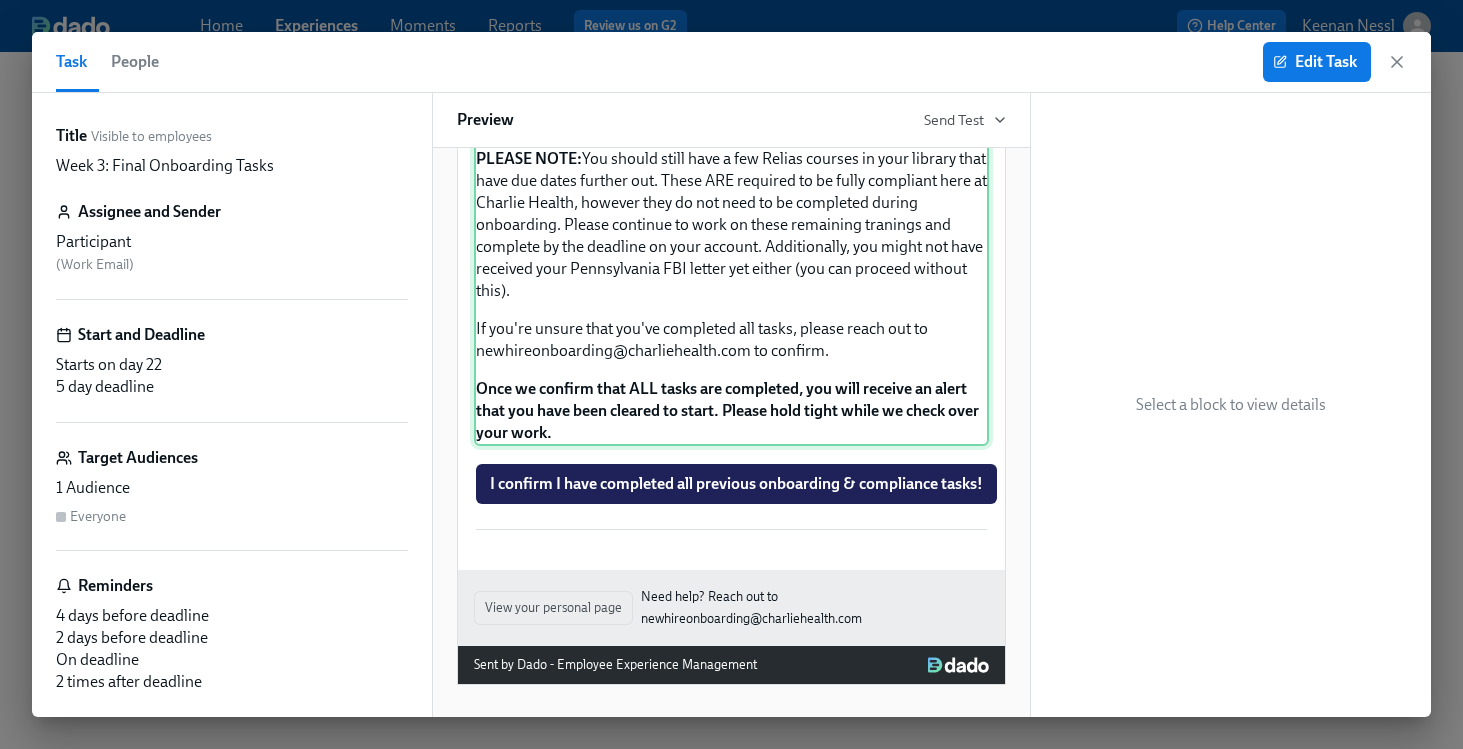 scroll, scrollTop: 718, scrollLeft: 0, axis: vertical 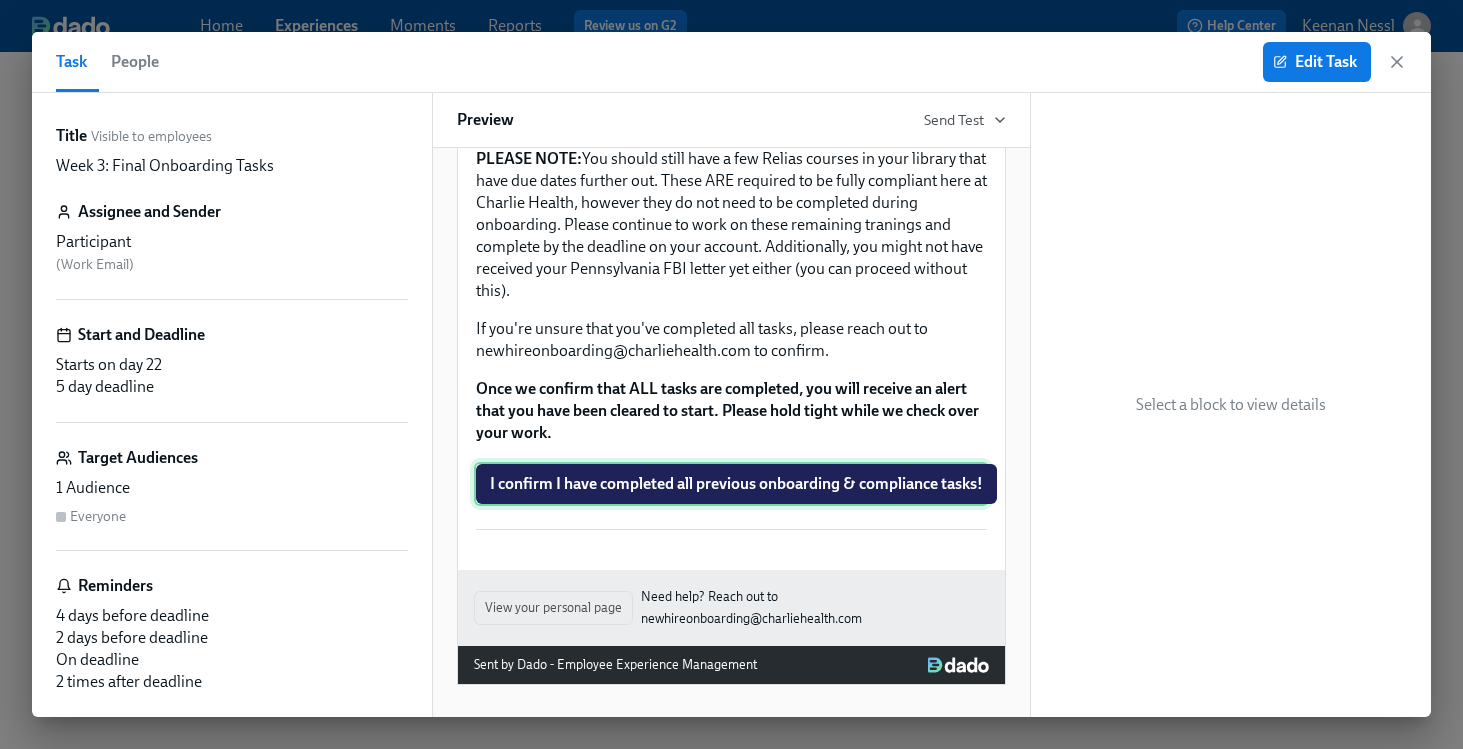 click on "I confirm I have completed all previous onboarding & compliance tasks!" at bounding box center (731, 484) 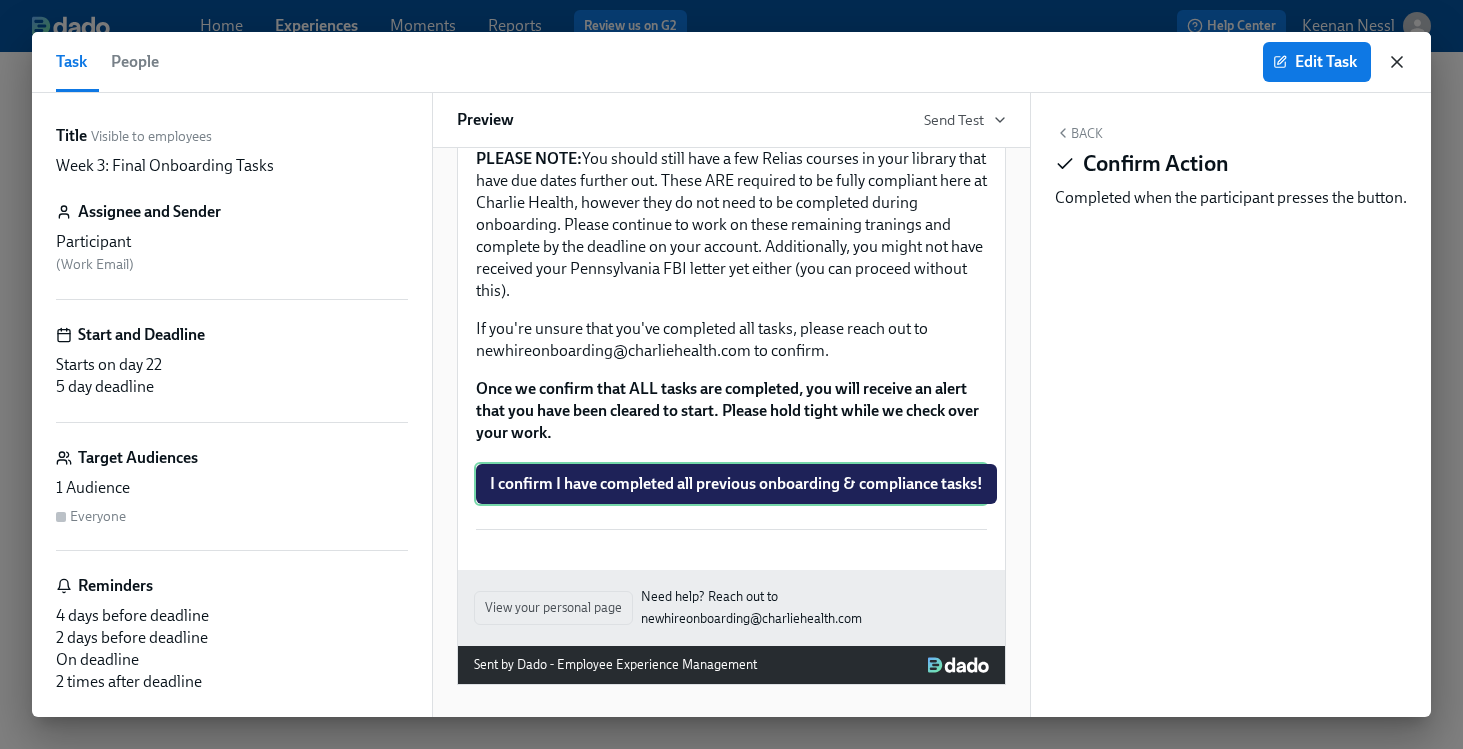 click 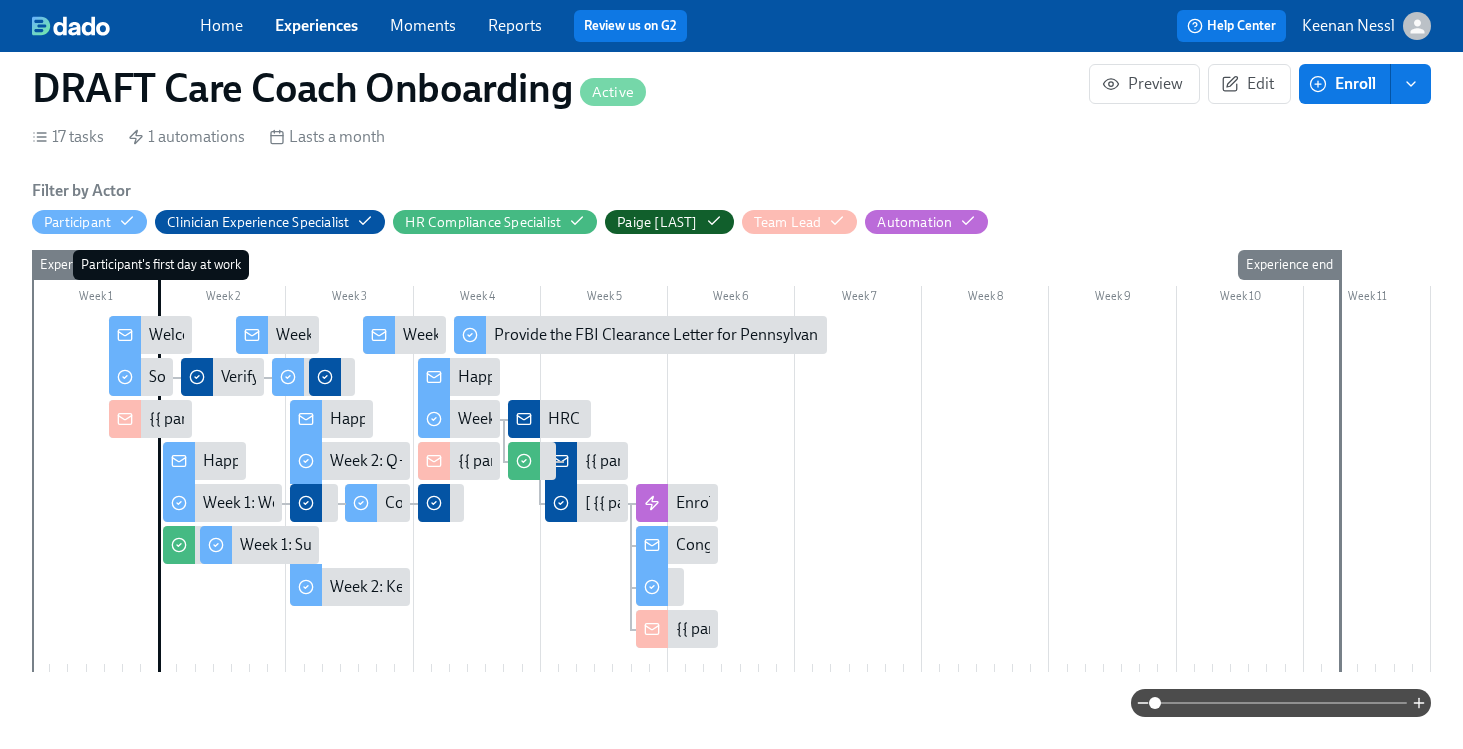 click on "Happy Final Week of Onboarding!" at bounding box center [574, 377] 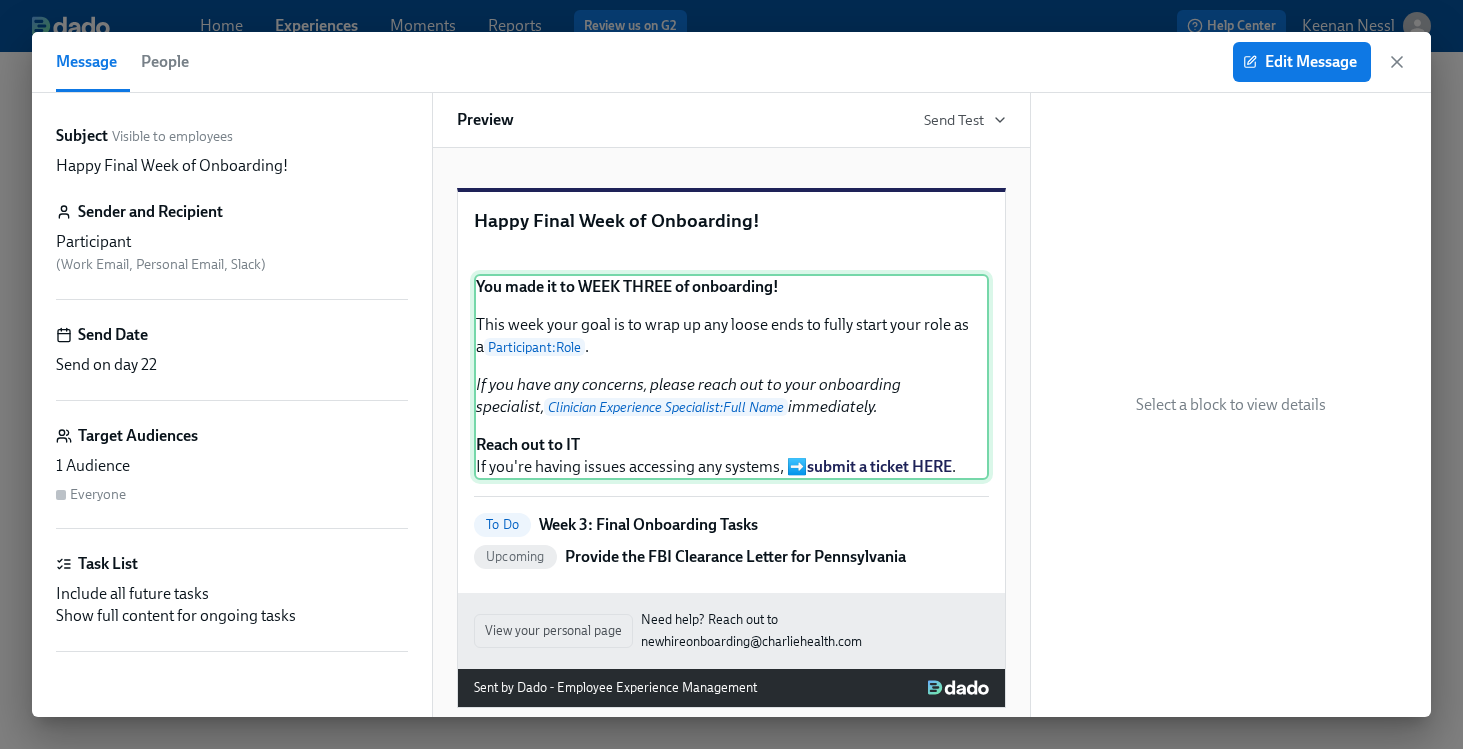 scroll, scrollTop: 293, scrollLeft: 0, axis: vertical 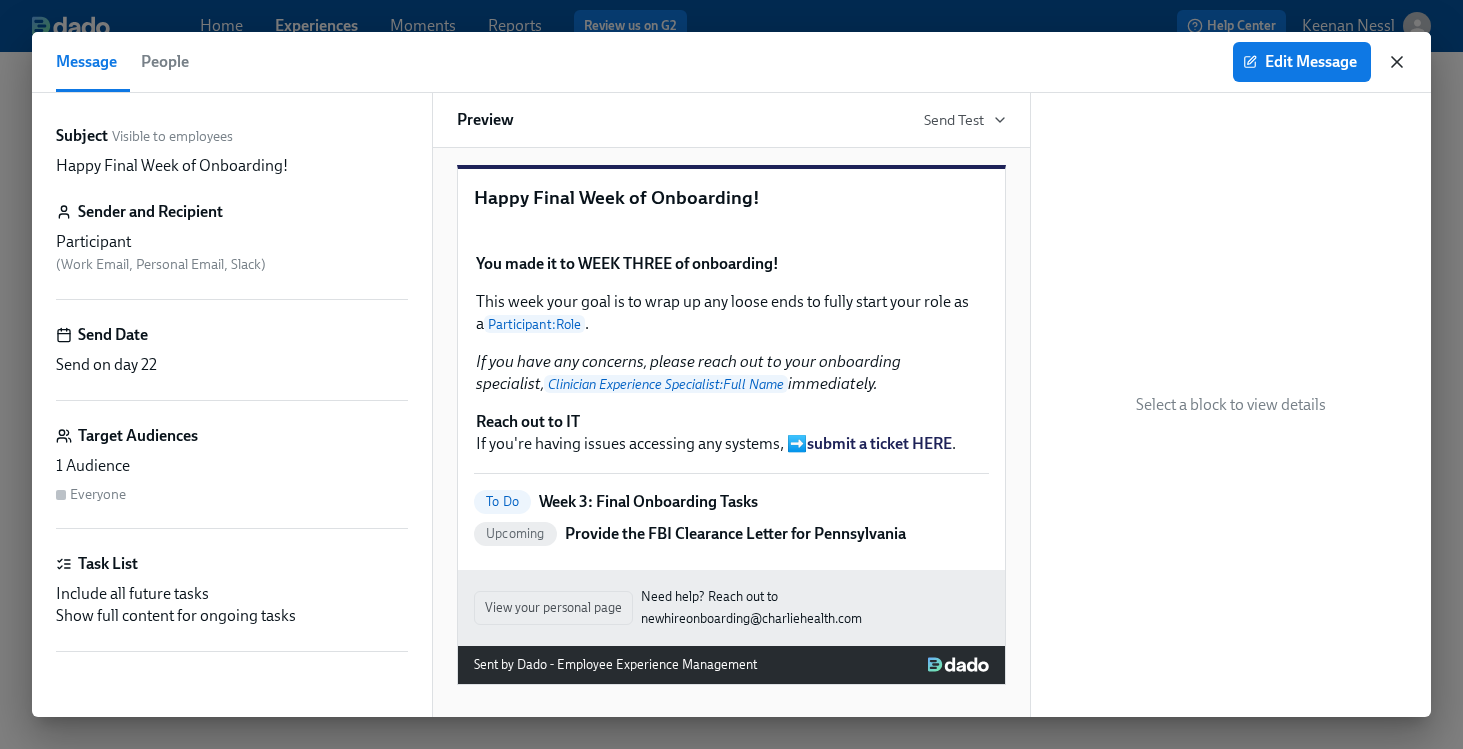 click 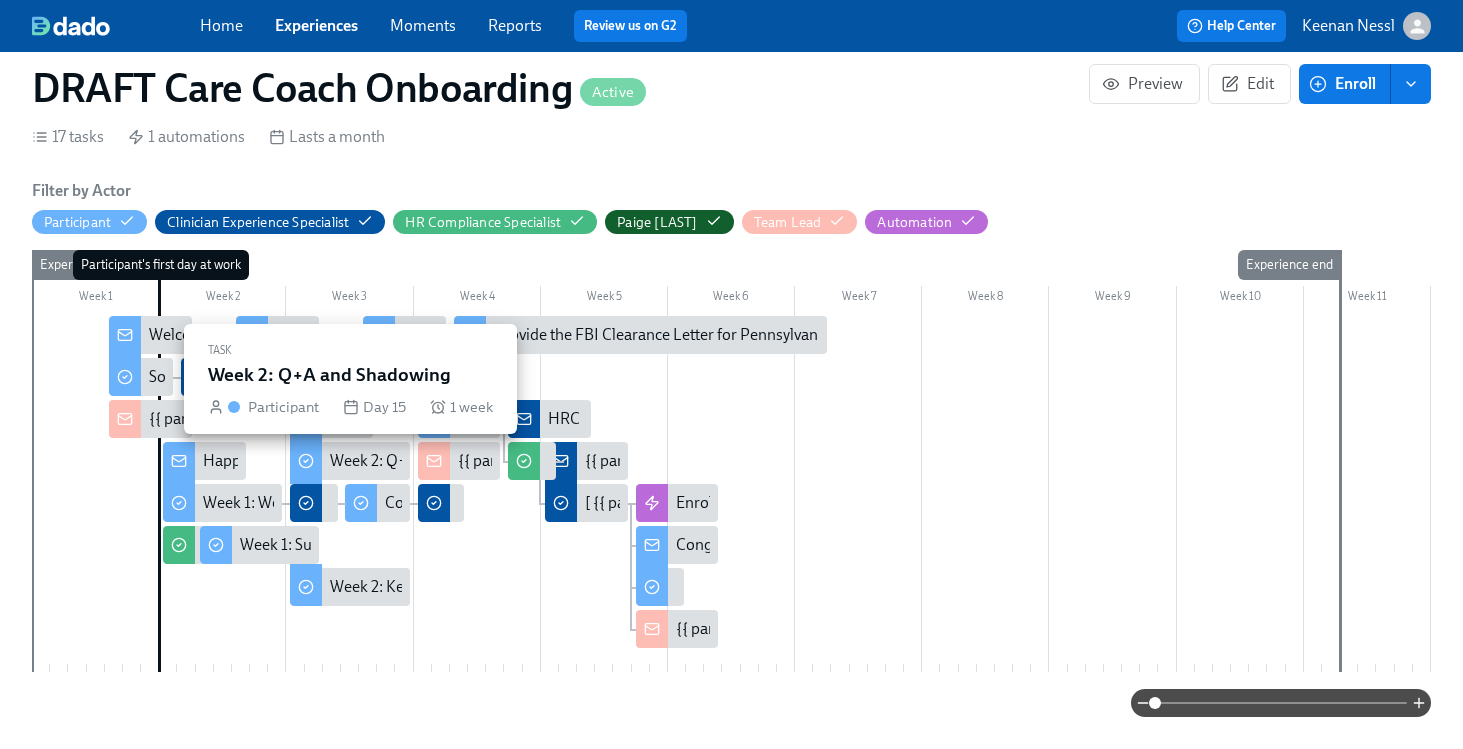 click on "Week 2: Q+A and Shadowing" at bounding box center (428, 461) 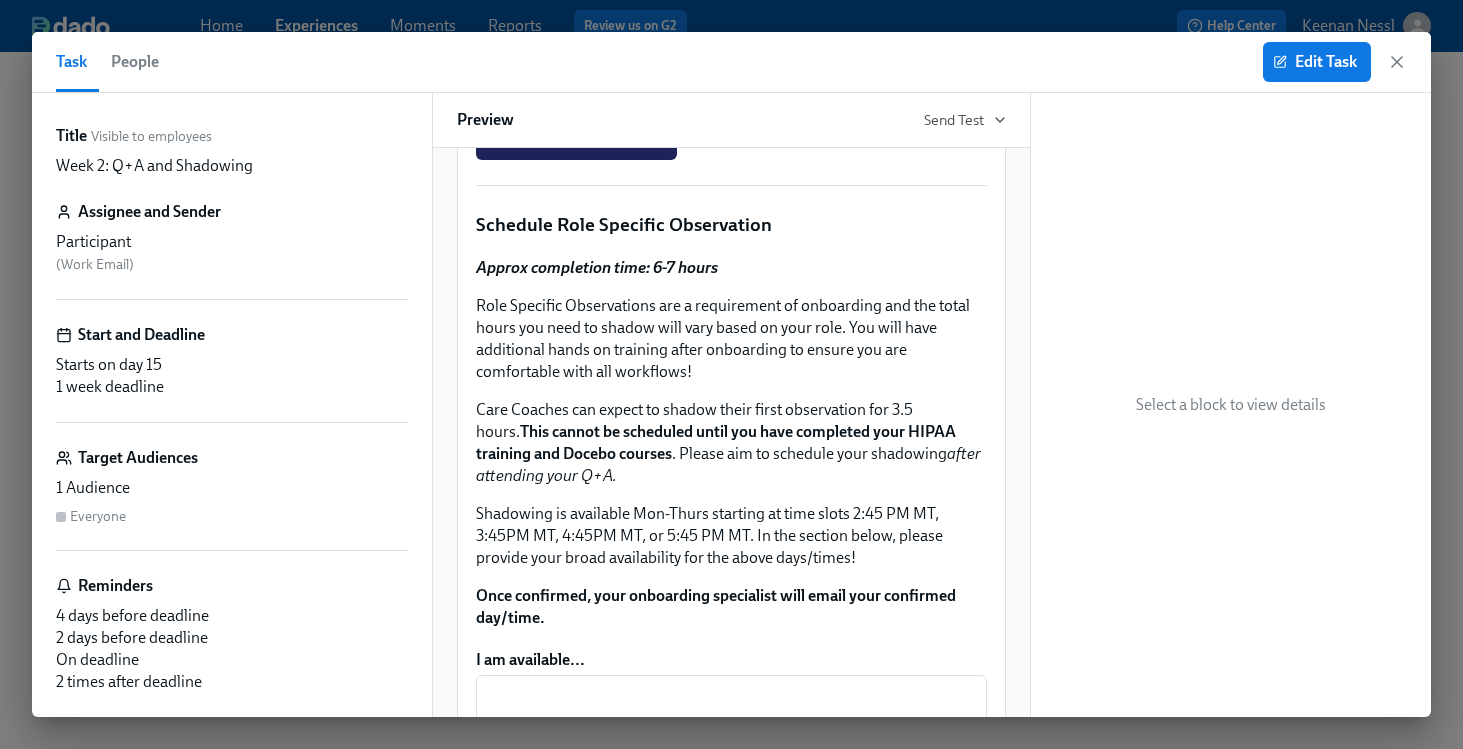 scroll, scrollTop: 736, scrollLeft: 0, axis: vertical 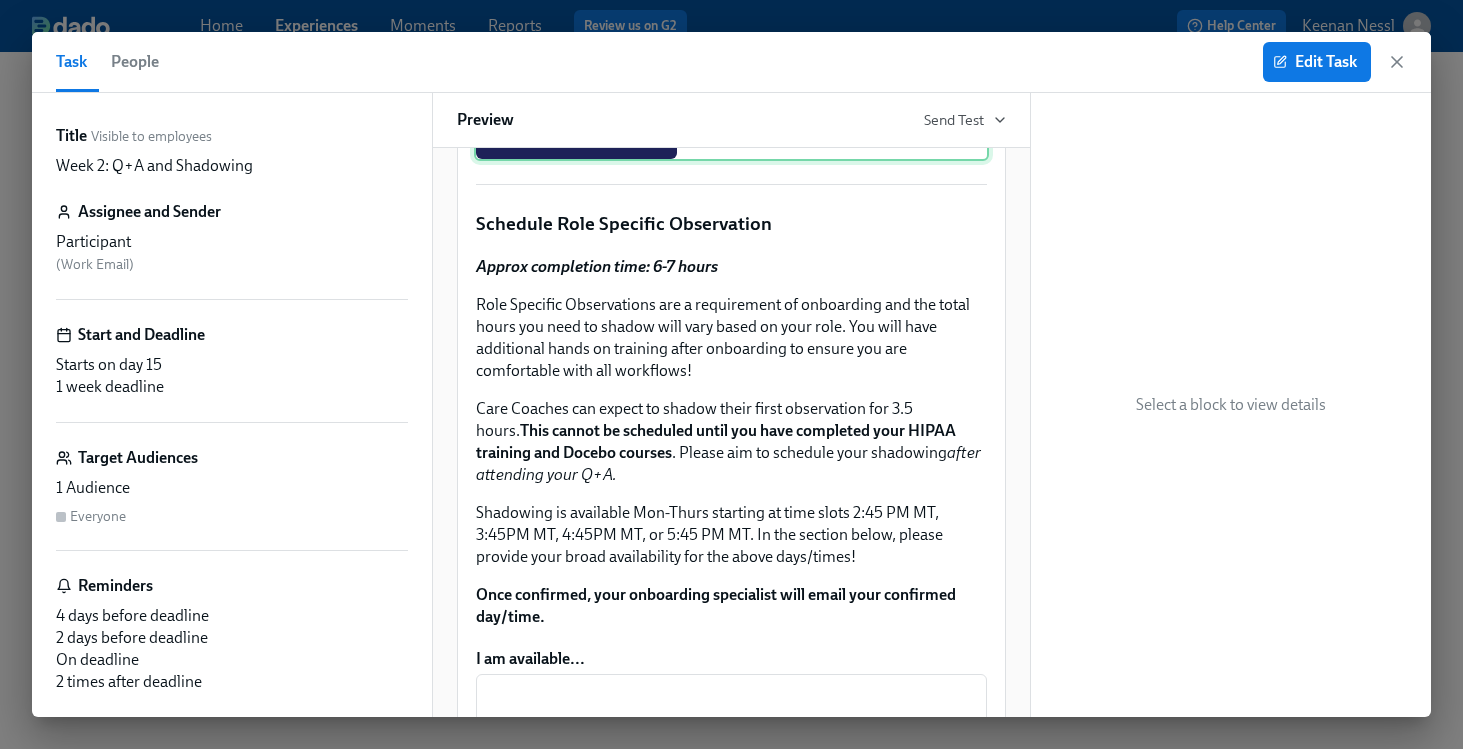 click on "I have attended my Q+A!" at bounding box center (731, 139) 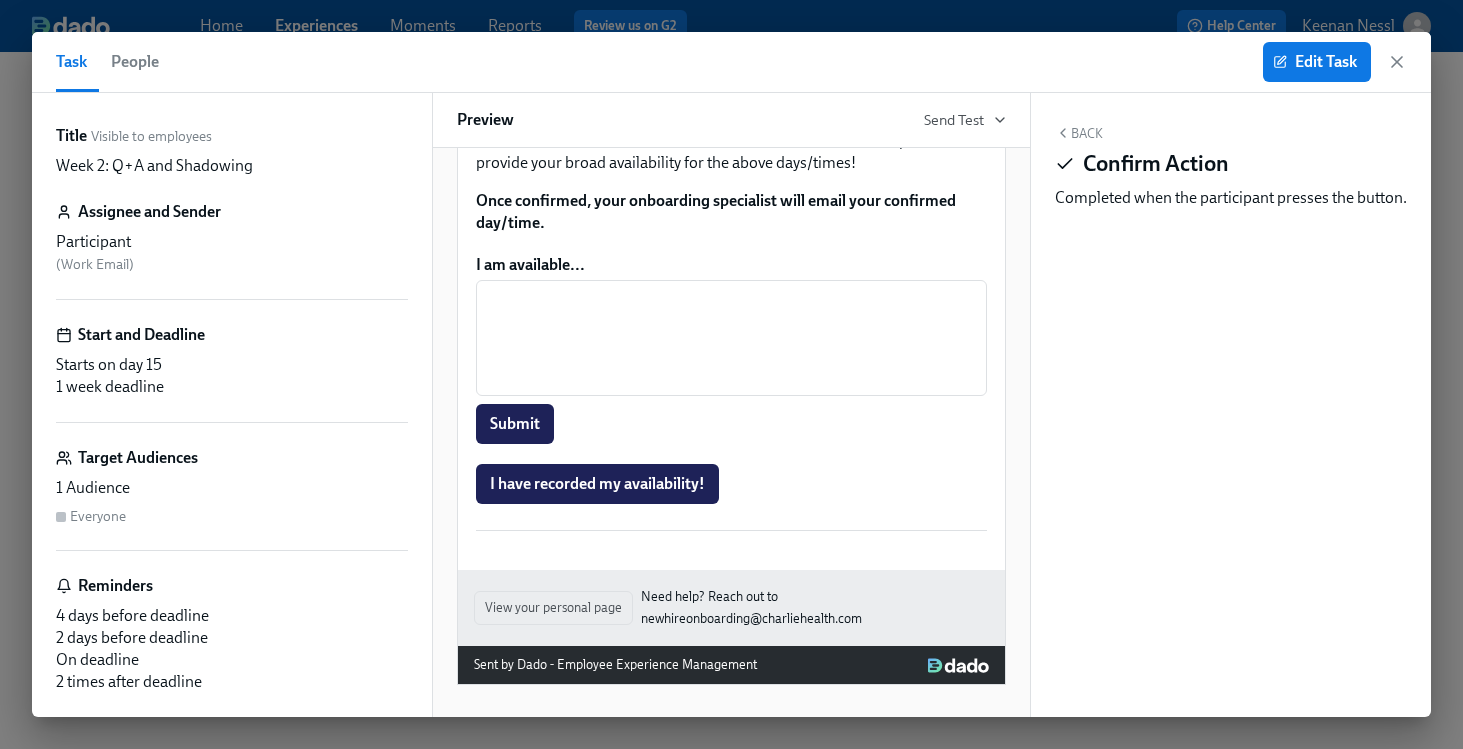 scroll, scrollTop: 1385, scrollLeft: 0, axis: vertical 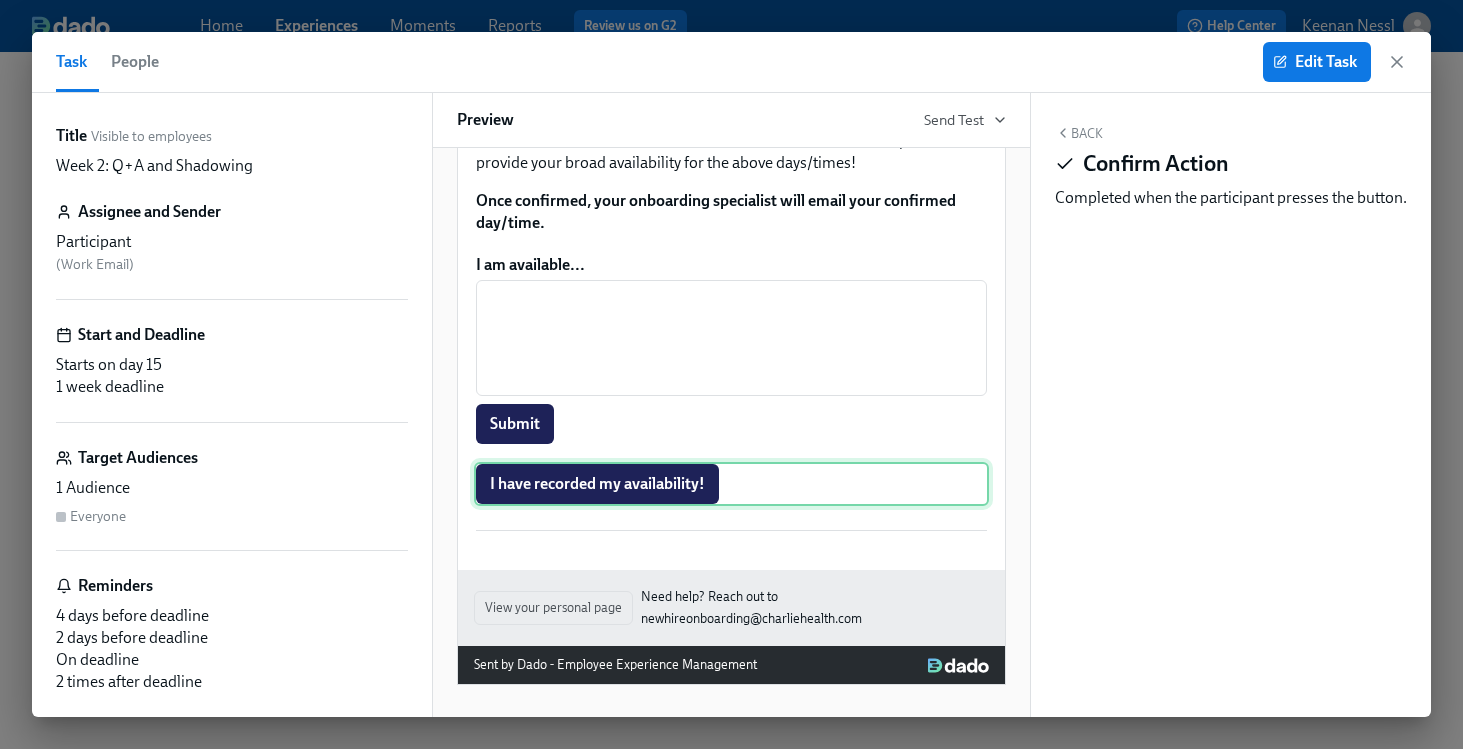 click on "I have recorded my availability!" at bounding box center (731, 484) 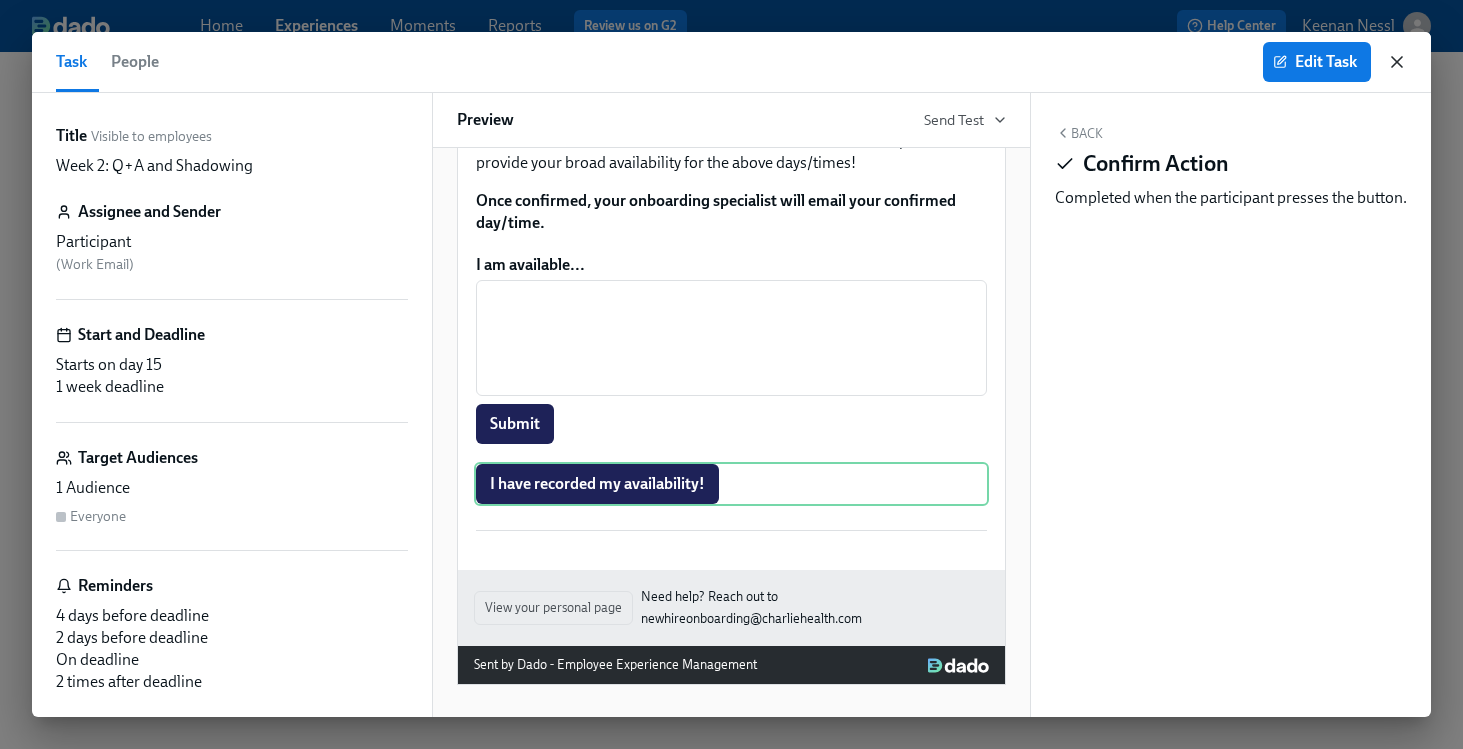 click 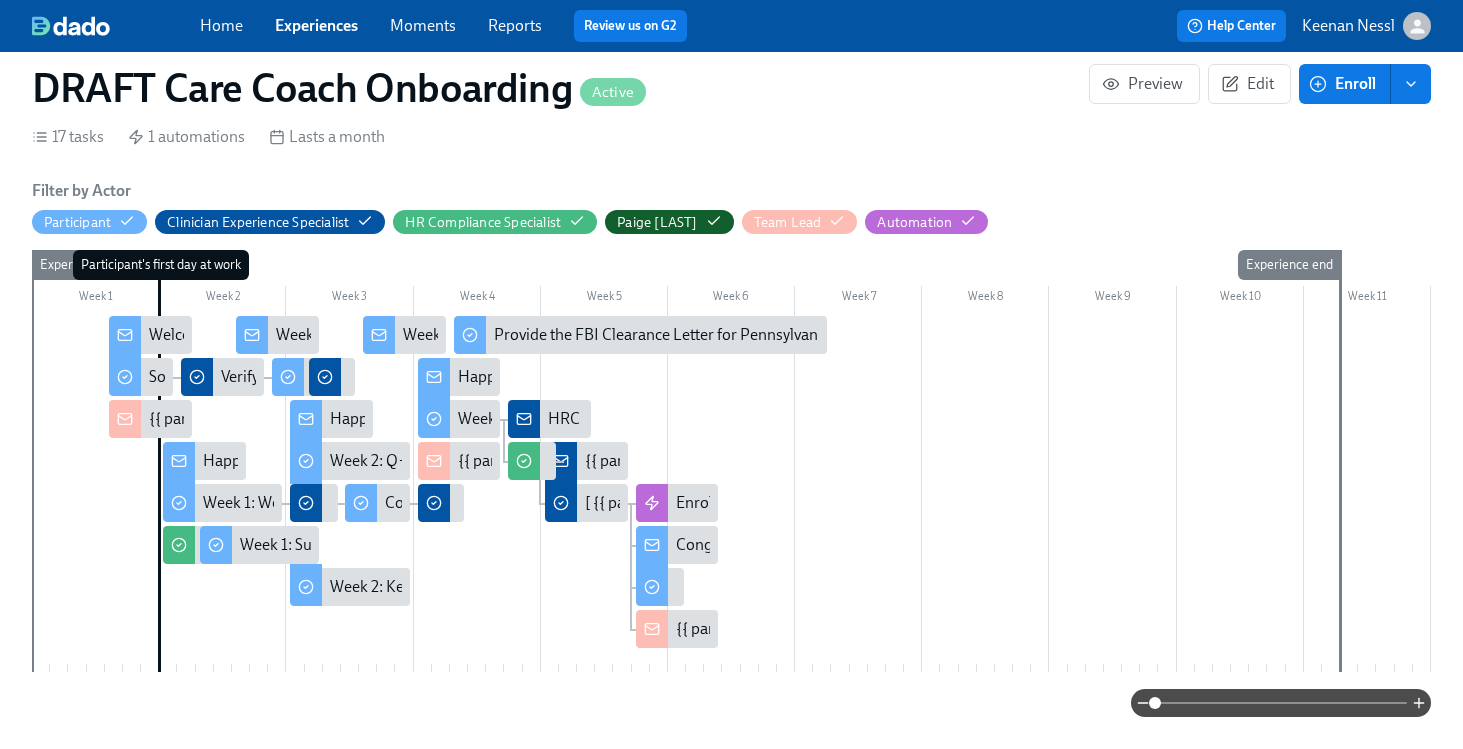 click on "Happy Final Week of Onboarding!" at bounding box center [574, 377] 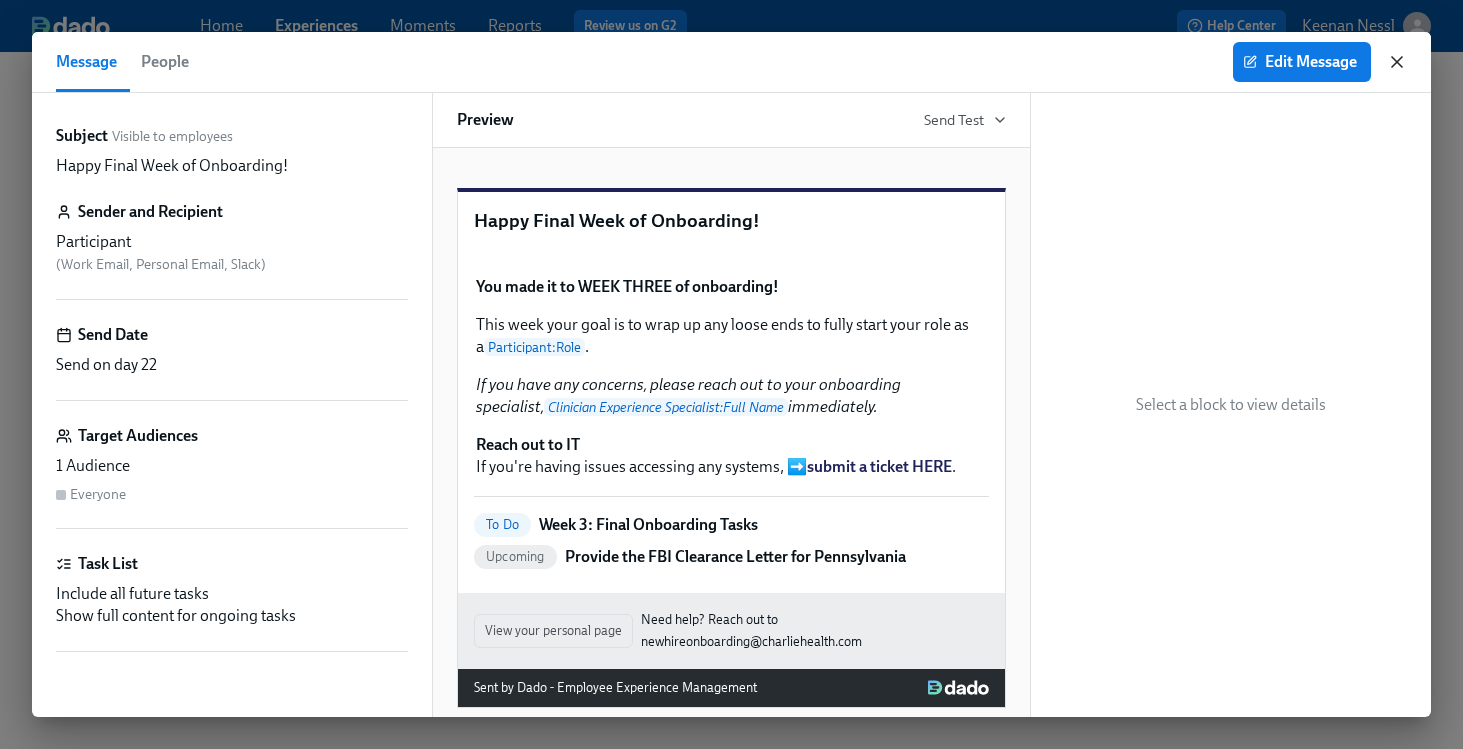 click 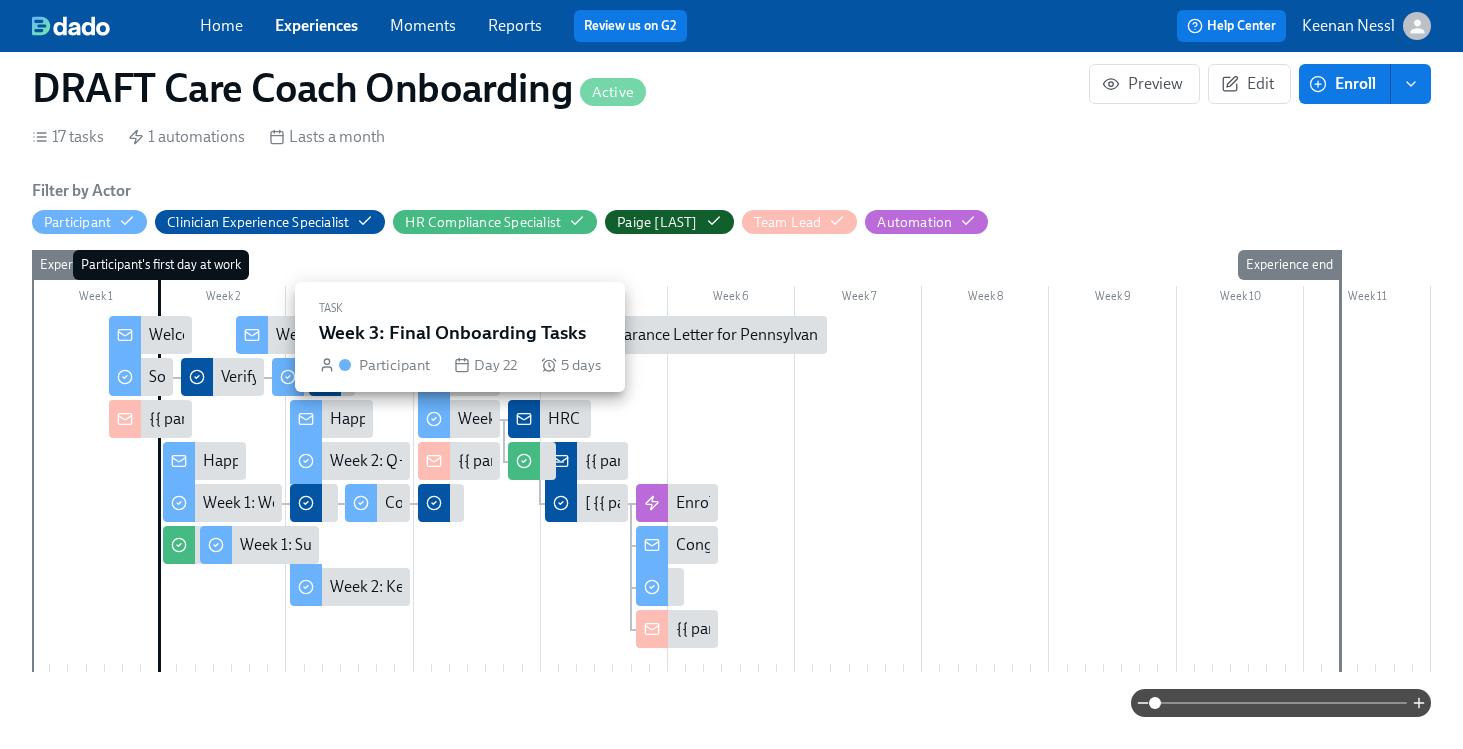 click on "Week 3: Final Onboarding Tasks" at bounding box center [567, 419] 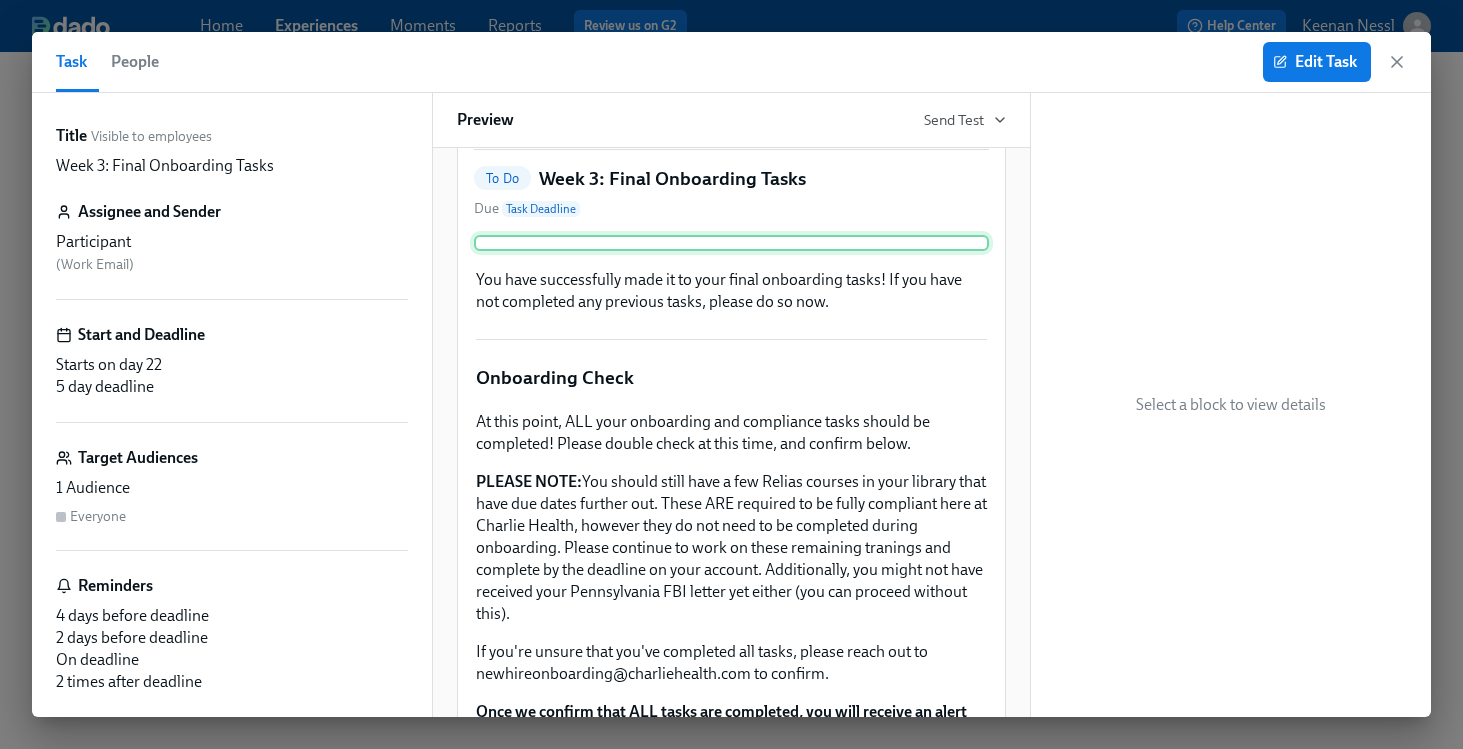 scroll, scrollTop: 155, scrollLeft: 0, axis: vertical 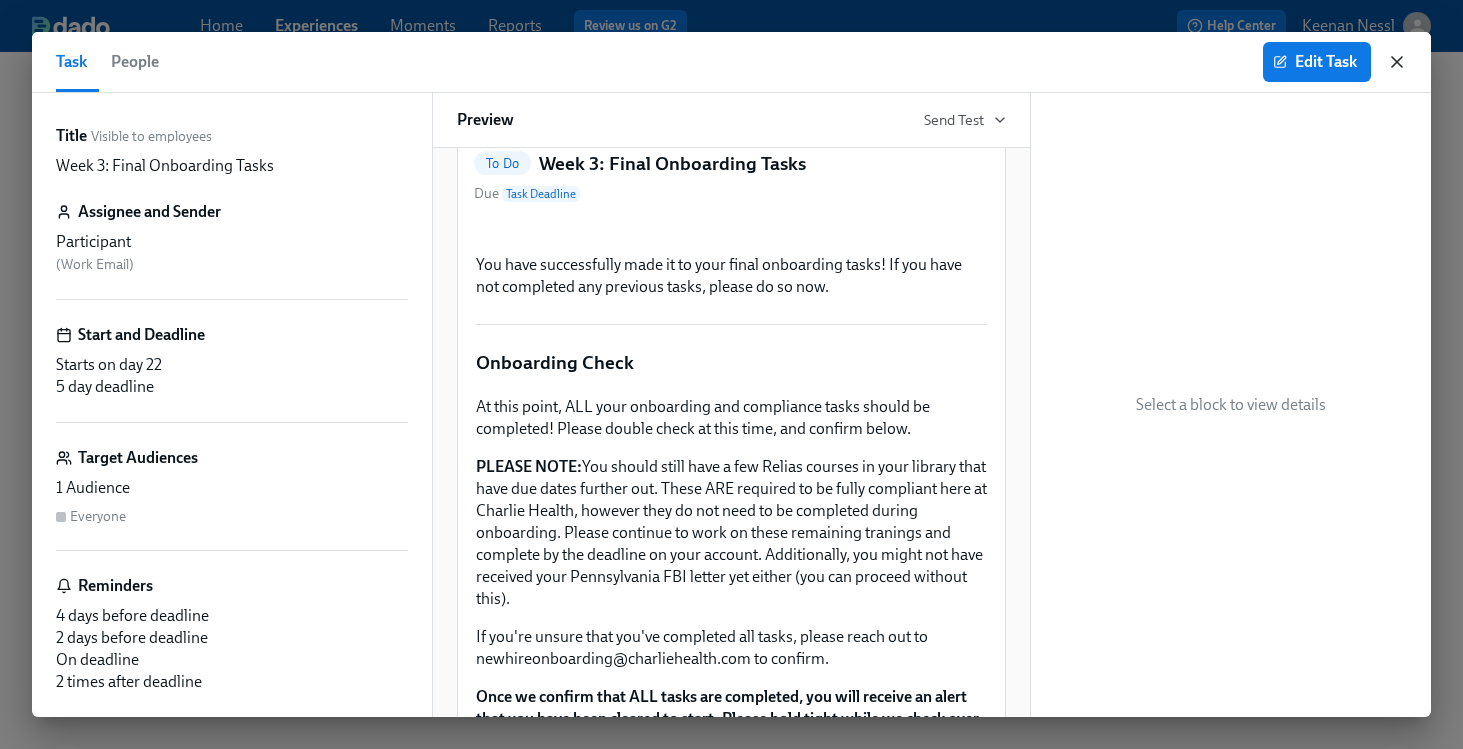 click 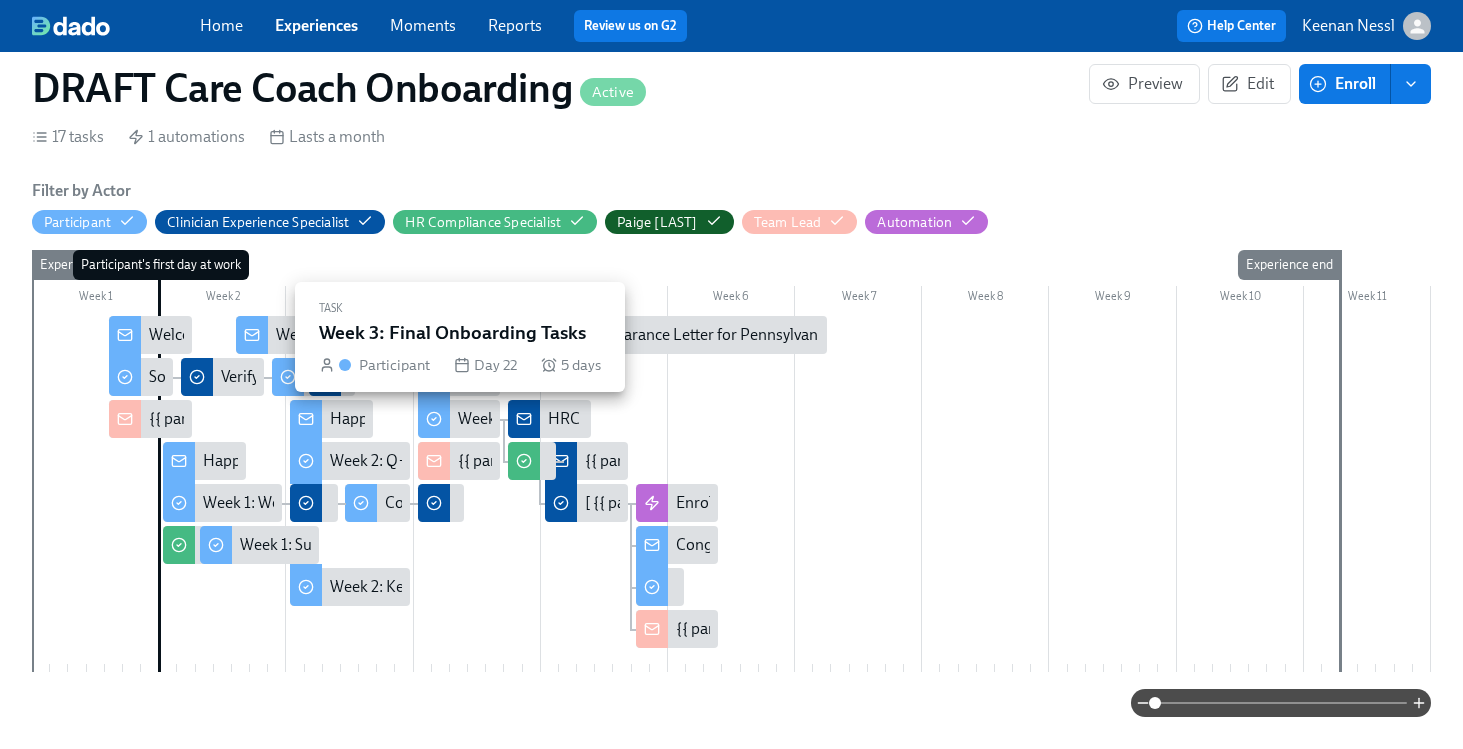 click on "Week 3: Final Onboarding Tasks" at bounding box center (567, 419) 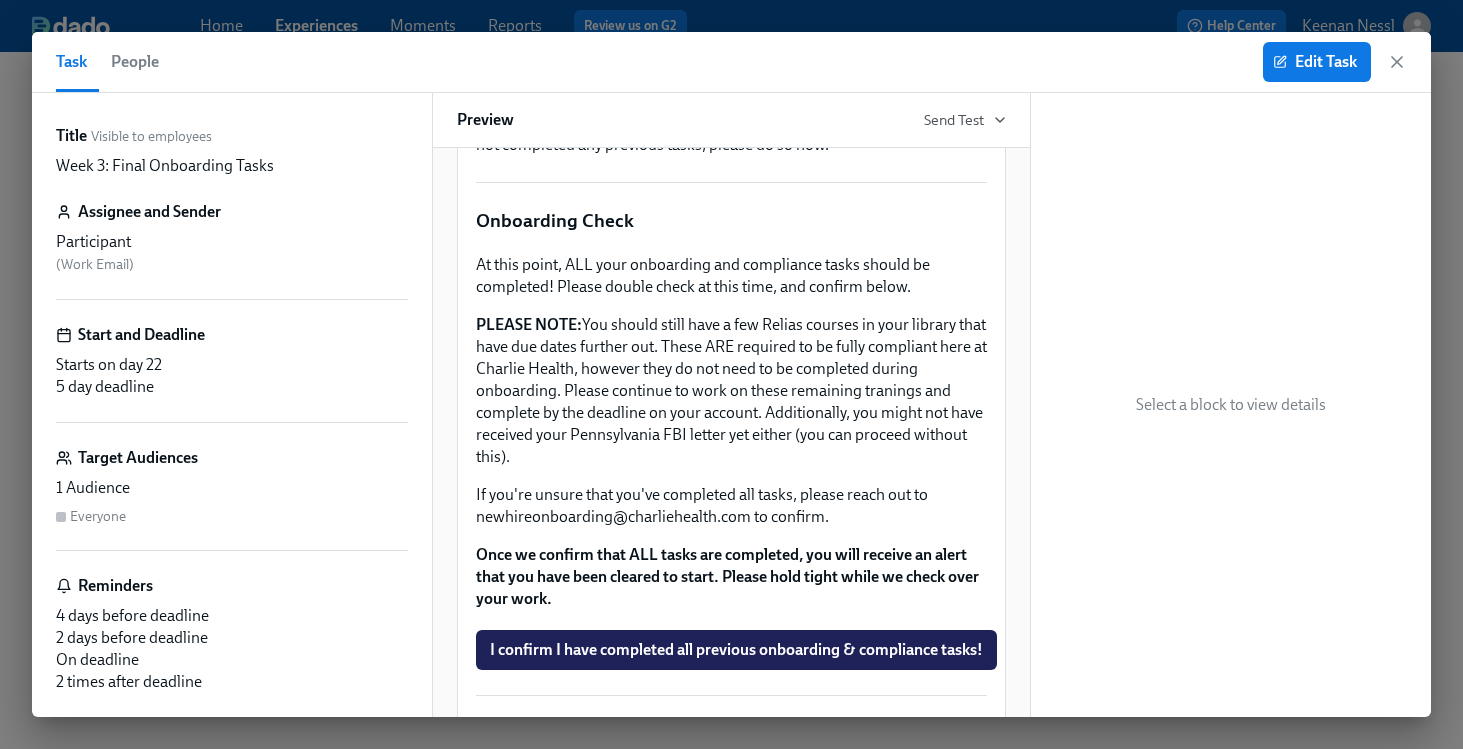 scroll, scrollTop: 236, scrollLeft: 0, axis: vertical 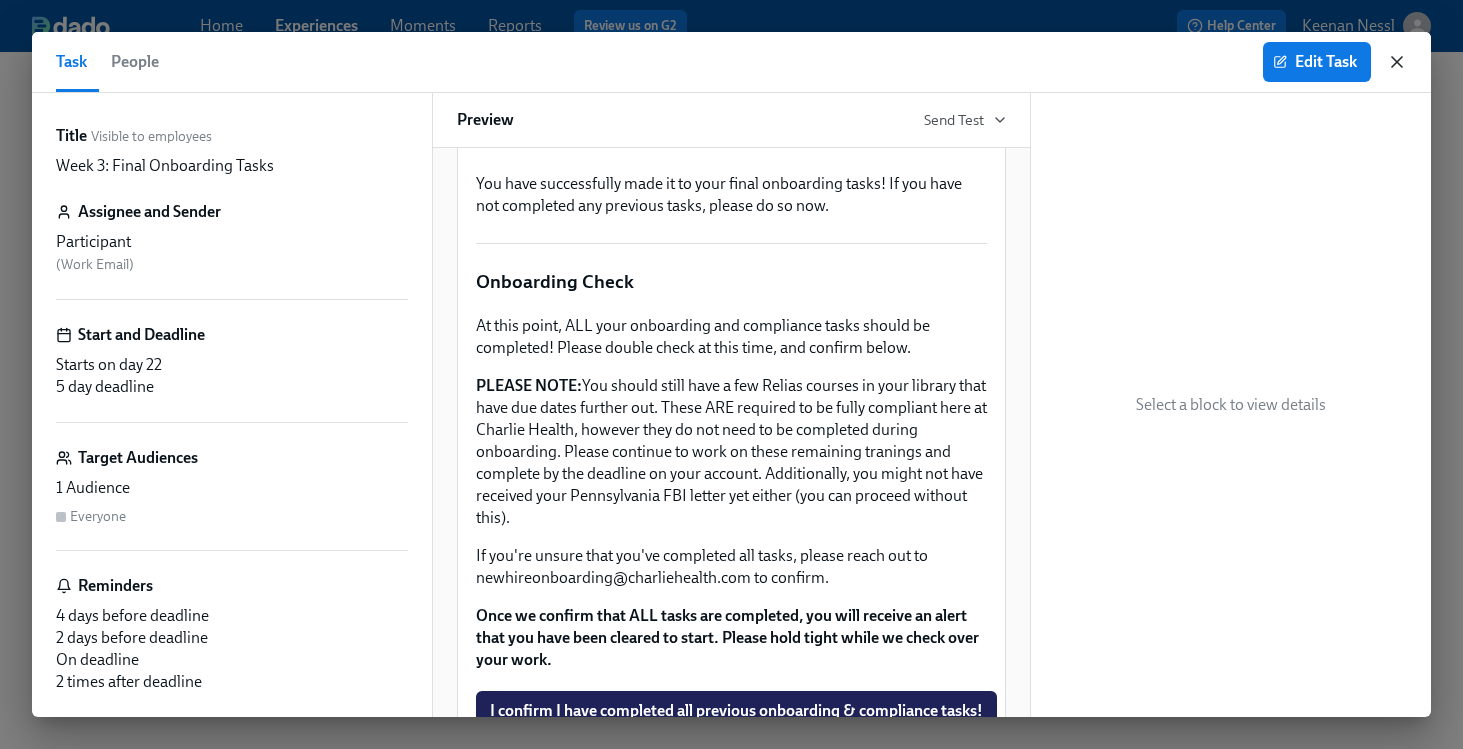 click 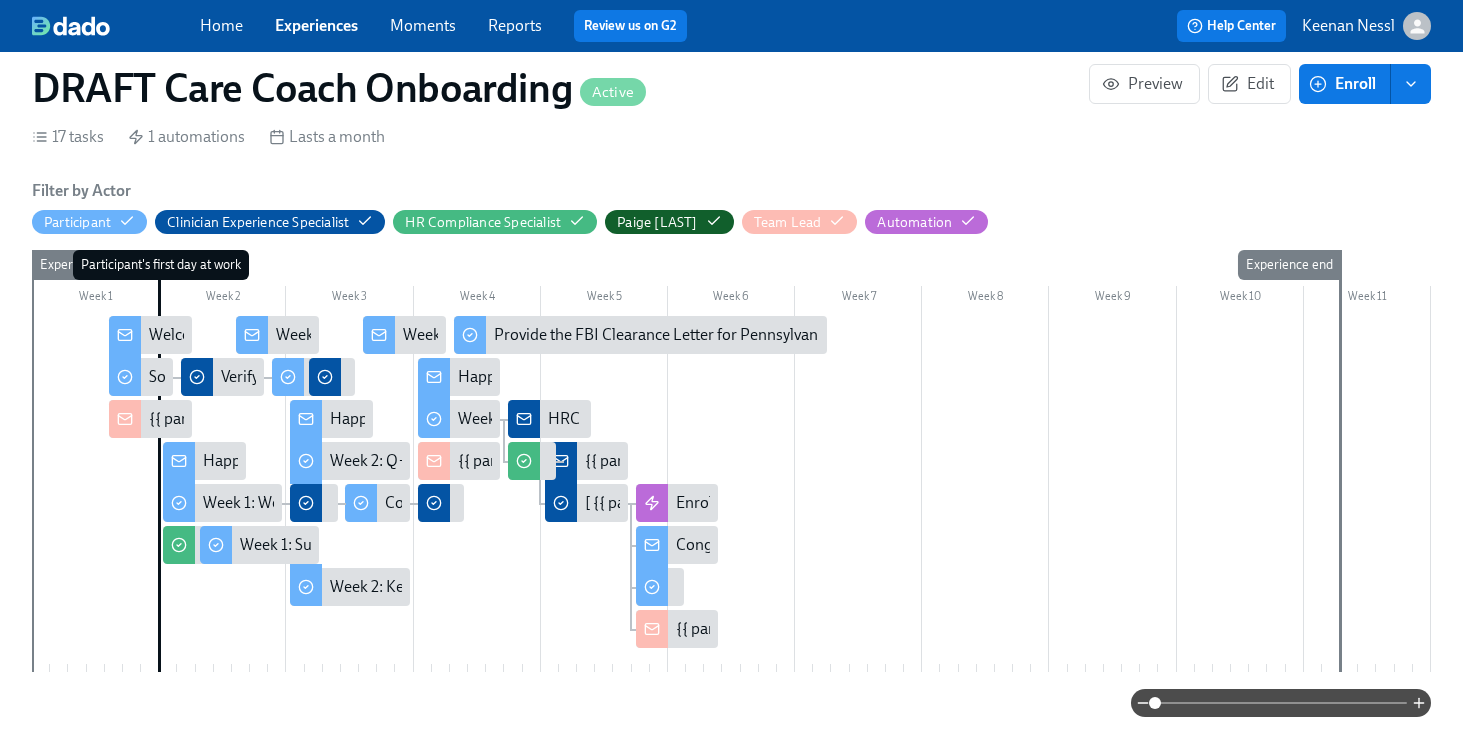 click on "{{ participant.fullName }} Is Cleared From Compliance!" at bounding box center (772, 461) 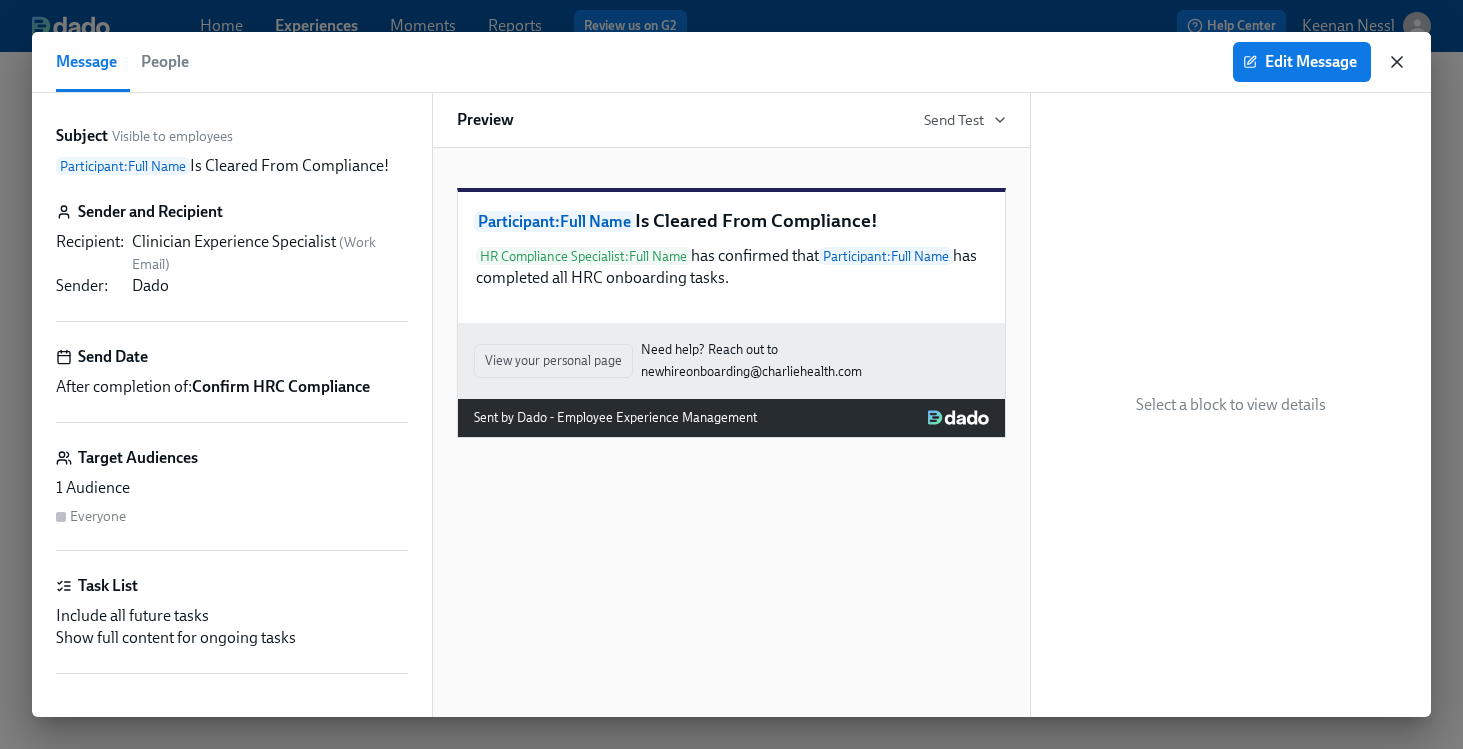 click 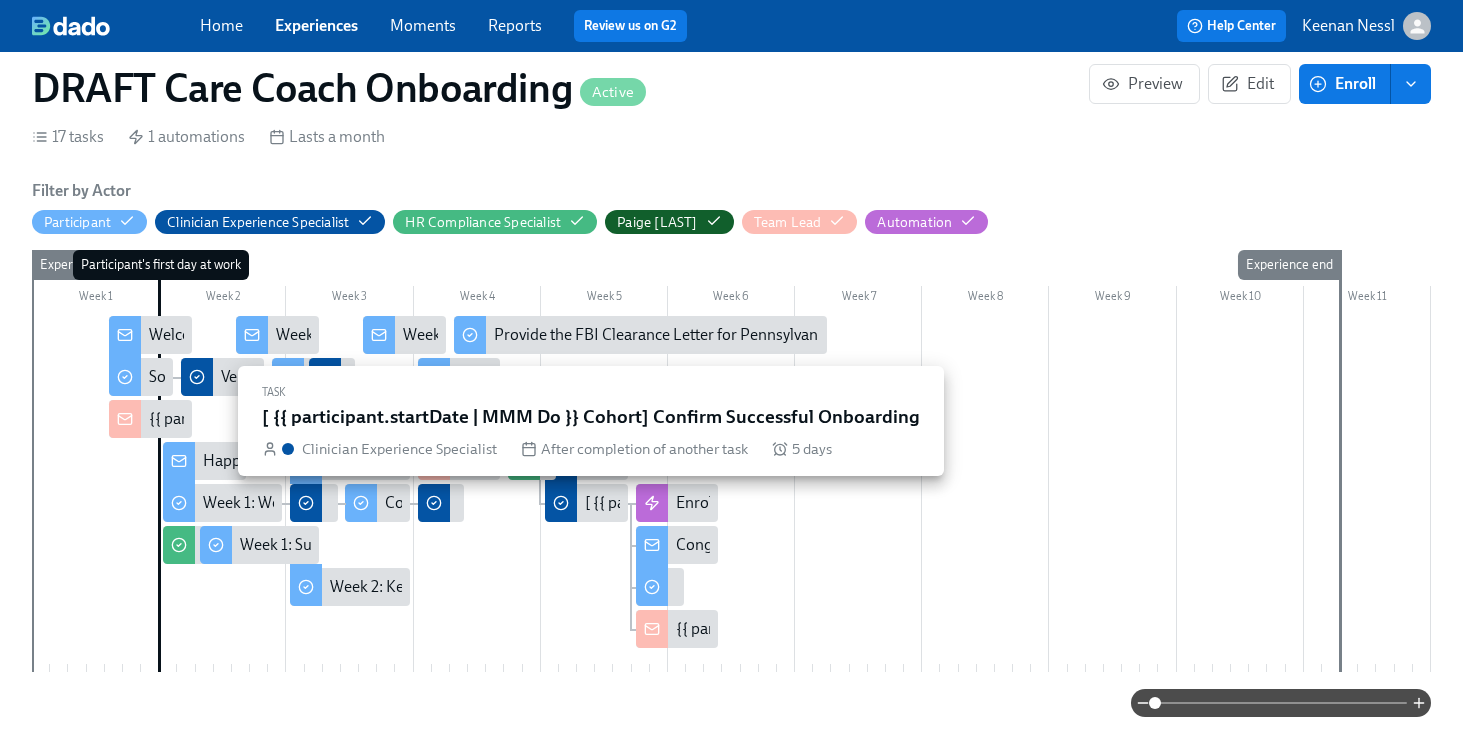 click on "[ {{ participant.startDate | MMM Do }} Cohort] Confirm Successful Onboarding" at bounding box center (850, 503) 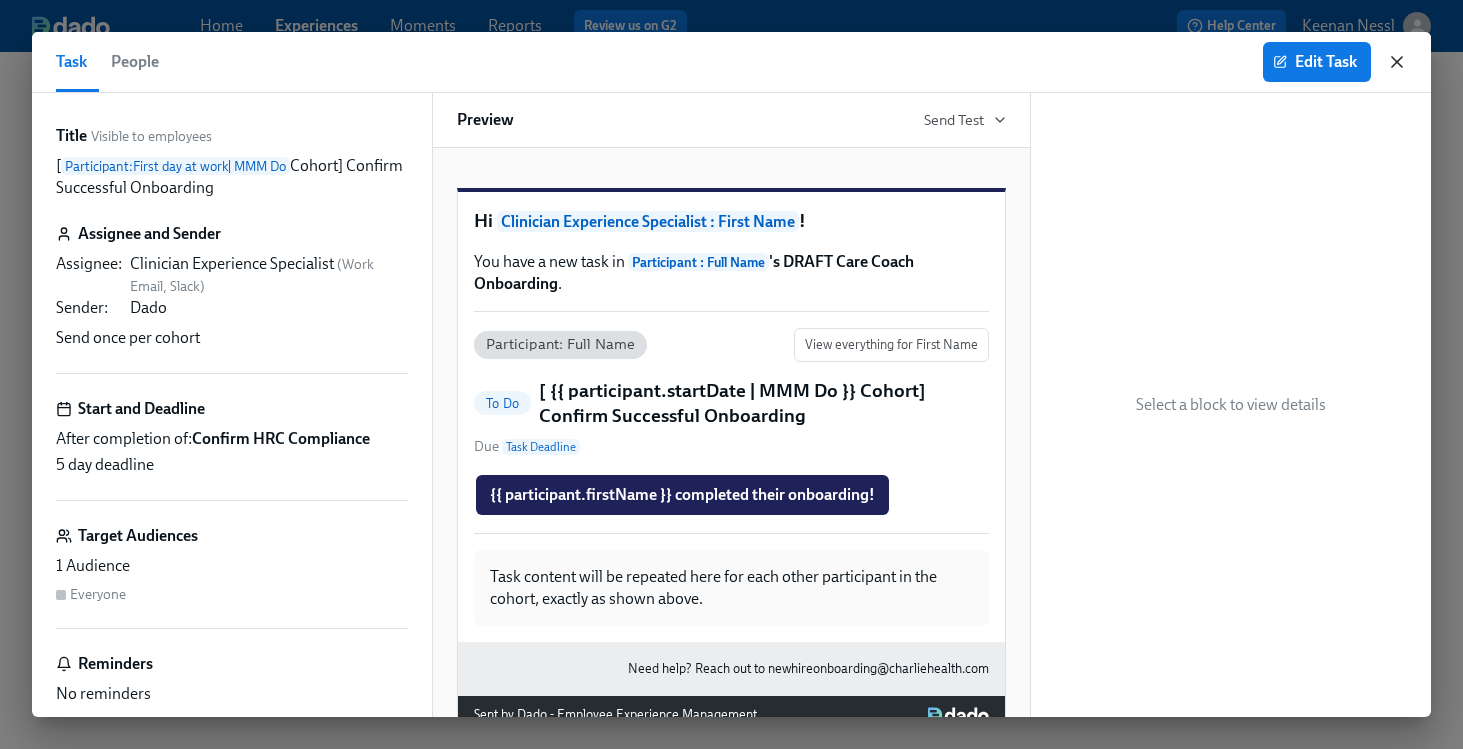 click 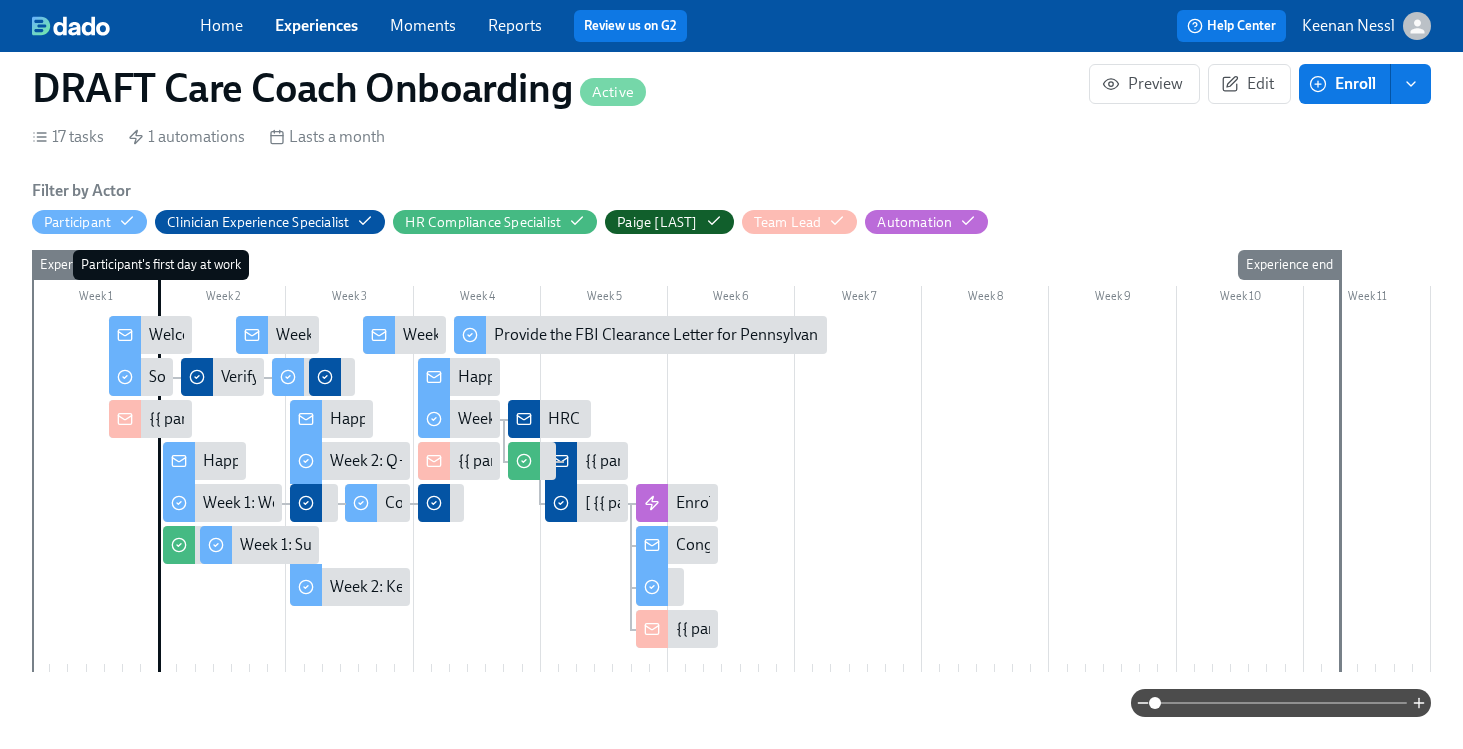 click on "Congratulations on Successfully Onboarding!" at bounding box center (830, 545) 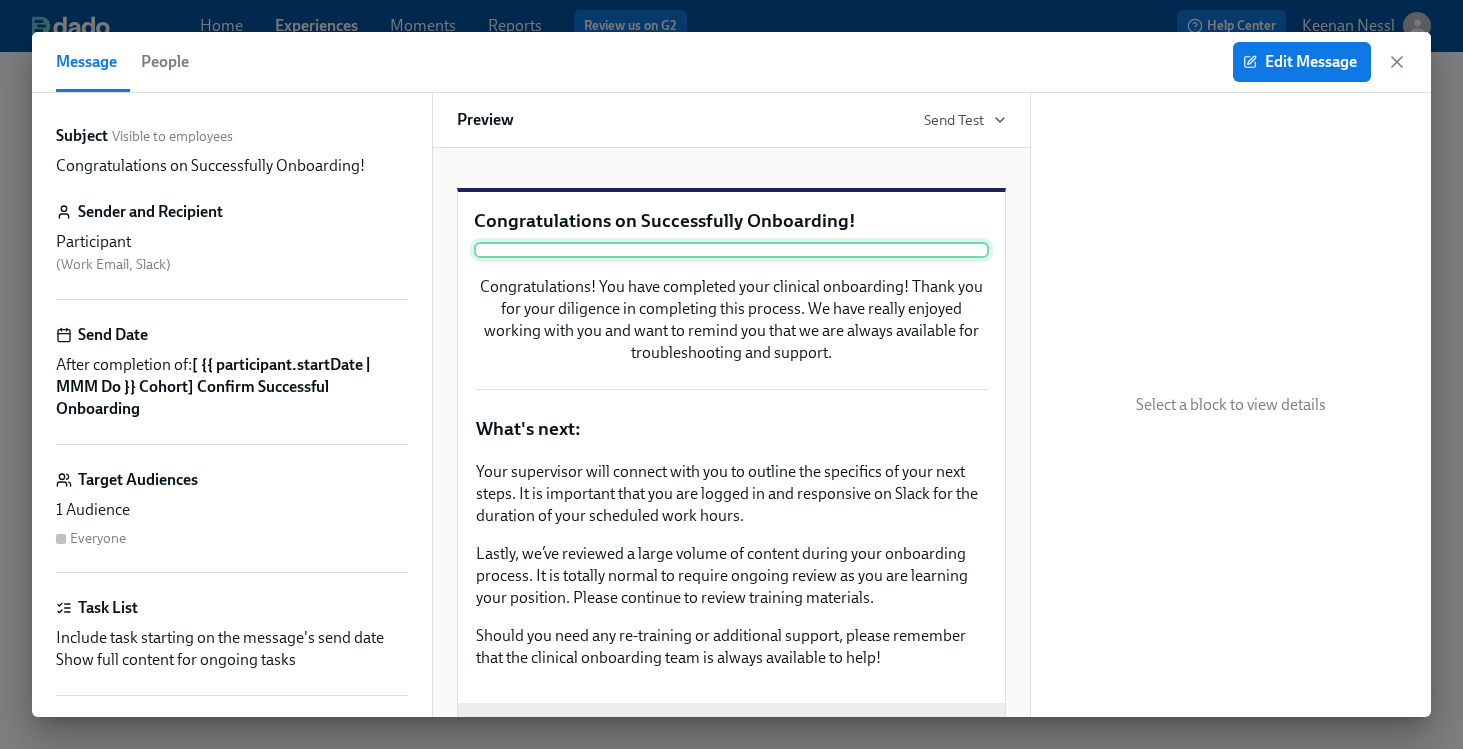 click at bounding box center (731, 250) 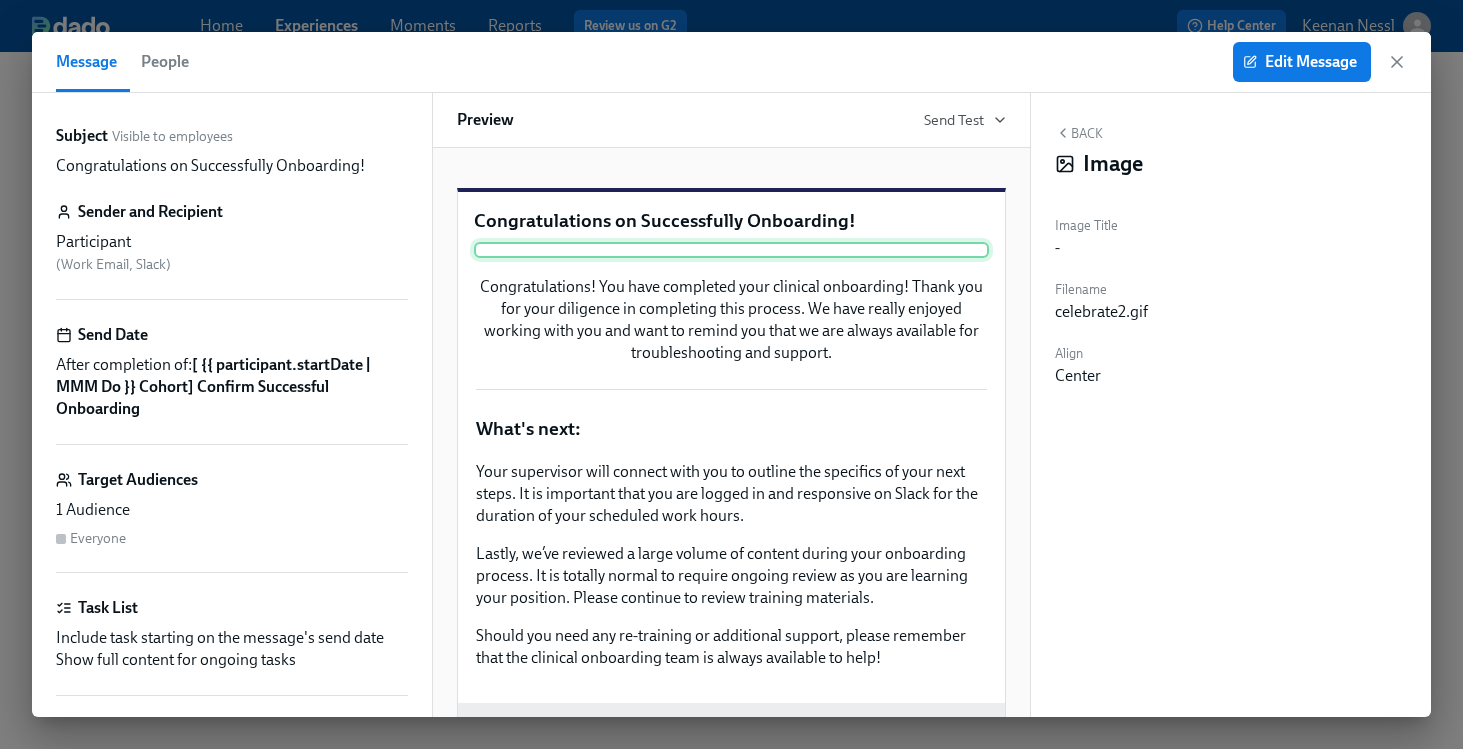 click at bounding box center [731, 250] 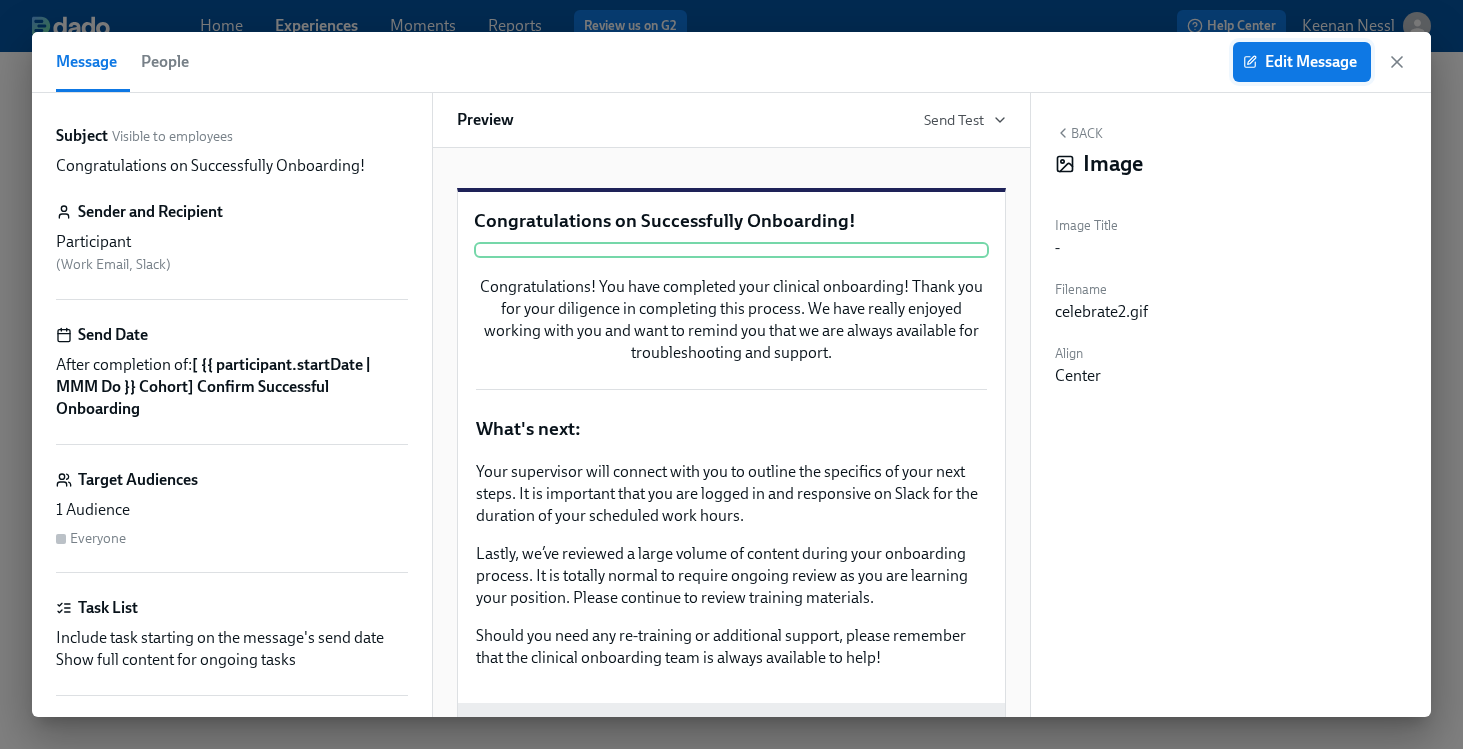 click on "Edit Message" at bounding box center [1302, 62] 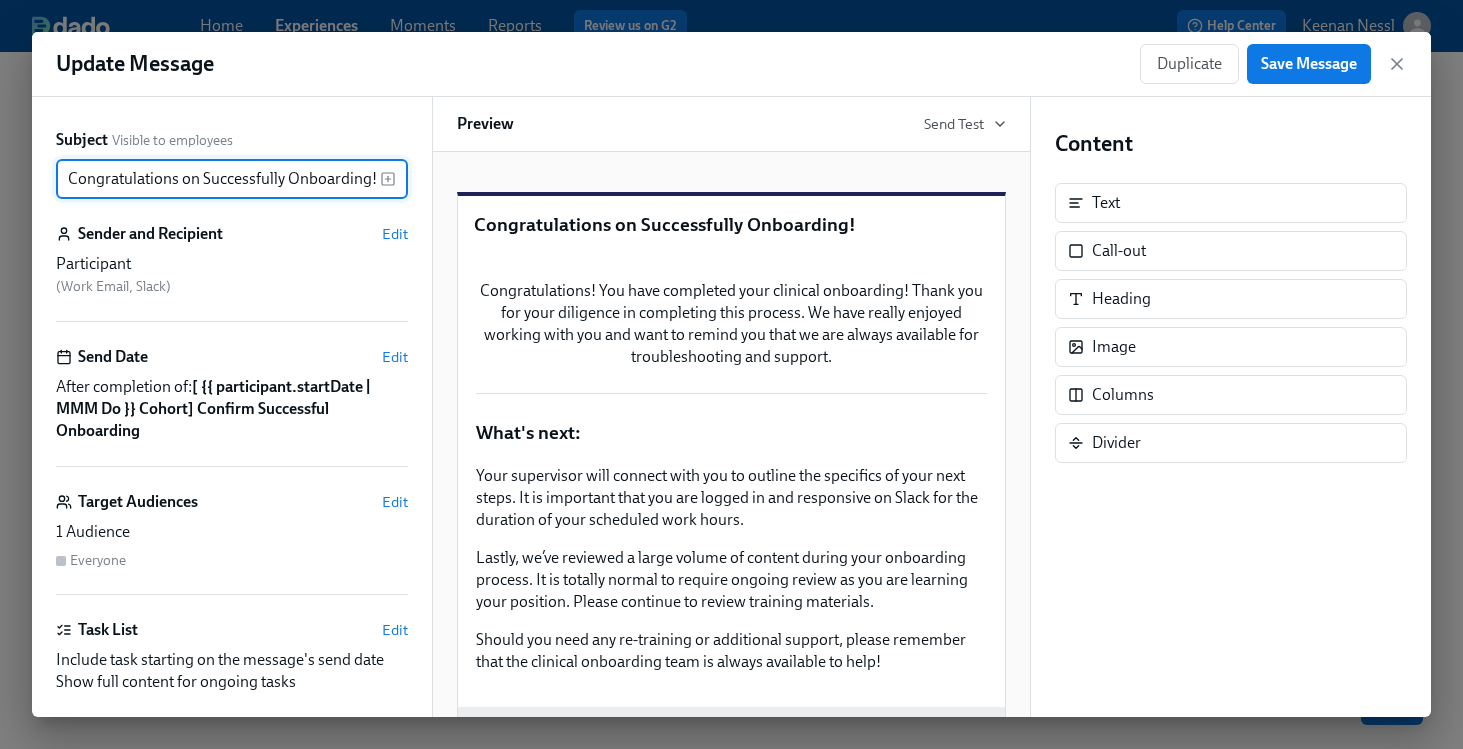 scroll, scrollTop: 0, scrollLeft: 0, axis: both 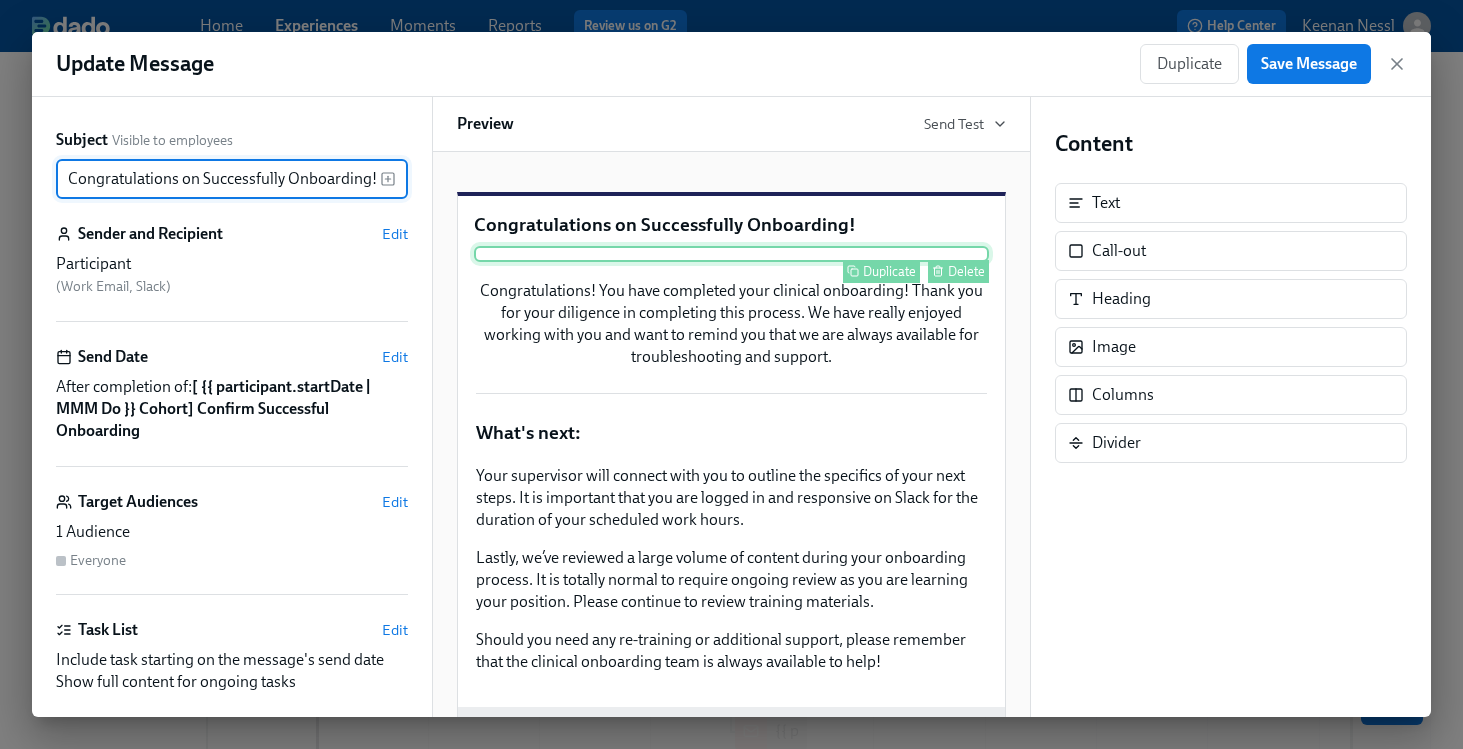 click on "Duplicate   Delete" at bounding box center [731, 254] 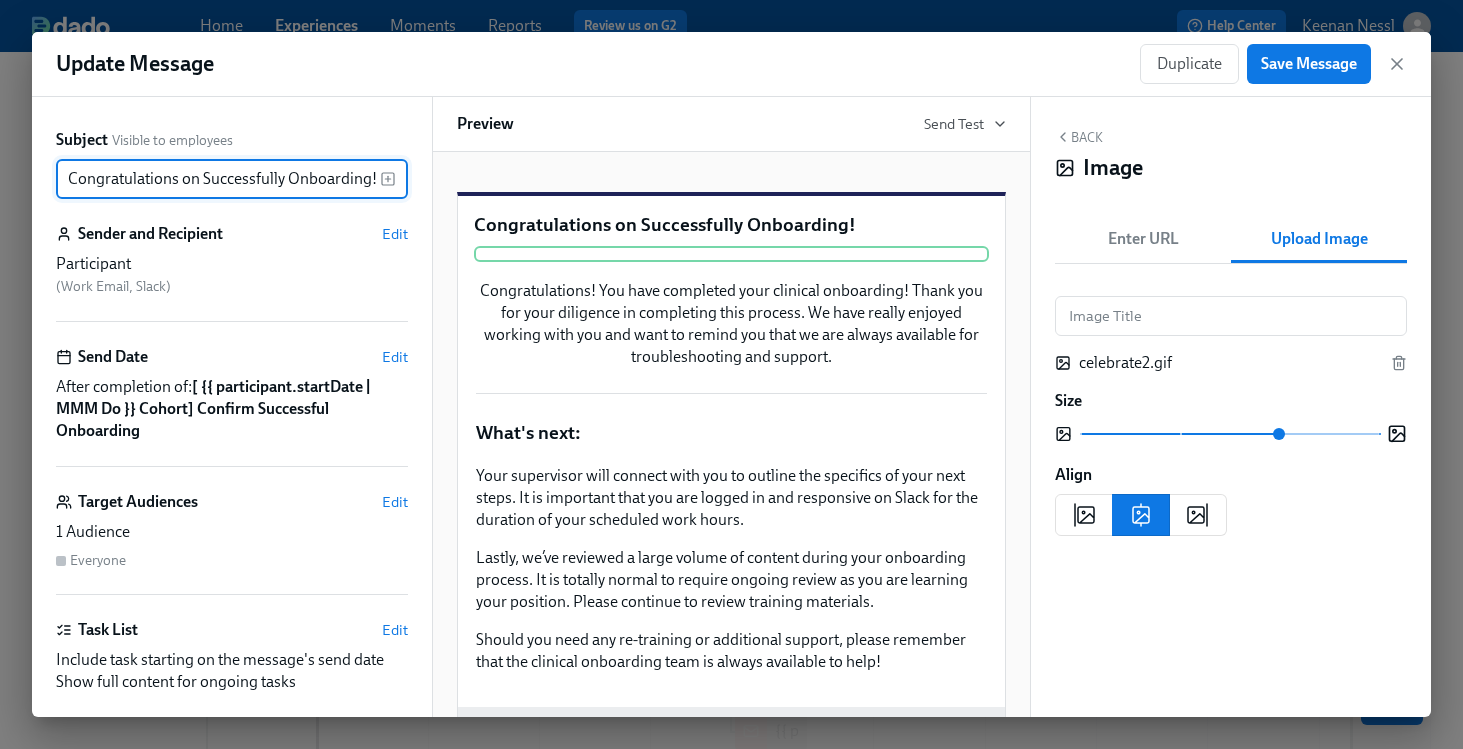 click on "Upload Image" at bounding box center [1319, 239] 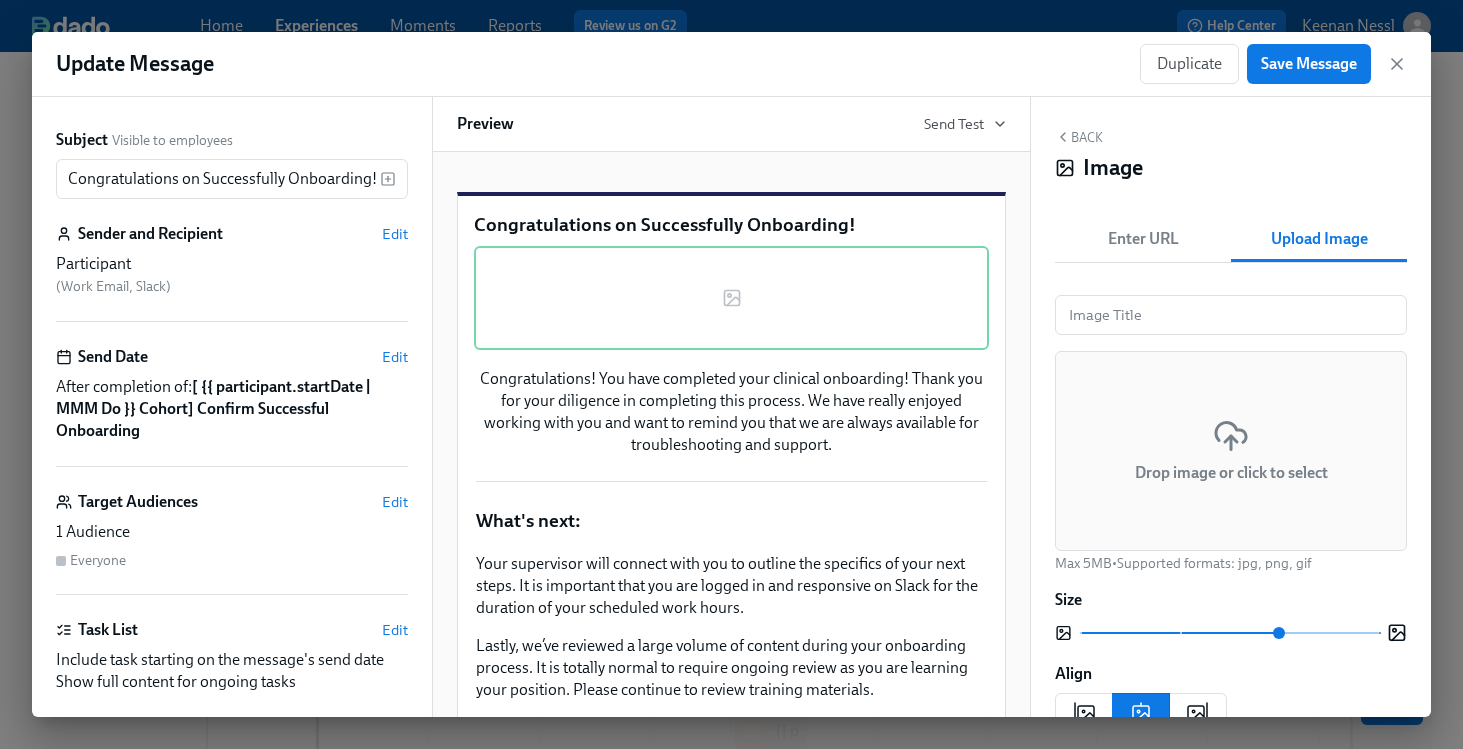 click on "Drop image or click to select" at bounding box center (1231, 451) 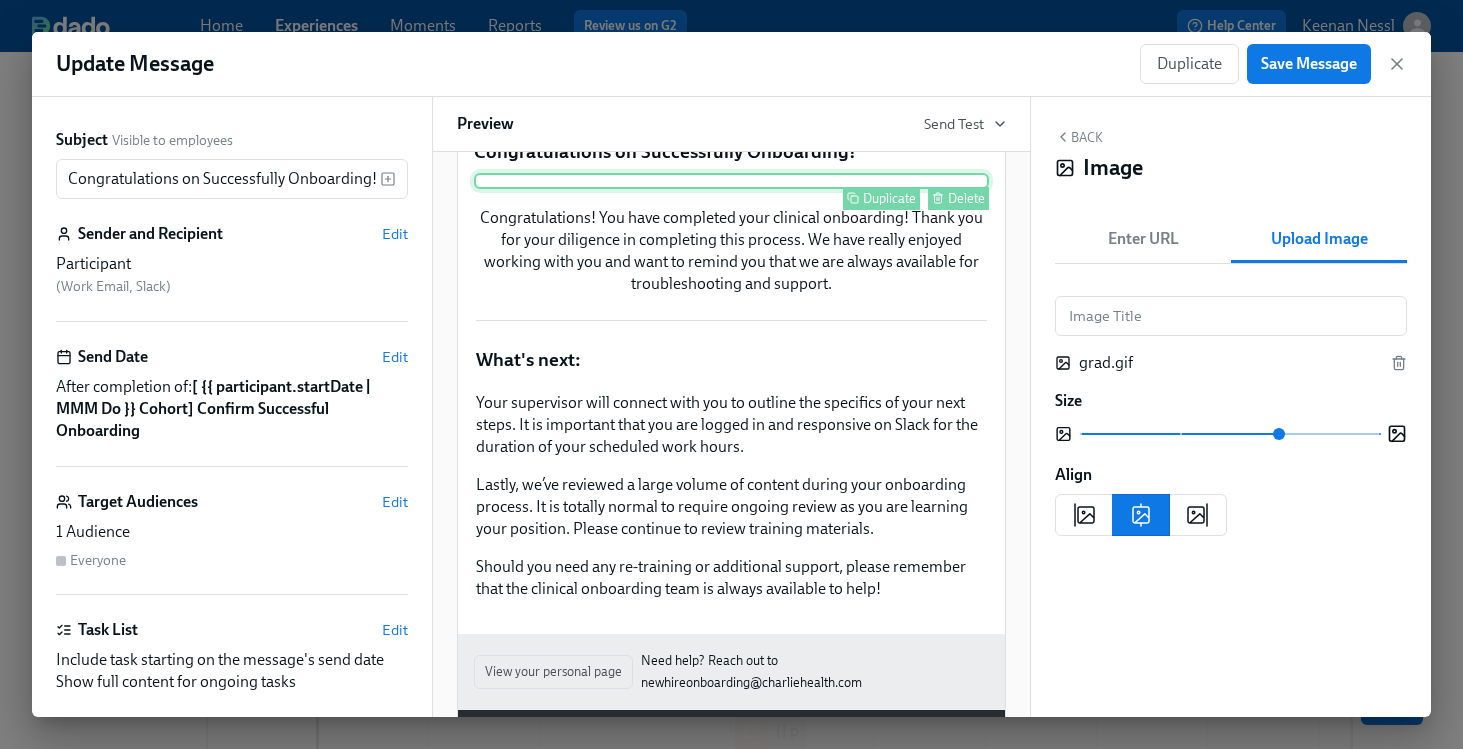 scroll, scrollTop: 74, scrollLeft: 0, axis: vertical 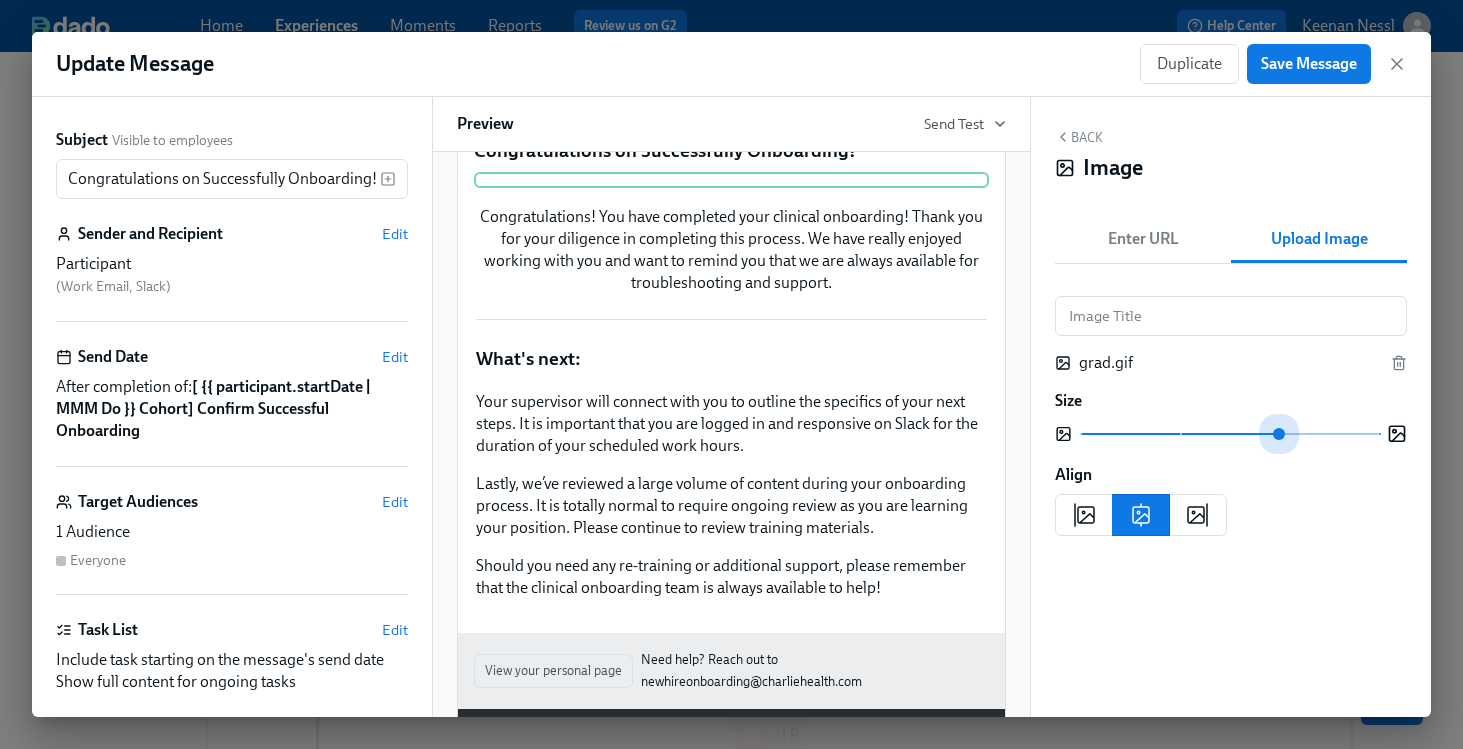 drag, startPoint x: 1280, startPoint y: 437, endPoint x: 1245, endPoint y: 438, distance: 35.014282 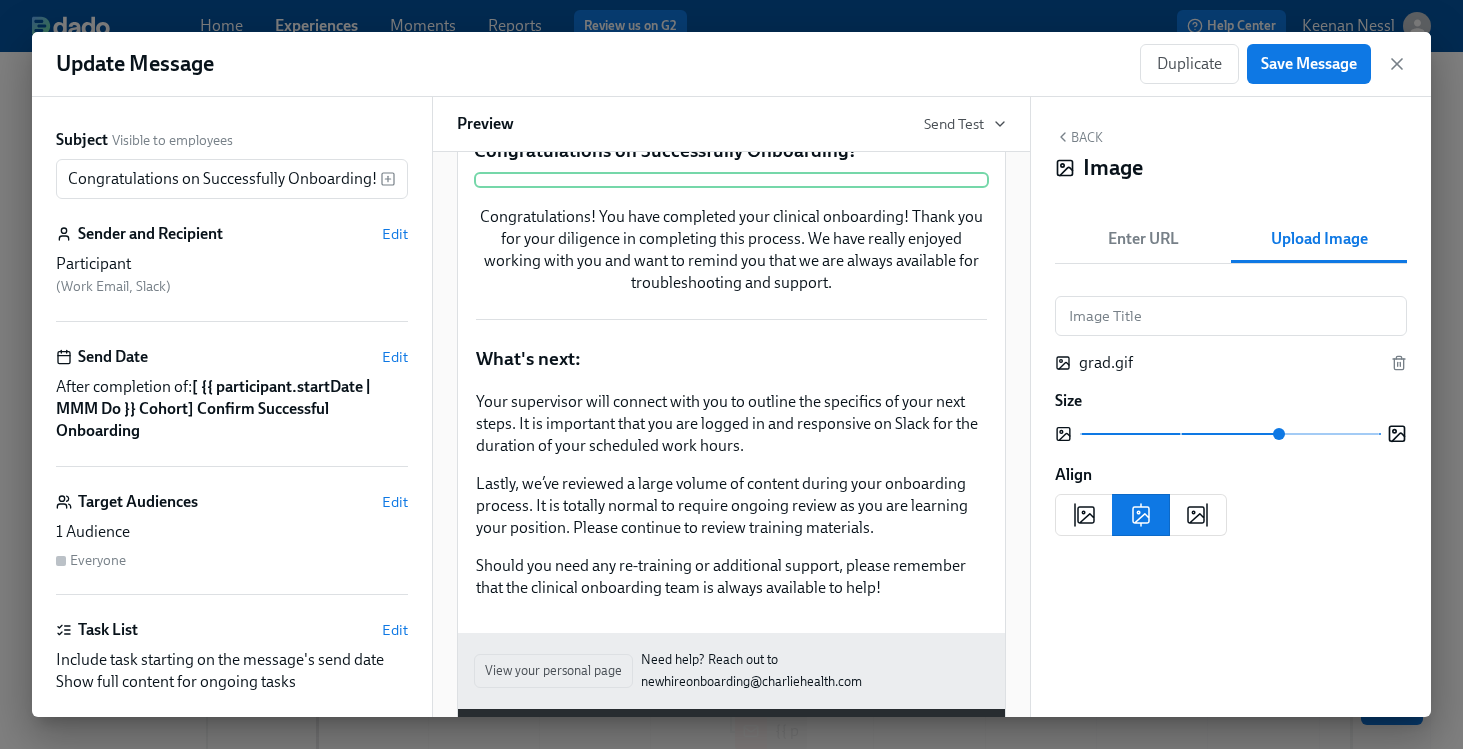 click at bounding box center [1229, 434] 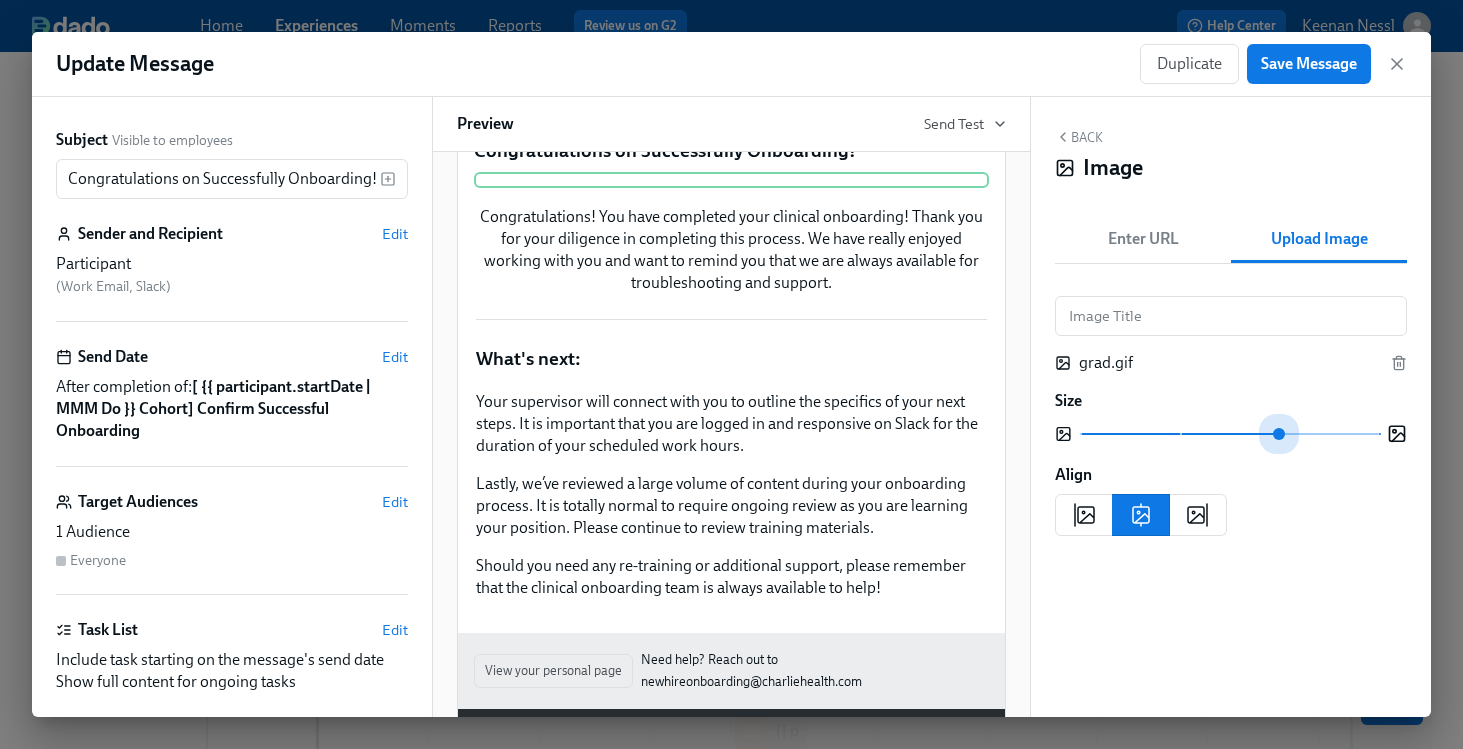 click at bounding box center [1229, 434] 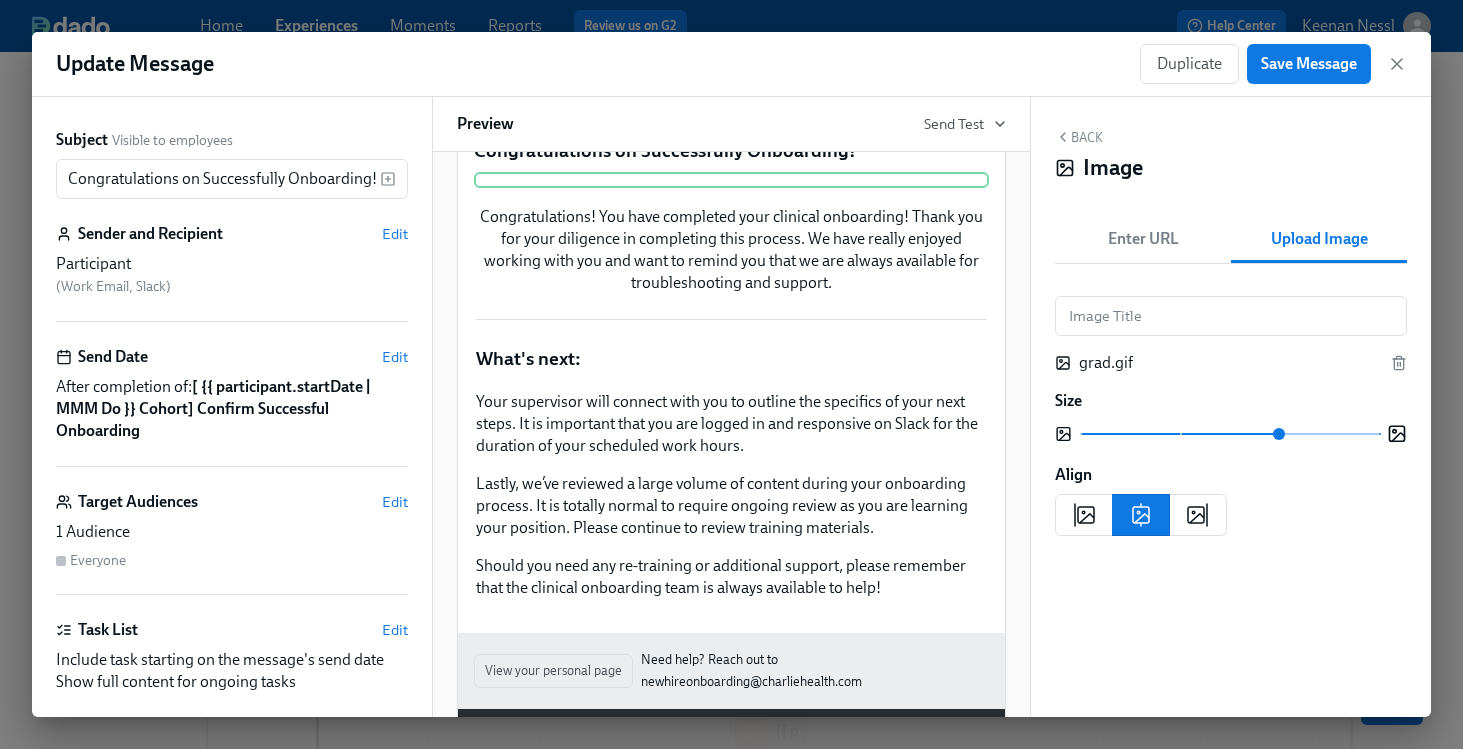 click at bounding box center (1231, 434) 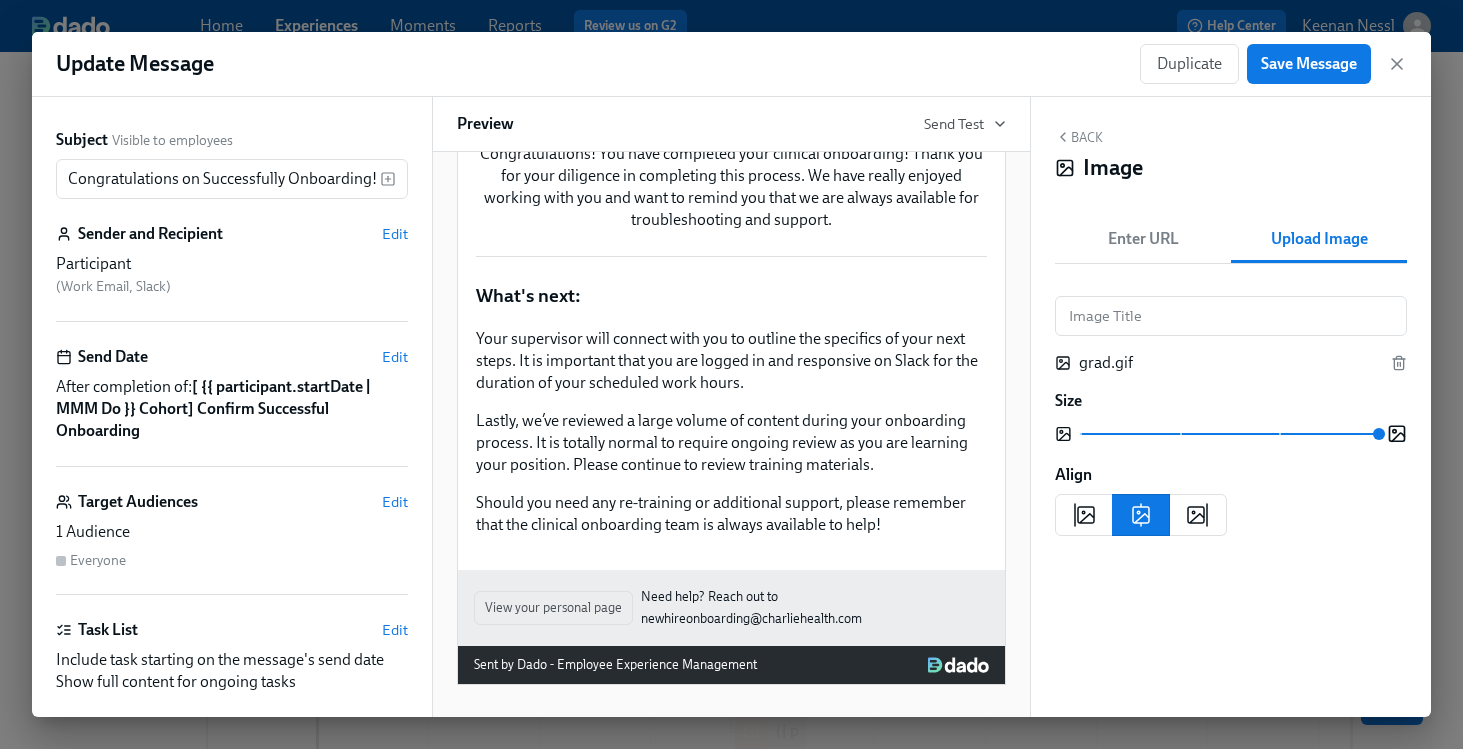 scroll, scrollTop: 0, scrollLeft: 0, axis: both 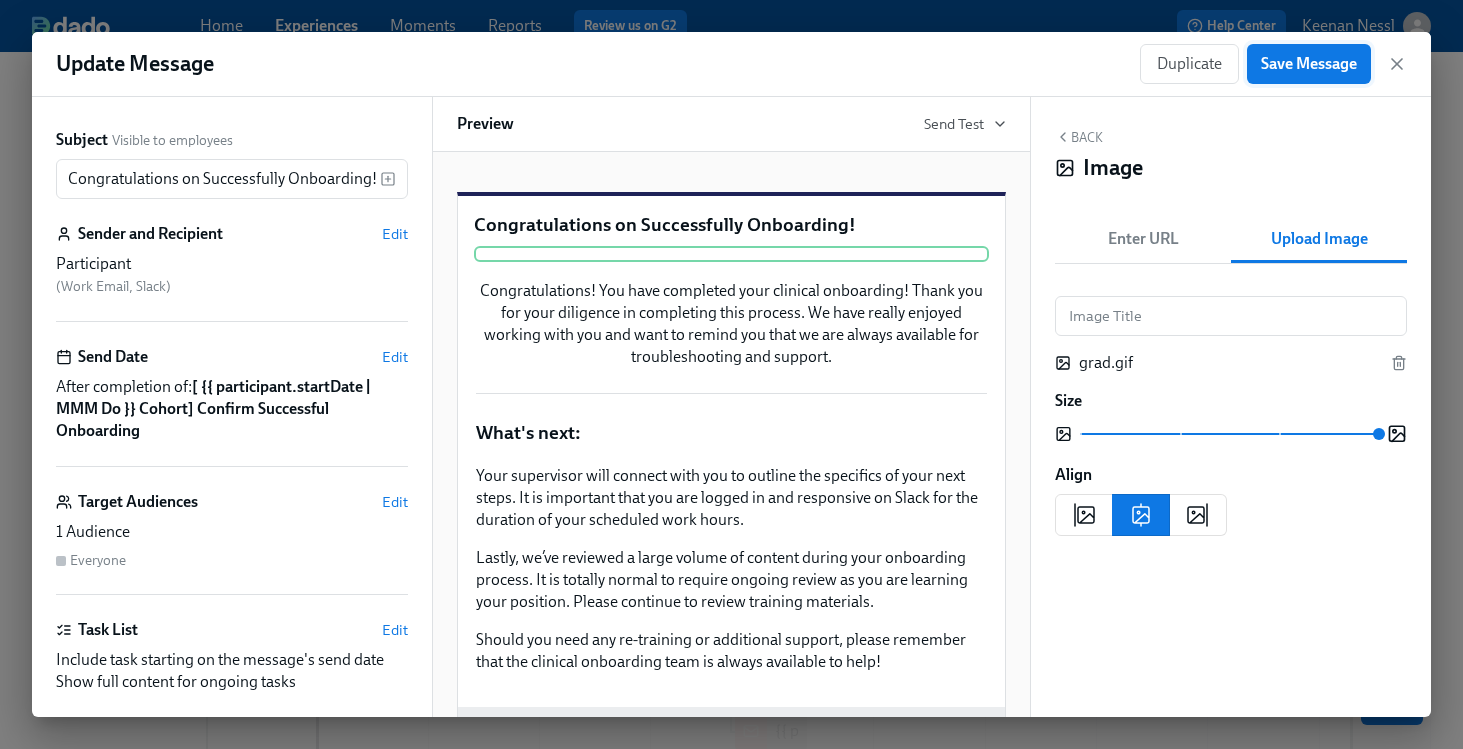 click on "Save Message" at bounding box center [1309, 64] 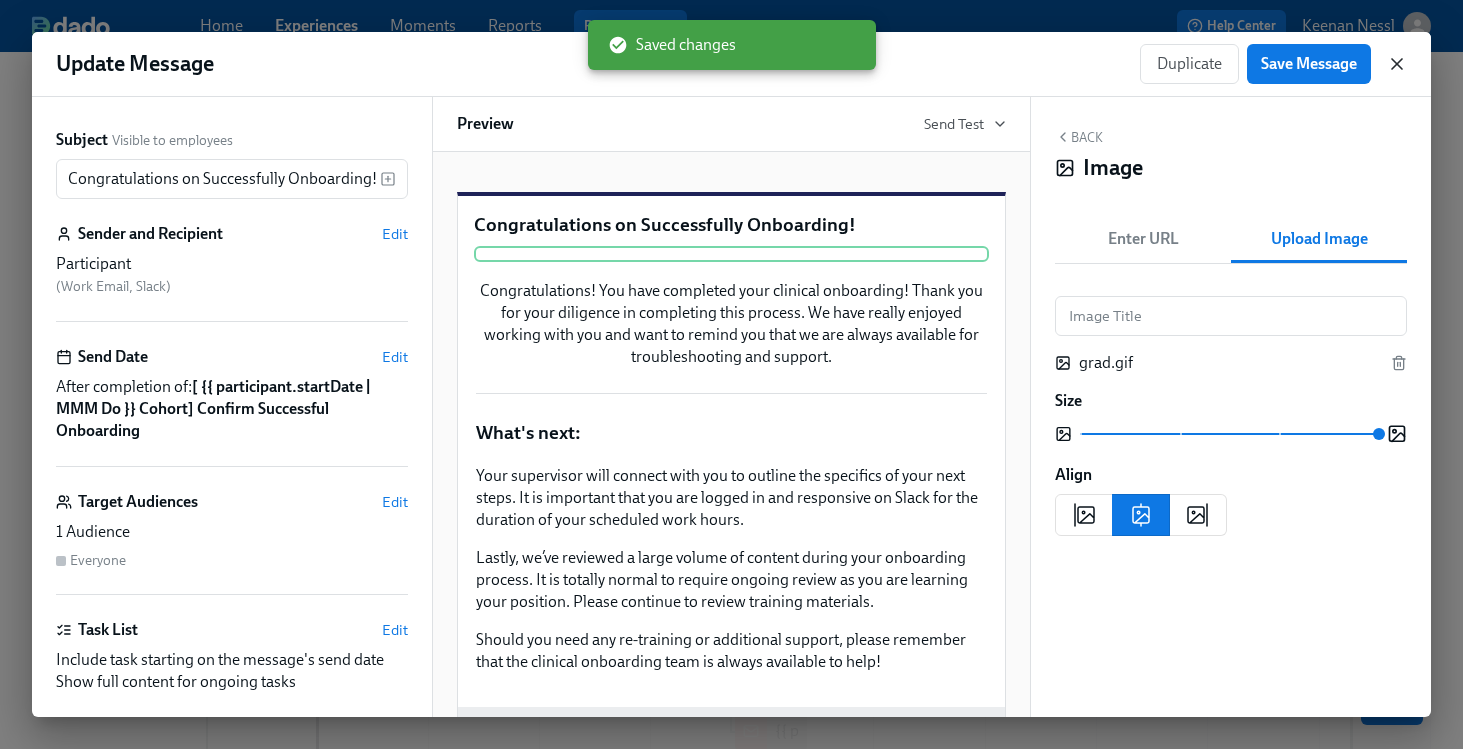 click 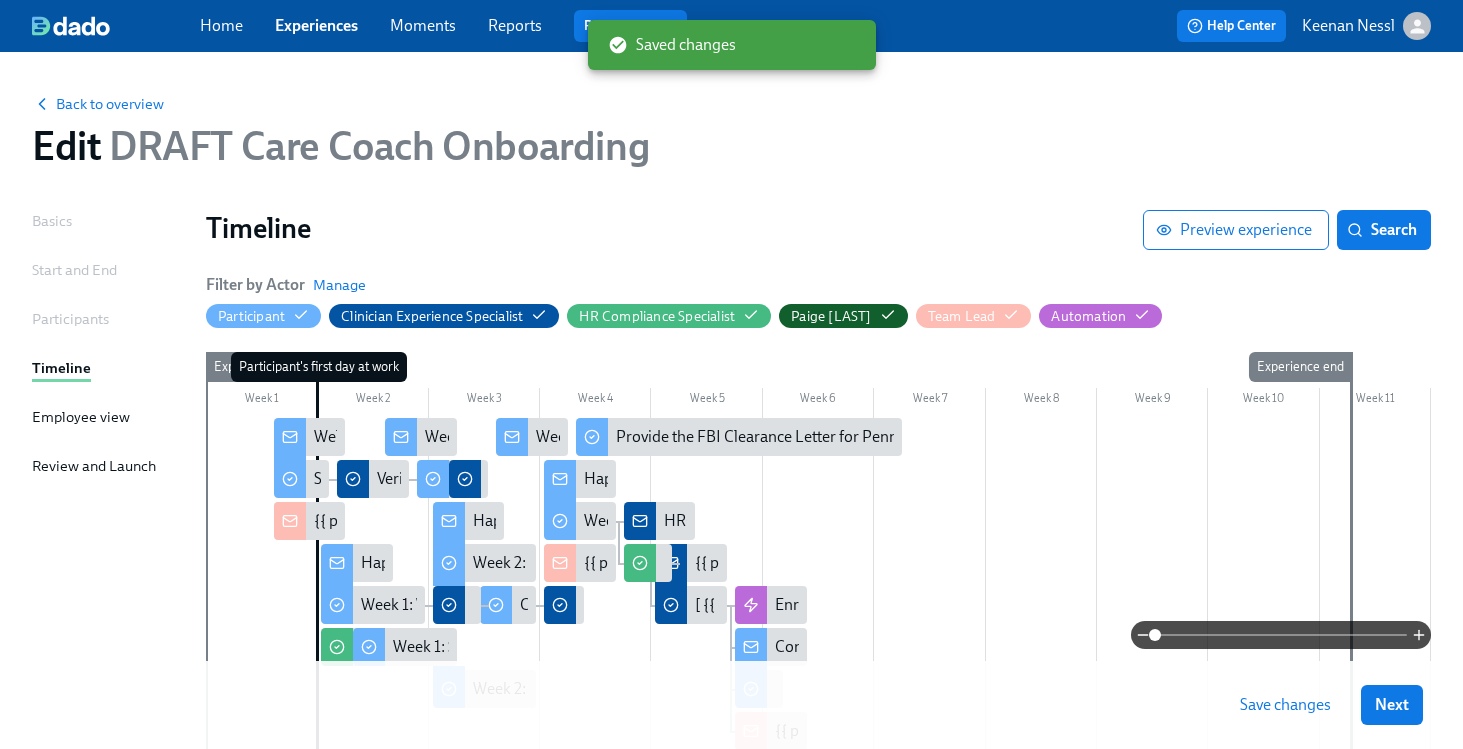 click on "Save changes" at bounding box center [1285, 705] 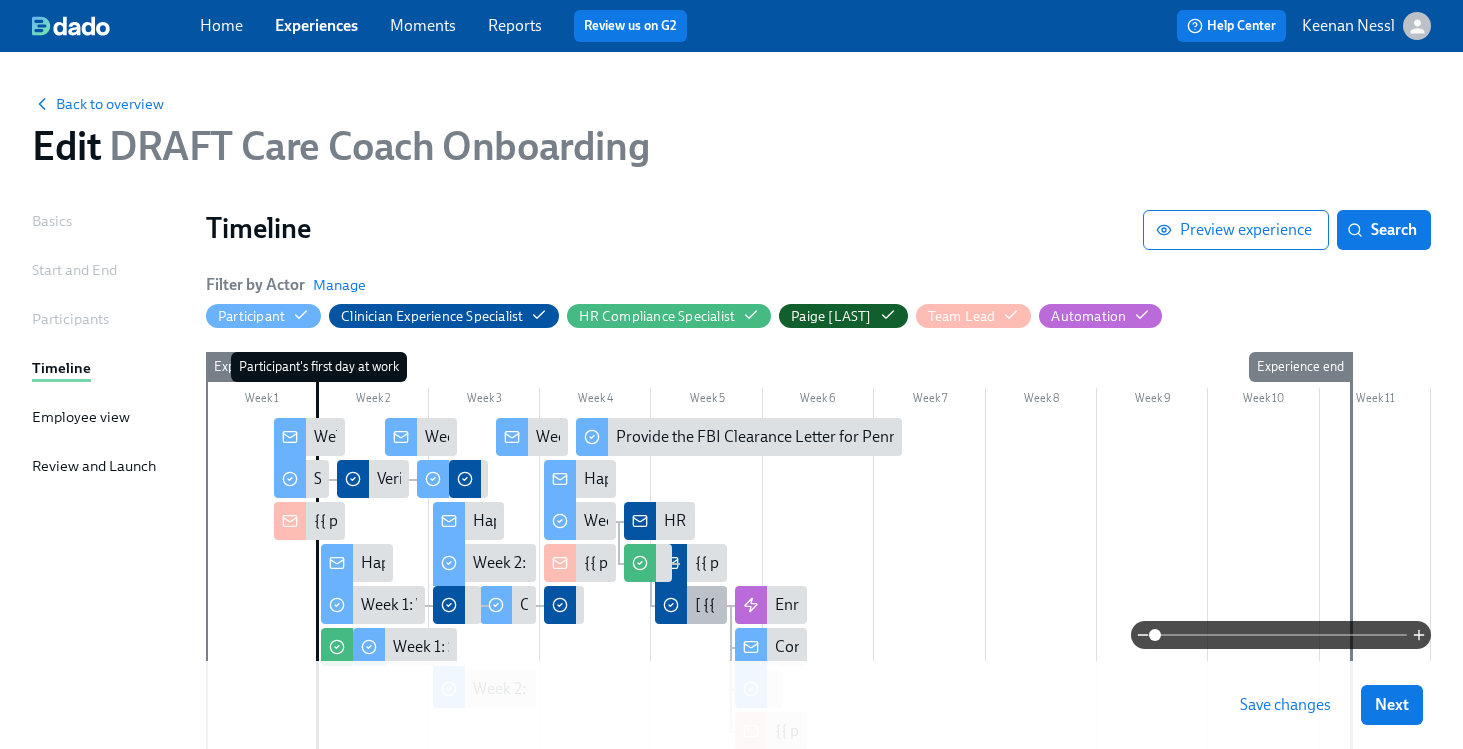 click on "[ {{ participant.startDate | MMM Do }} Cohort] Confirm Successful Onboarding" at bounding box center (691, 605) 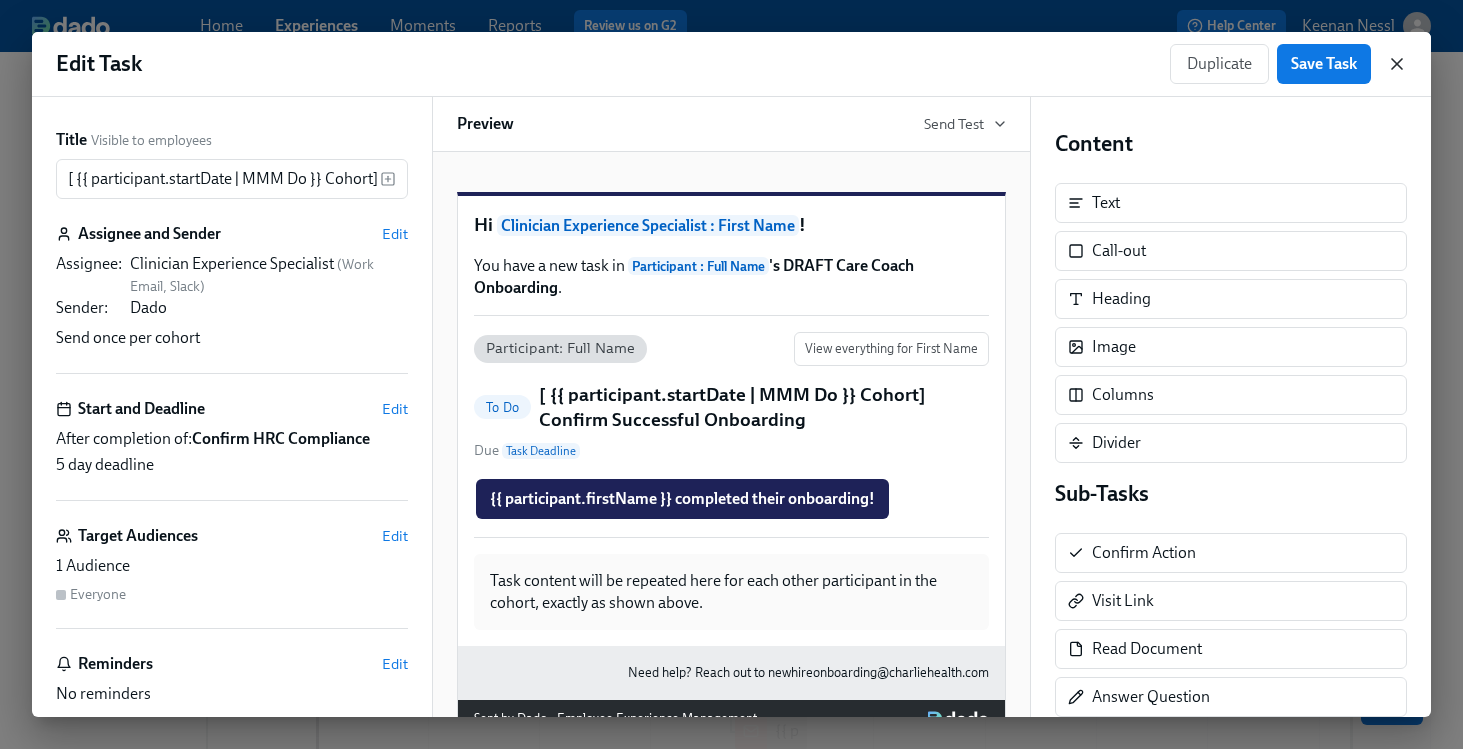 click 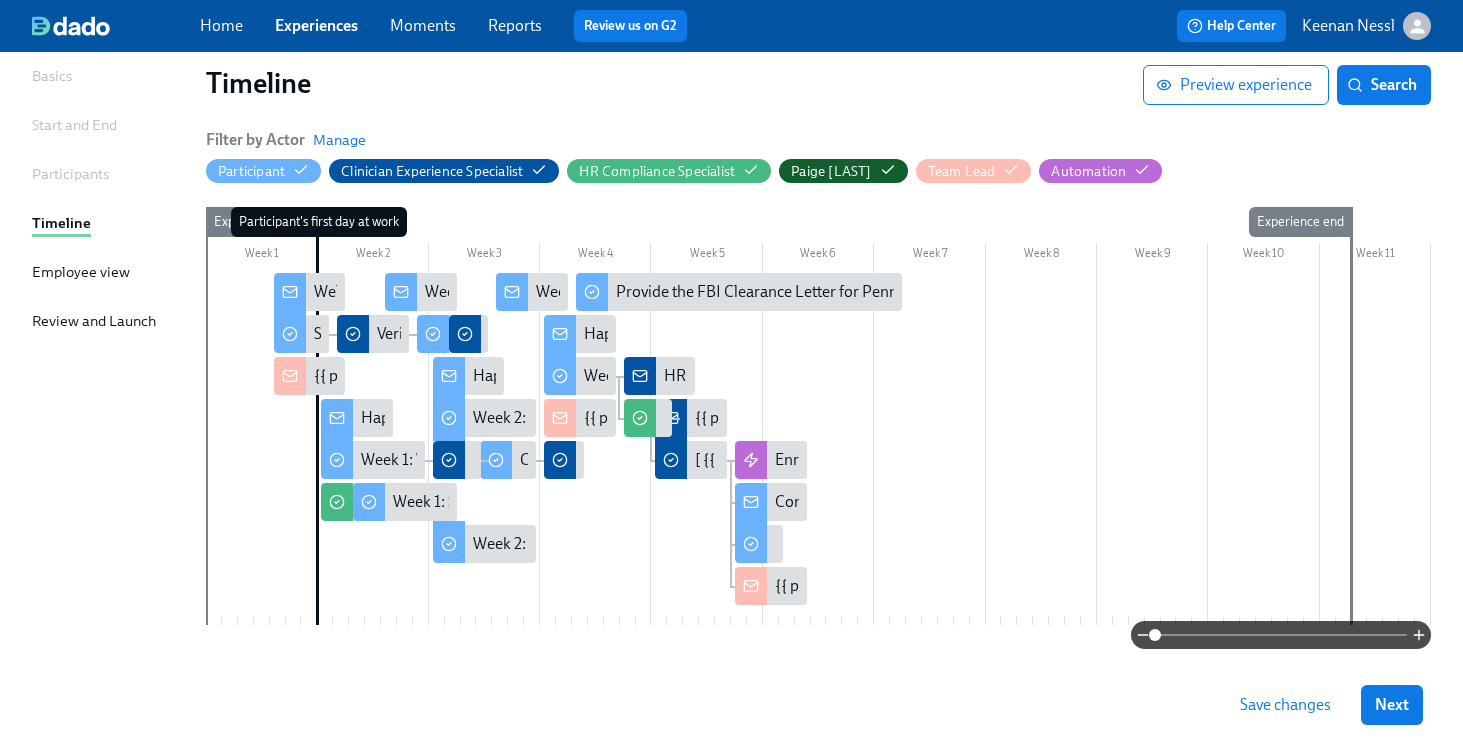 scroll, scrollTop: 149, scrollLeft: 0, axis: vertical 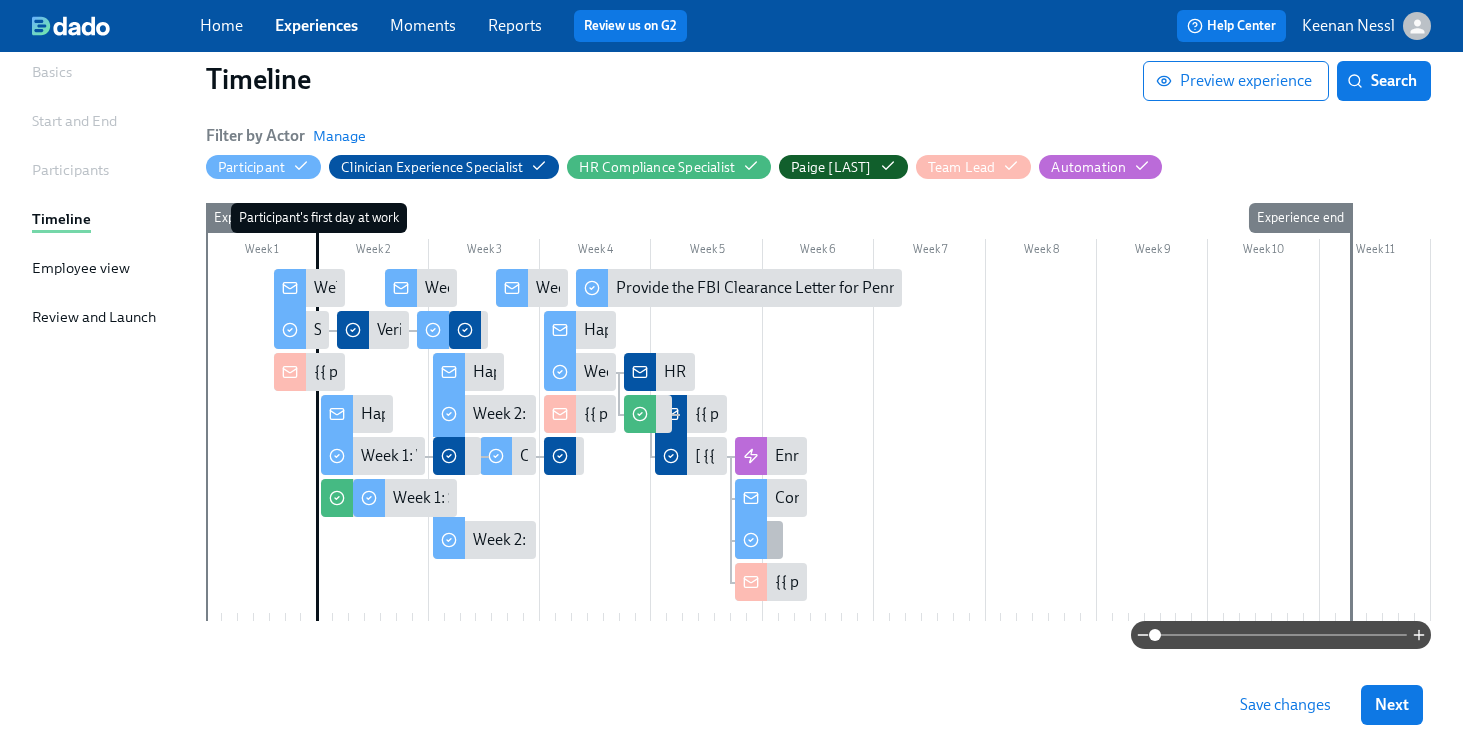click 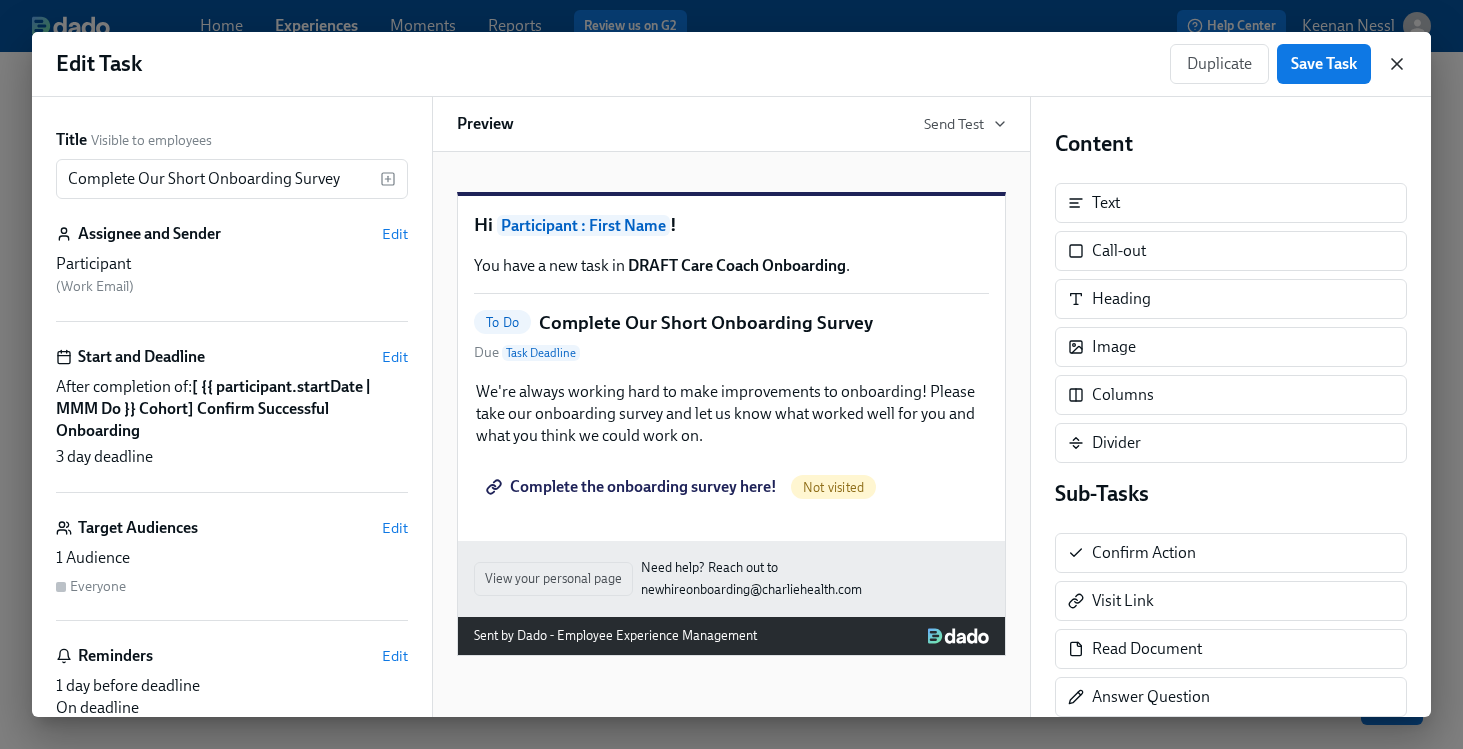 click 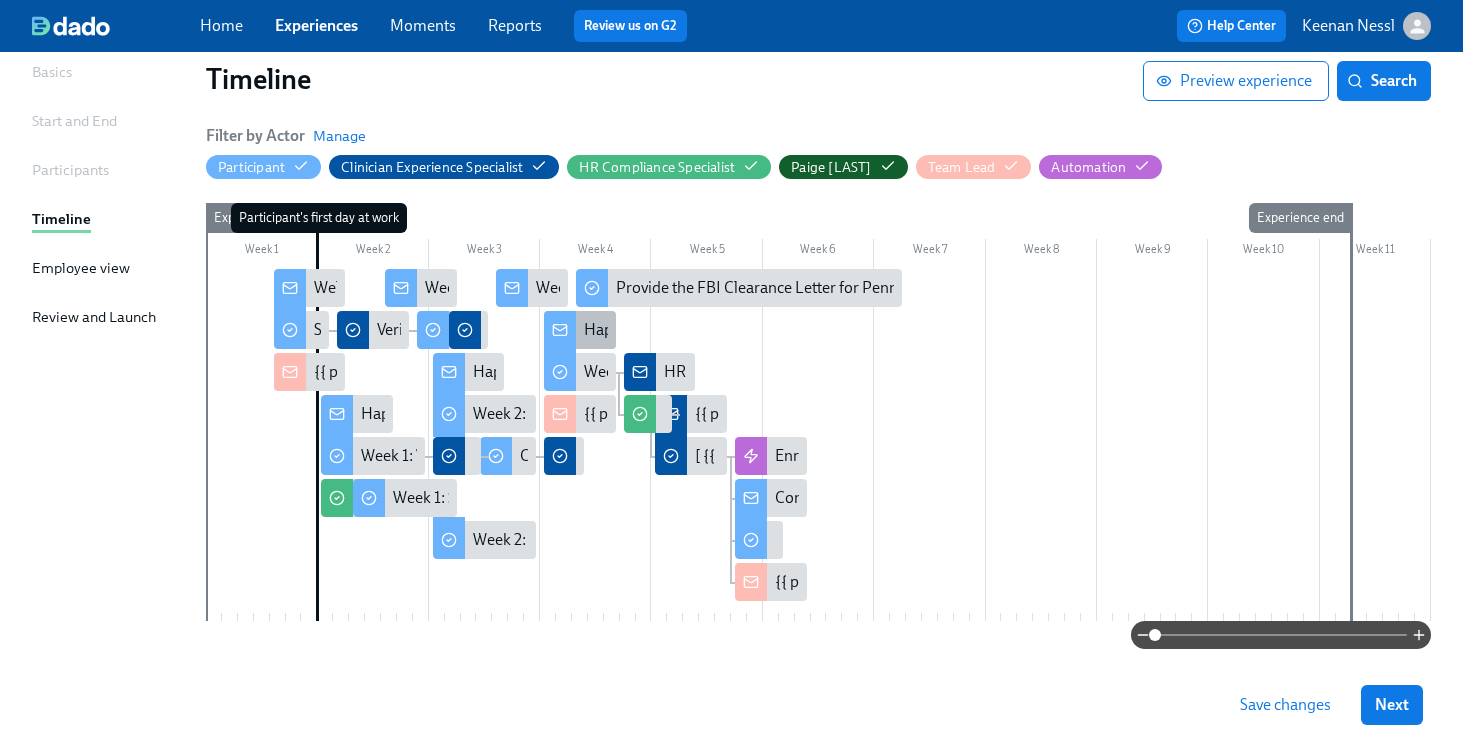 click on "Happy Final Week of Onboarding!" at bounding box center [700, 330] 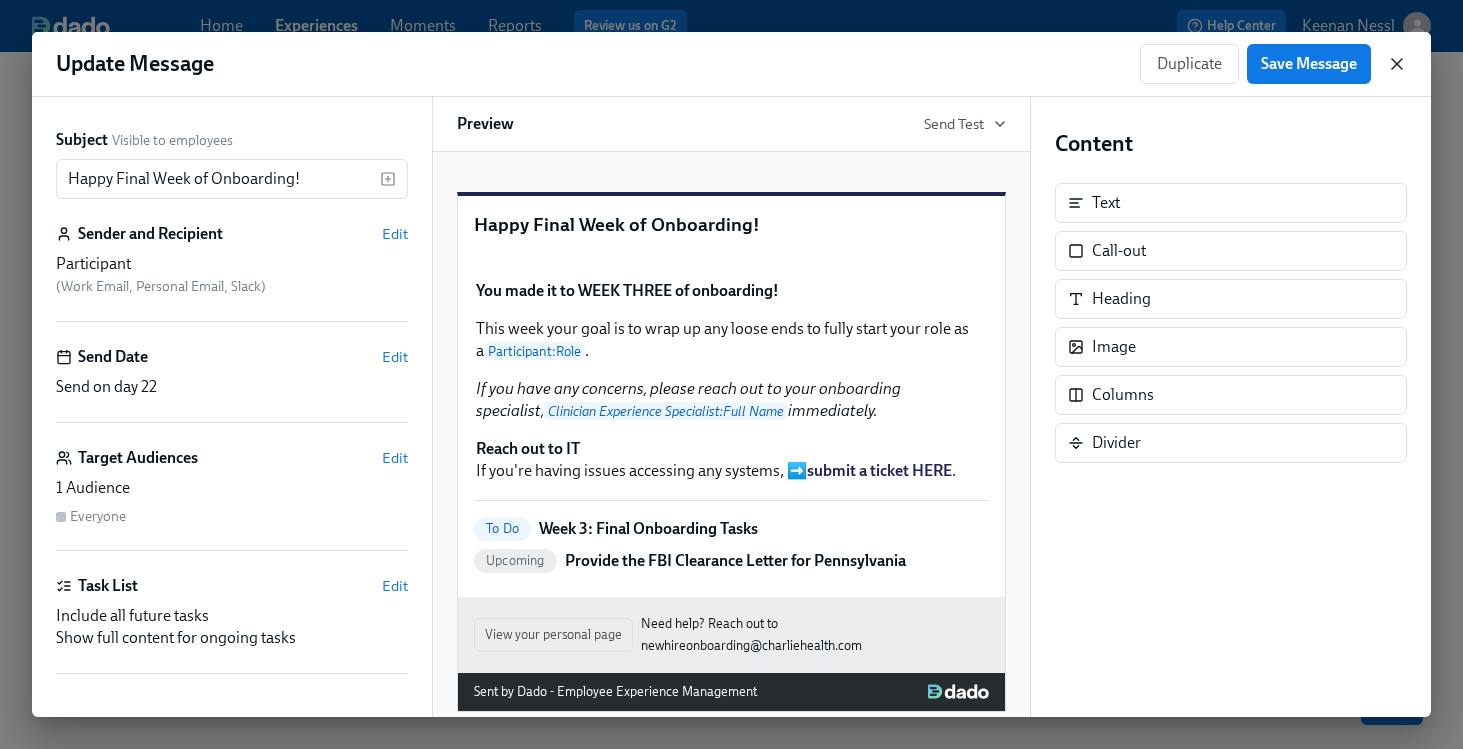 click 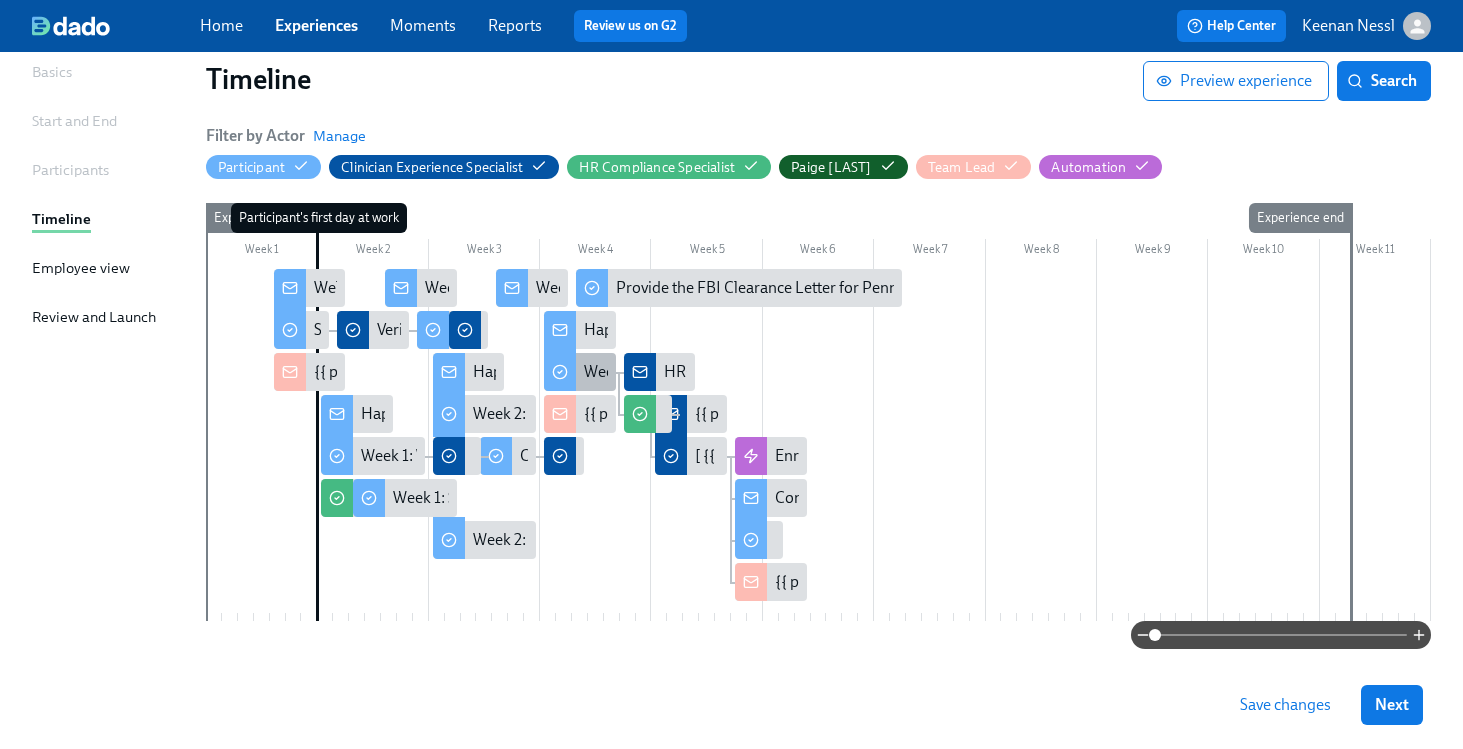 click on "Week 3: Final Onboarding Tasks" at bounding box center (693, 372) 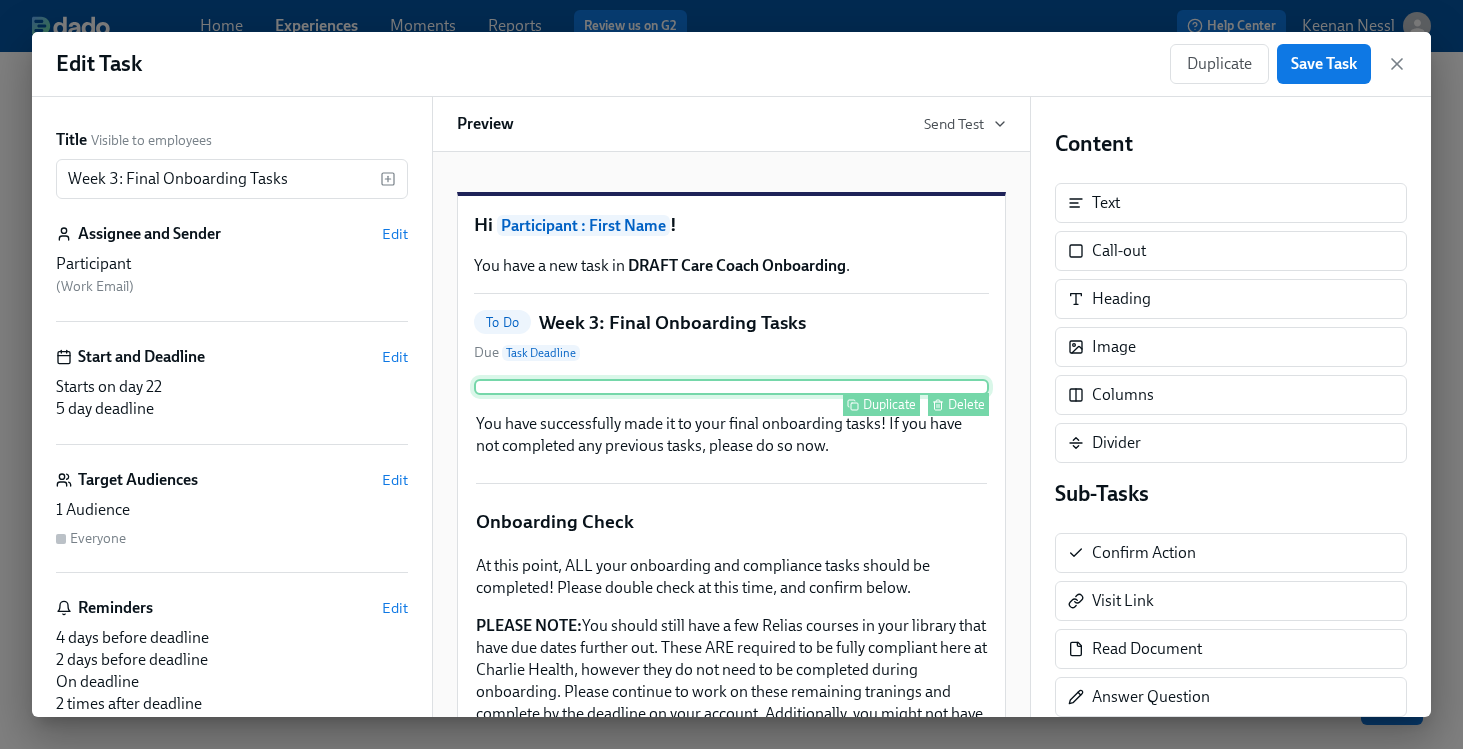 click on "Duplicate   Delete" at bounding box center [731, 387] 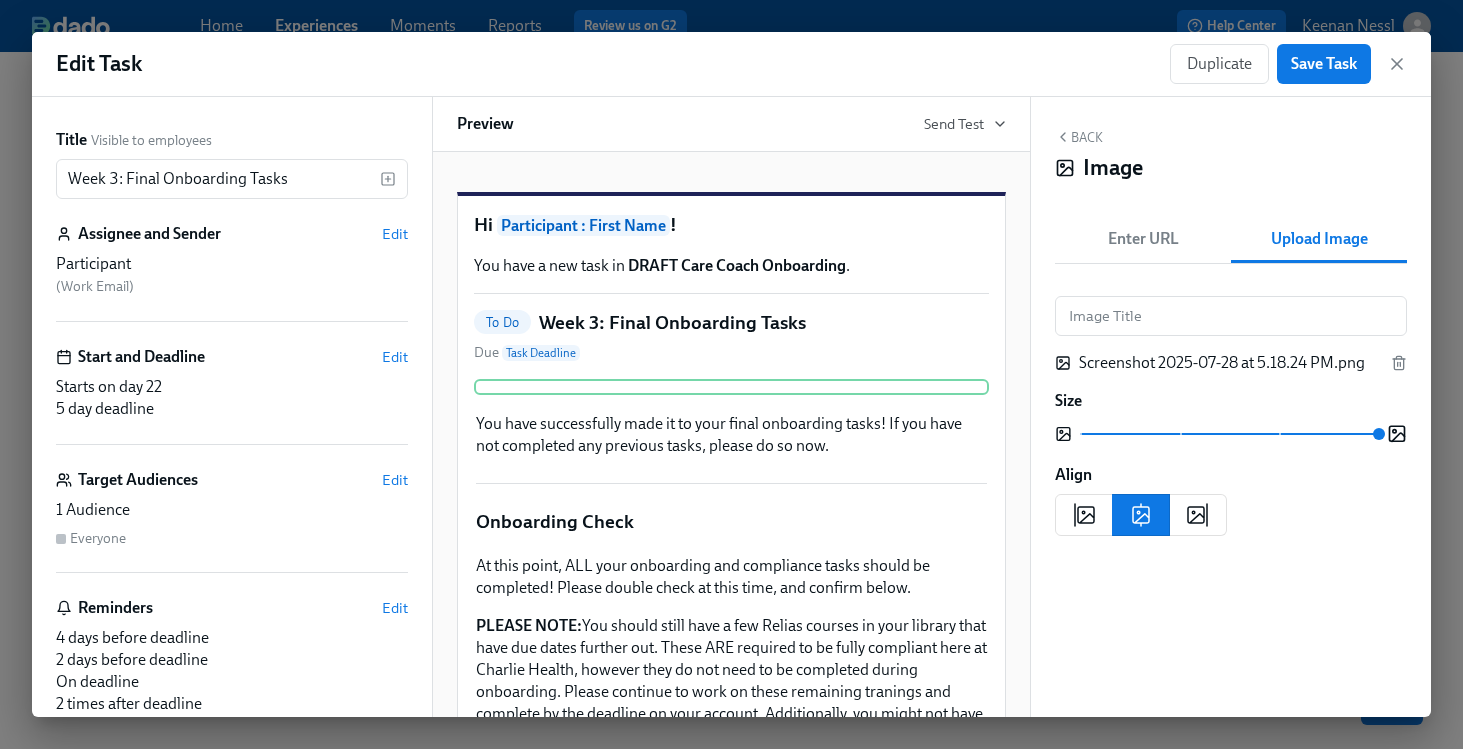 click on "Upload Image" at bounding box center (1319, 239) 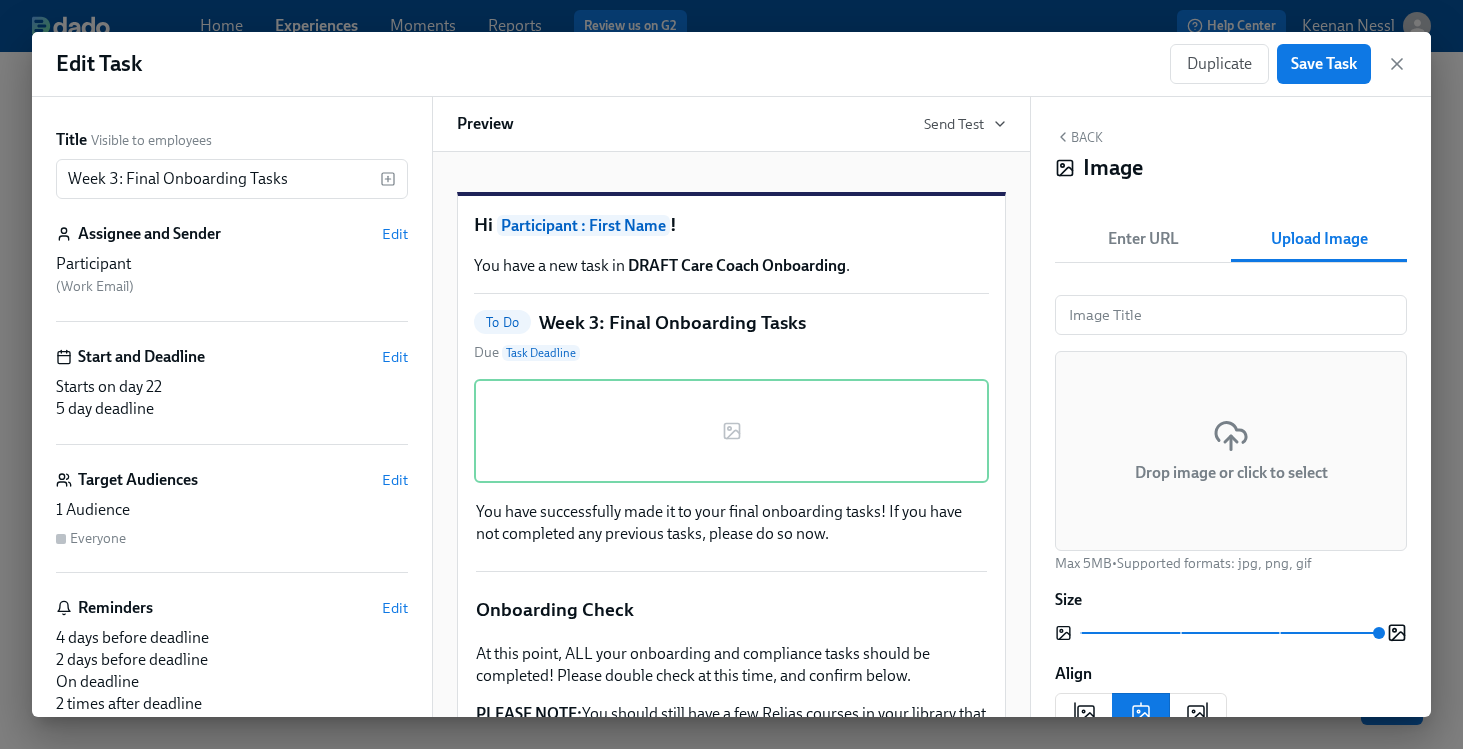 click on "Drop image or click to select" at bounding box center (1231, 451) 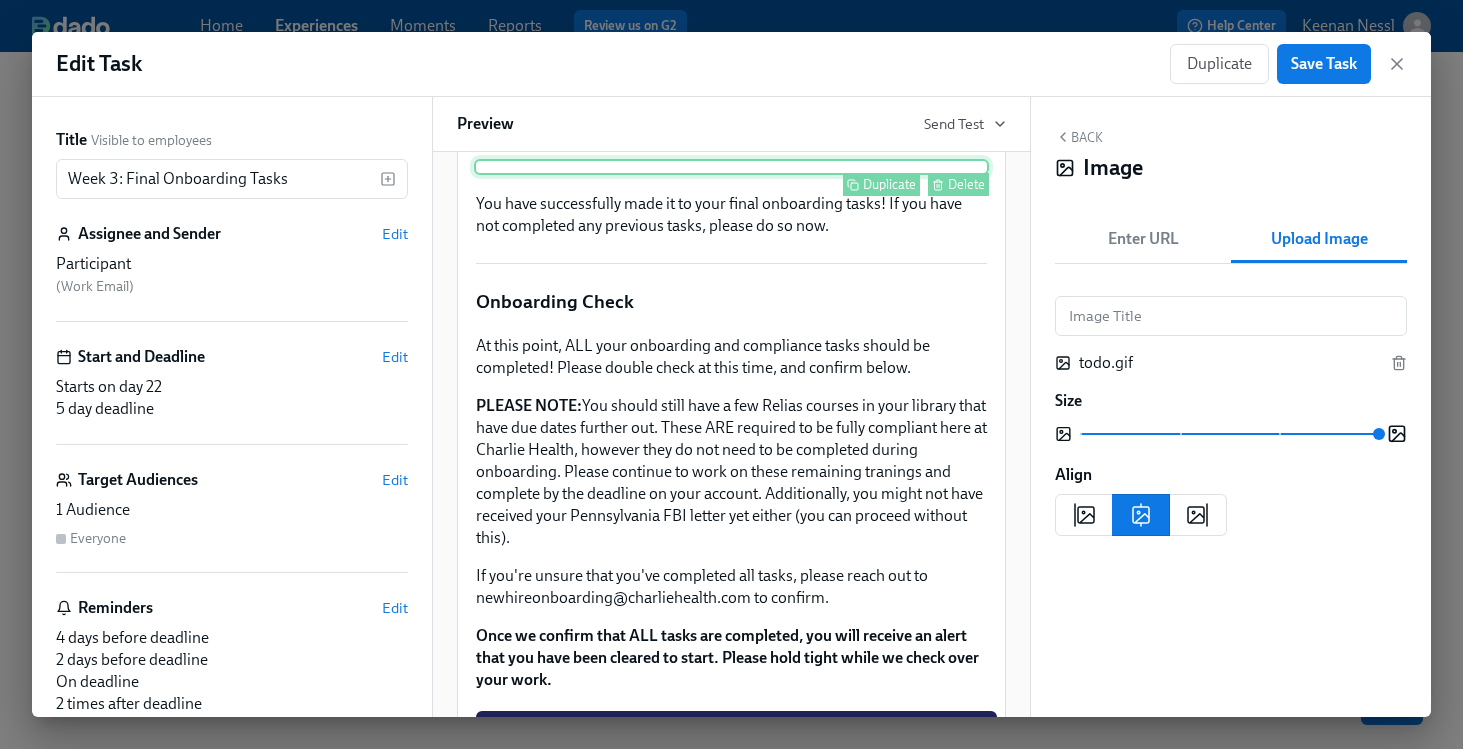 scroll, scrollTop: 230, scrollLeft: 0, axis: vertical 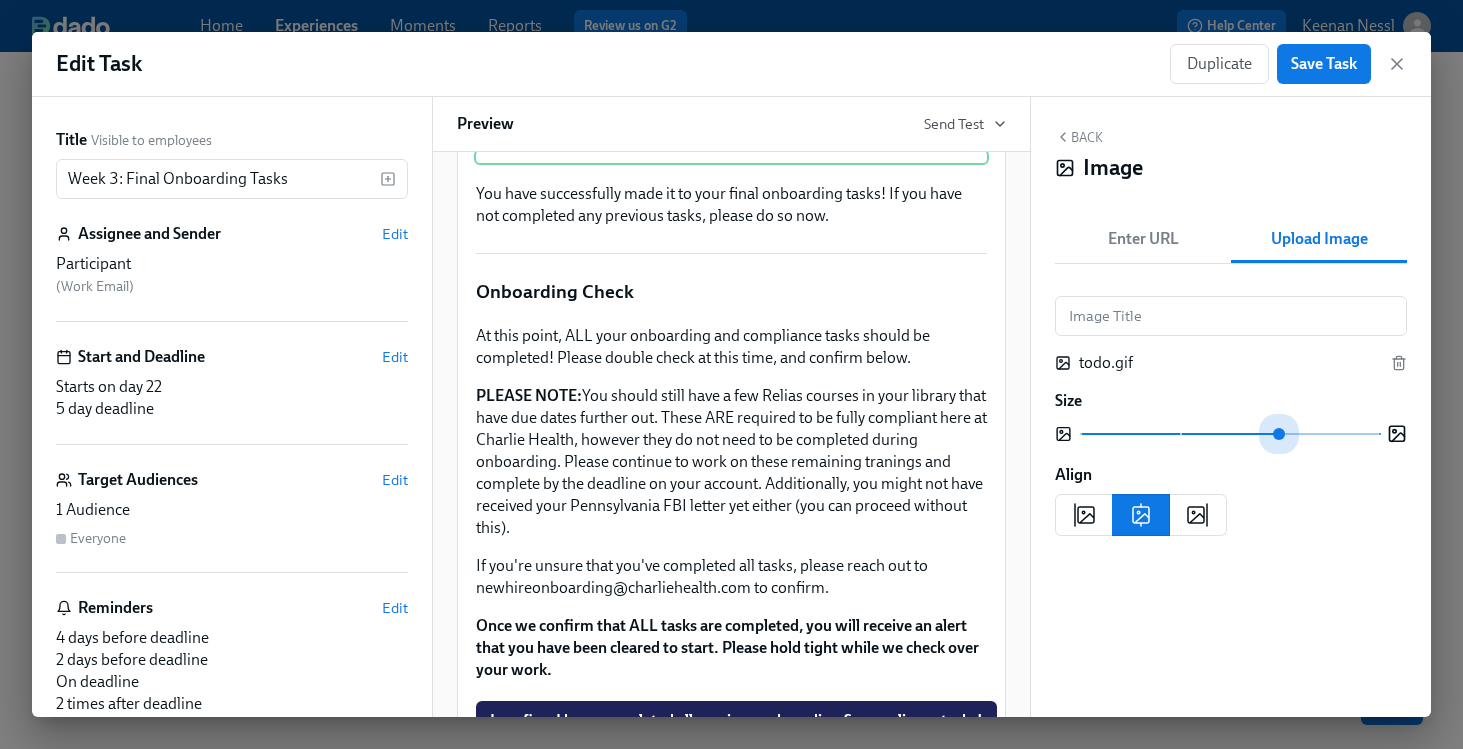 click at bounding box center (1229, 434) 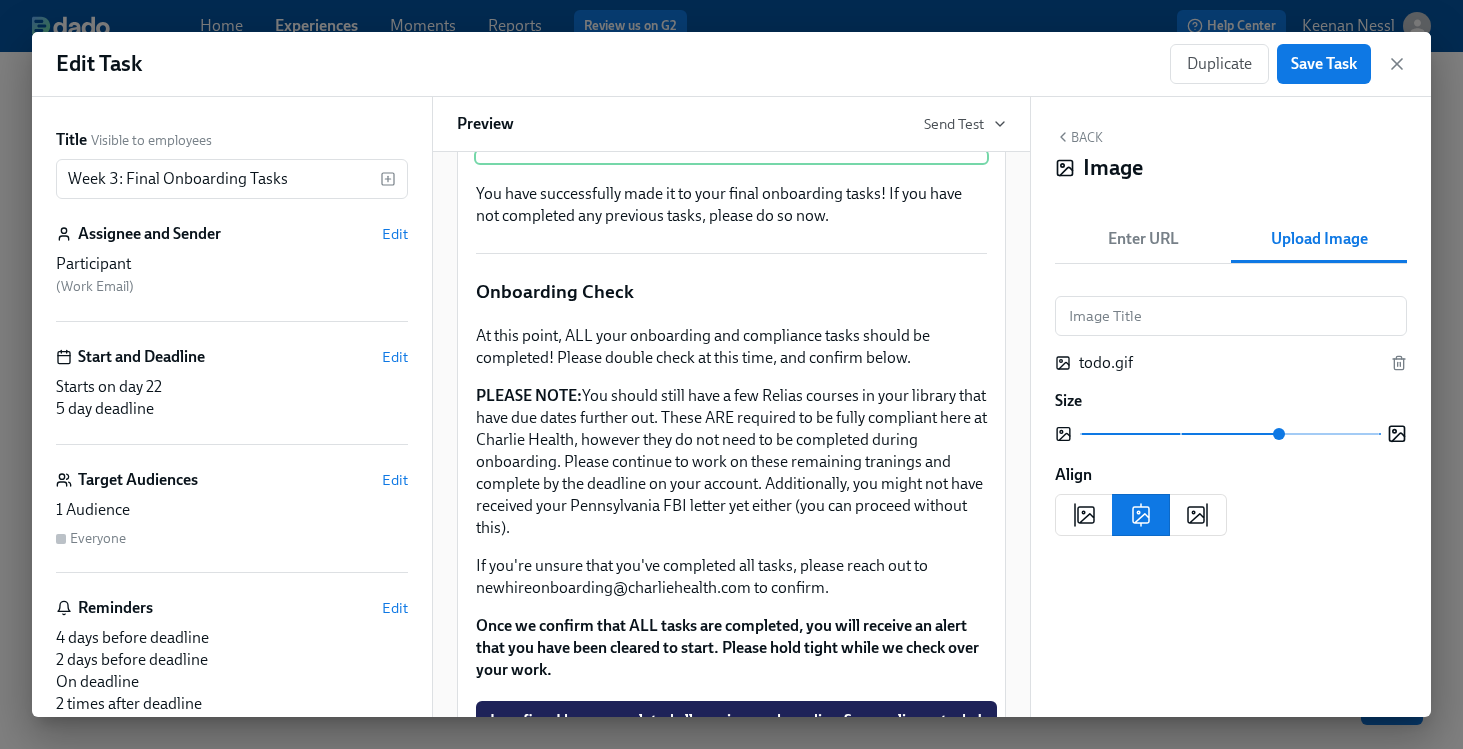 click at bounding box center [1229, 434] 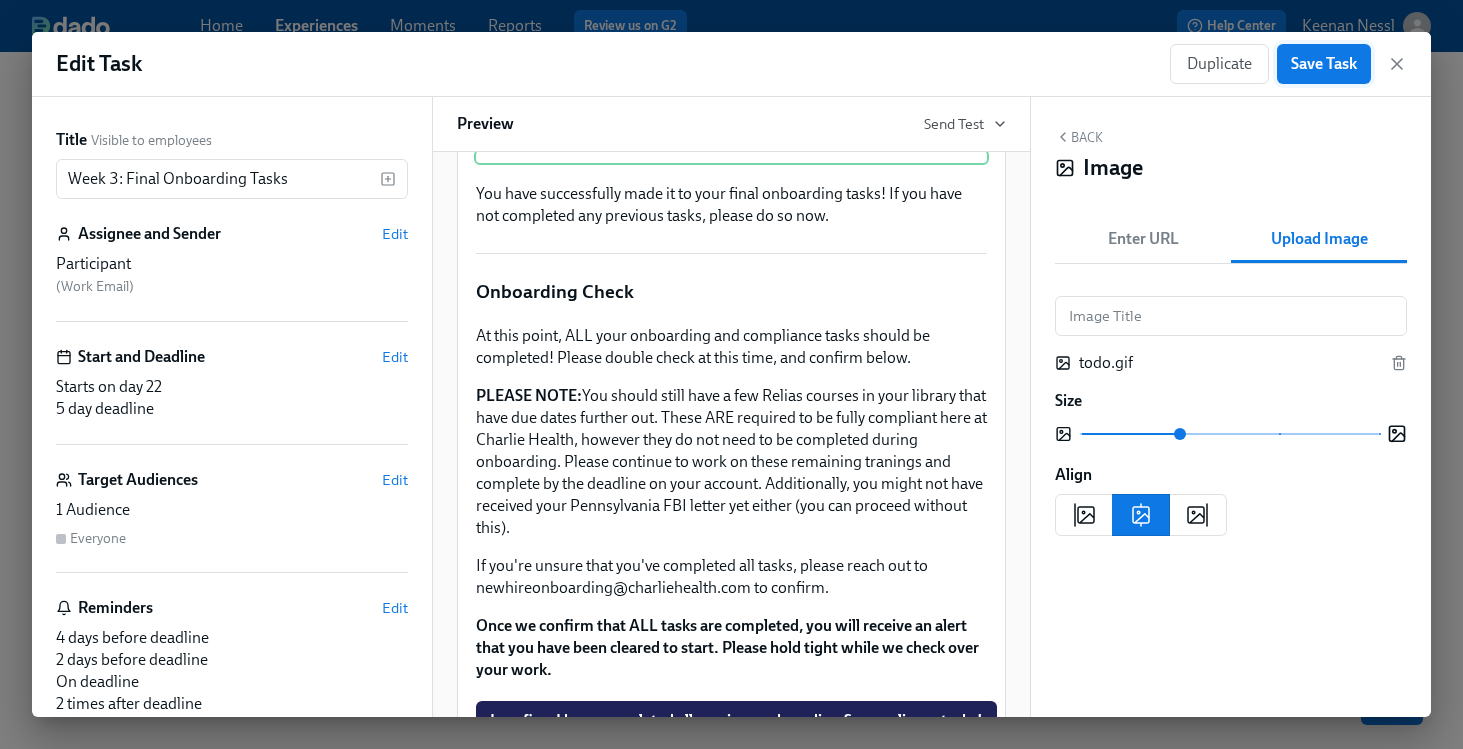 click on "Save Task" at bounding box center [1324, 64] 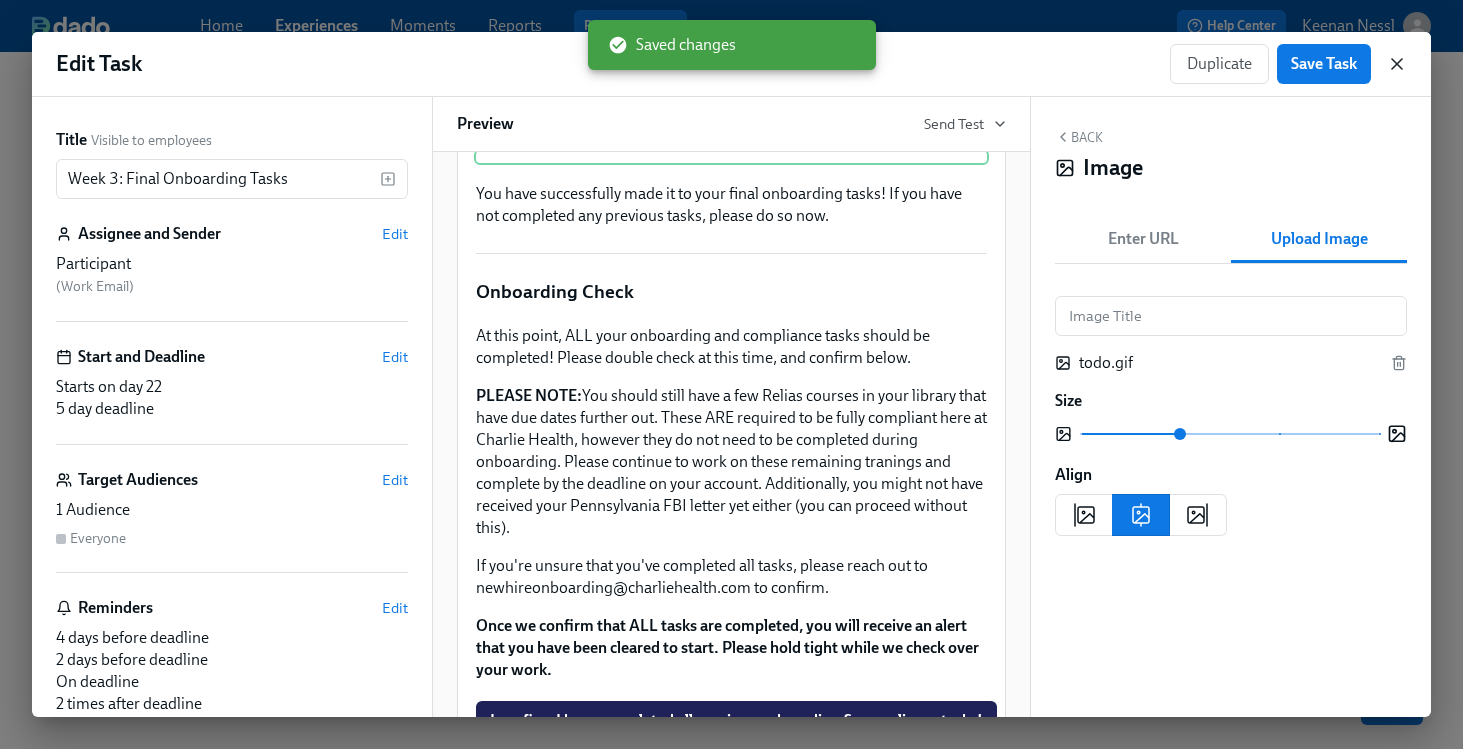 click 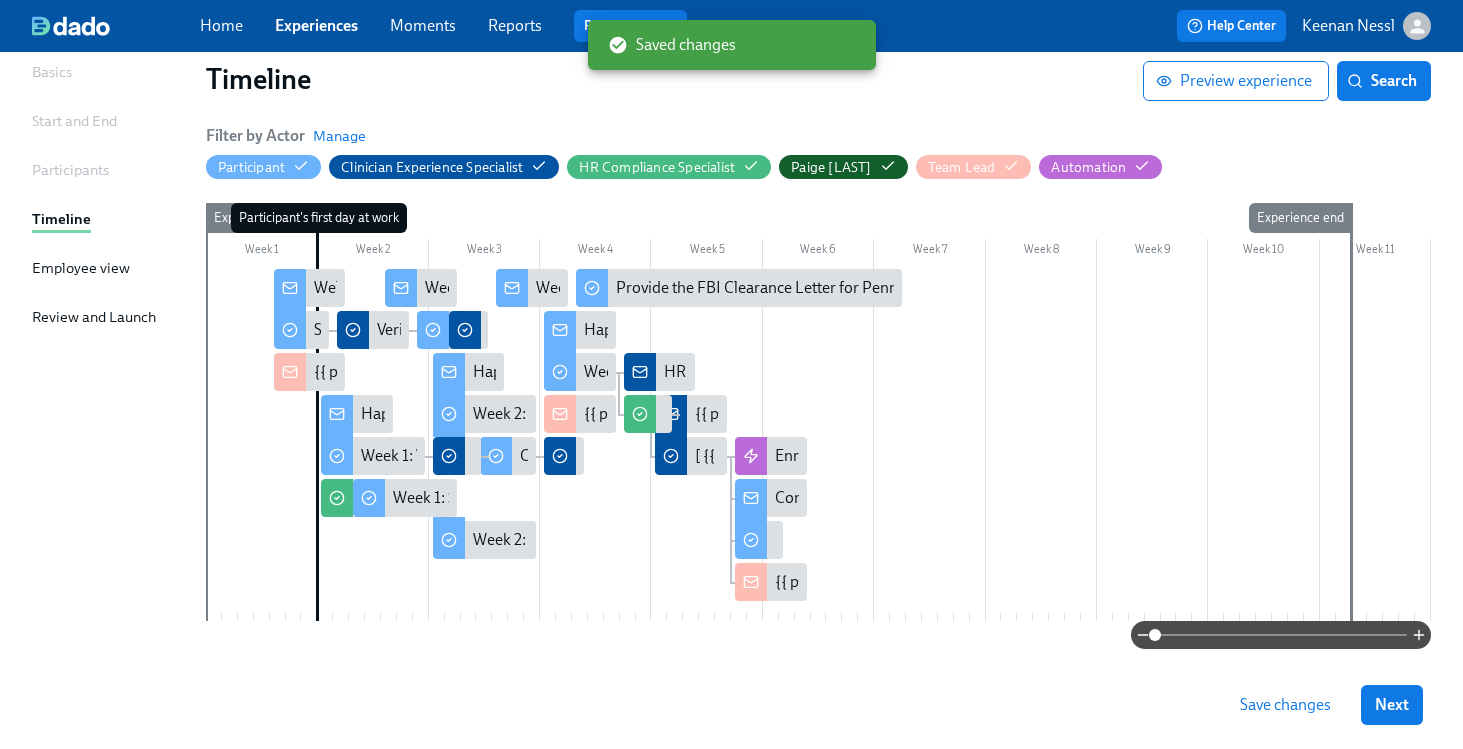 click on "Save changes" at bounding box center (1285, 705) 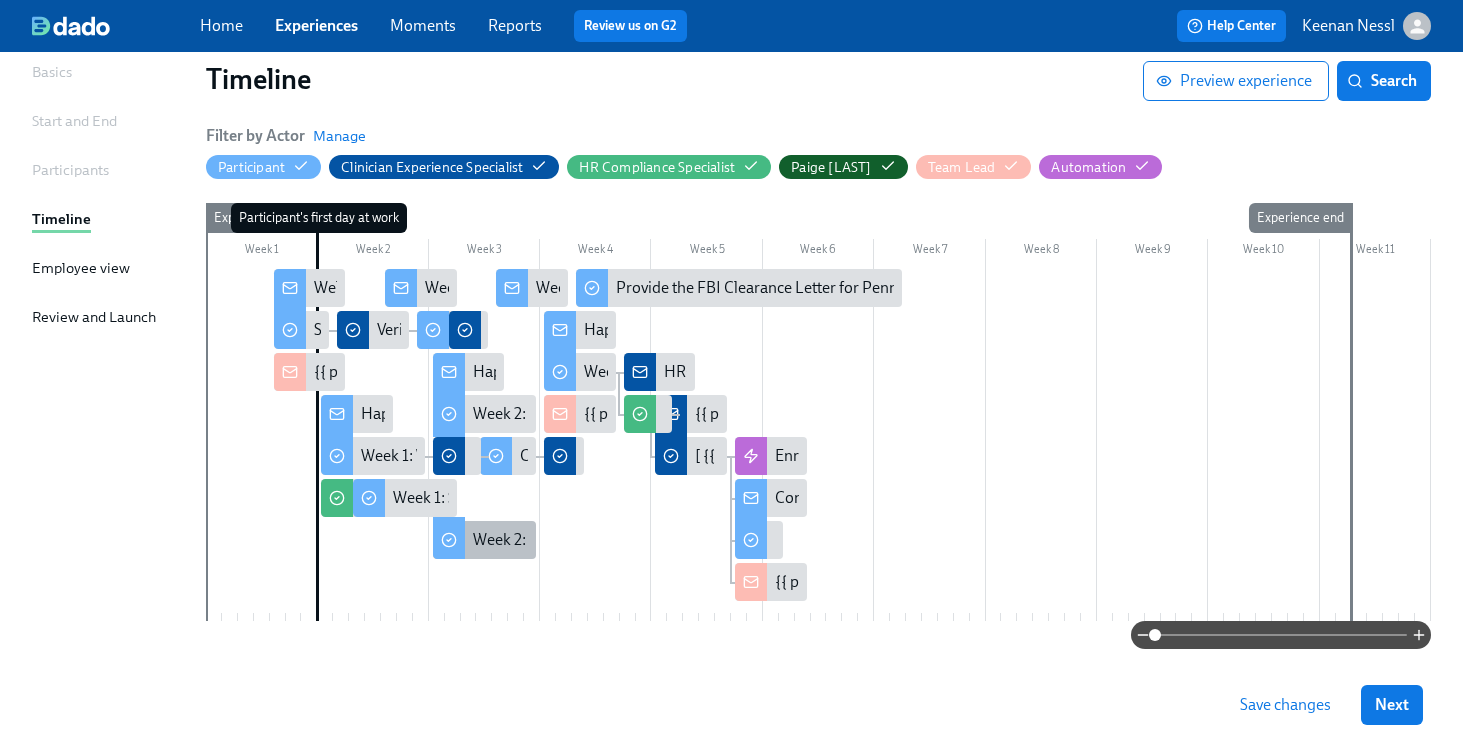 click on "Week 2: Key Compliance Tasks" at bounding box center [576, 540] 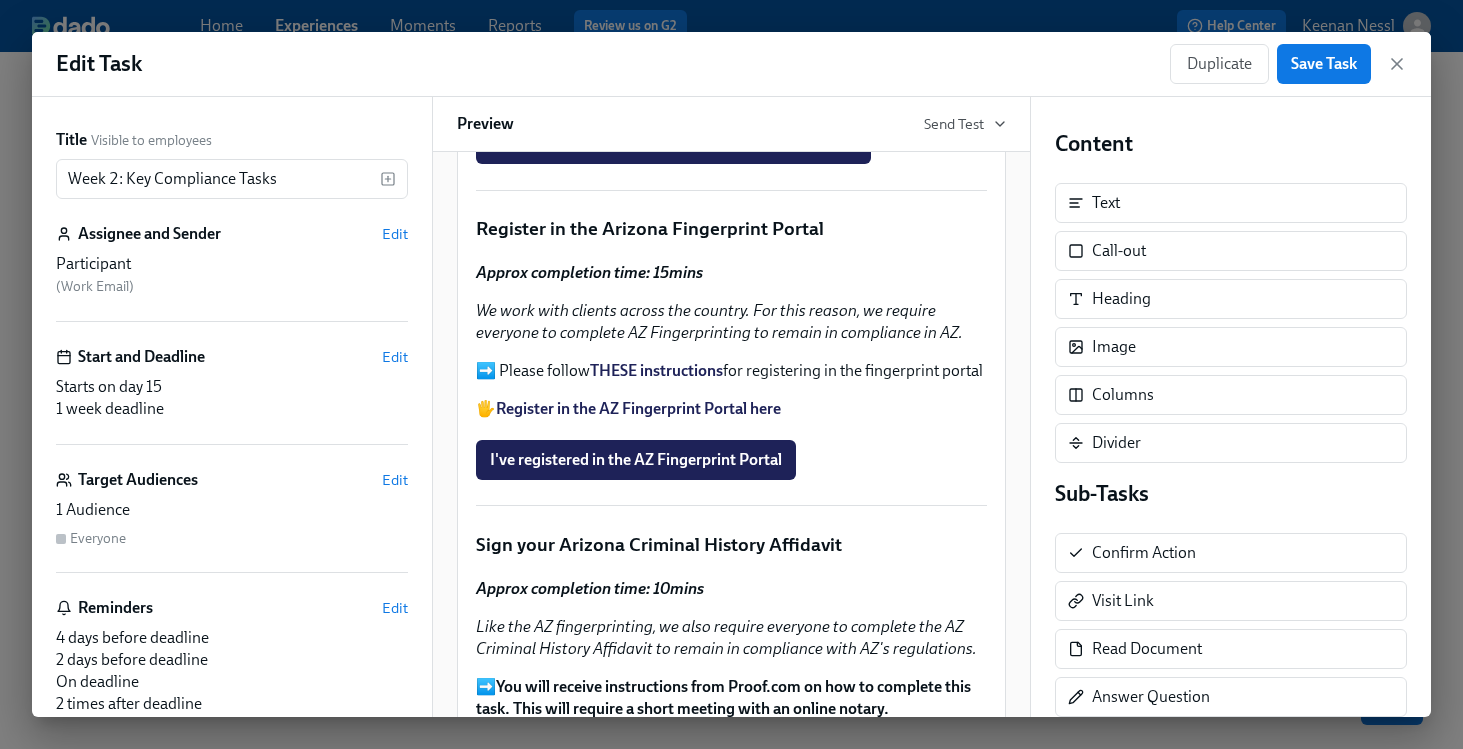 scroll, scrollTop: 2123, scrollLeft: 0, axis: vertical 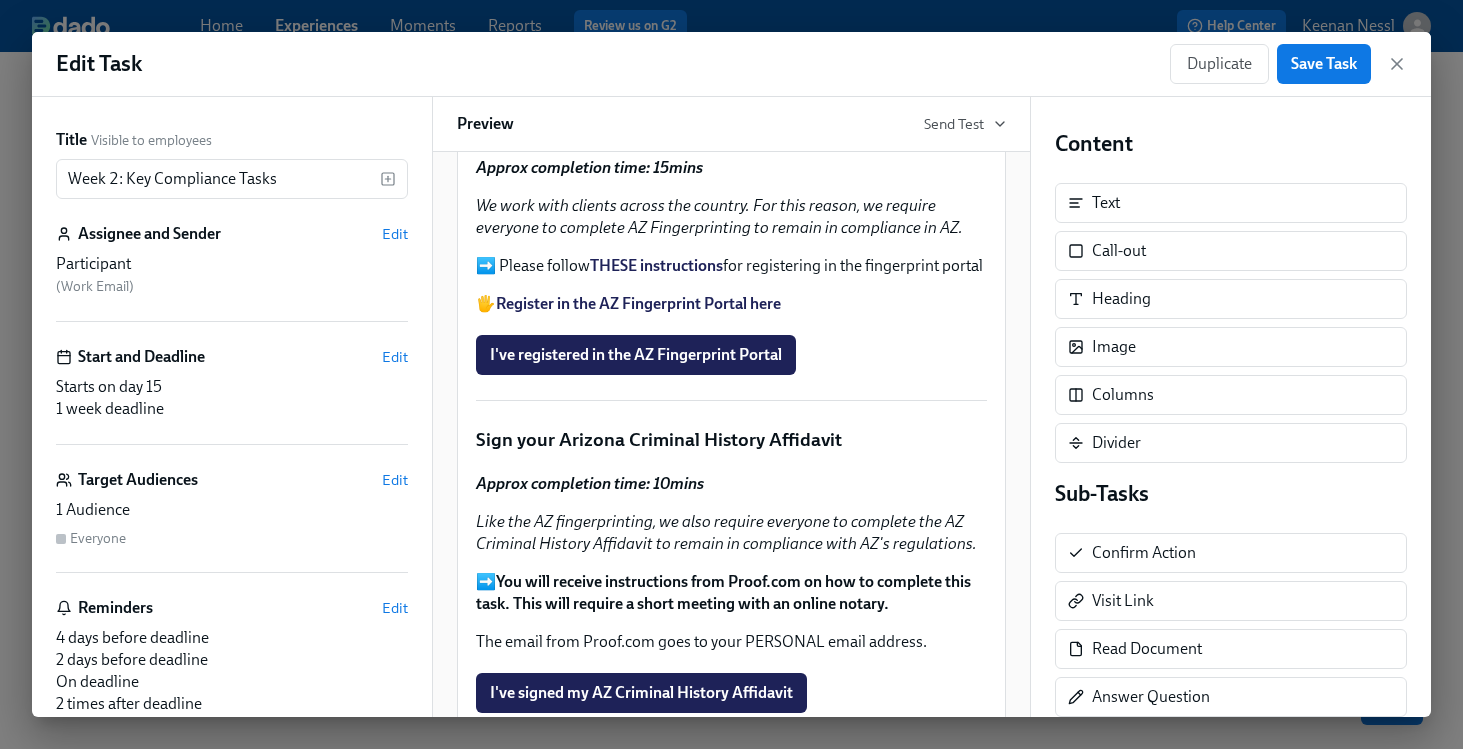 click on "I've completed the WA Agency Affiliated Registration    Duplicate   Delete" at bounding box center [731, 39] 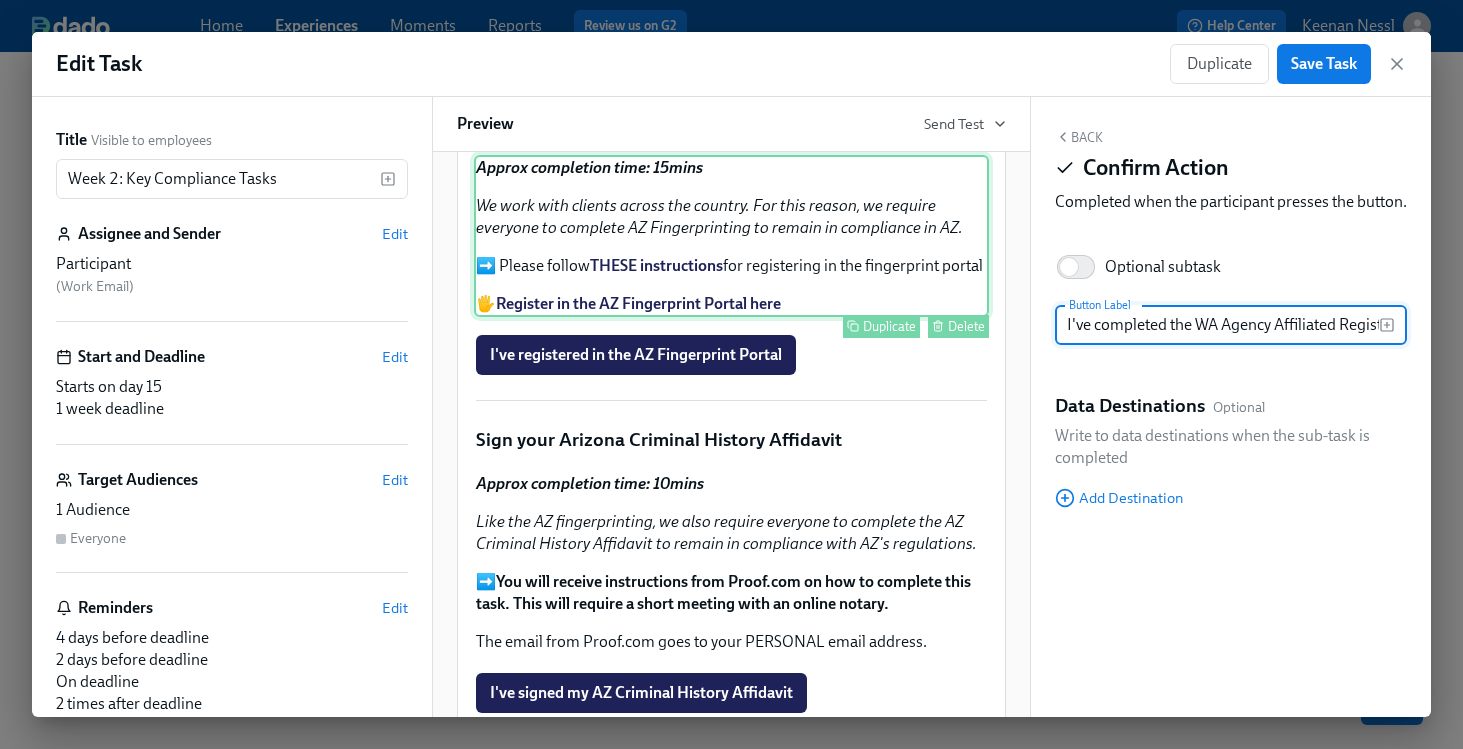 scroll, scrollTop: 0, scrollLeft: 49, axis: horizontal 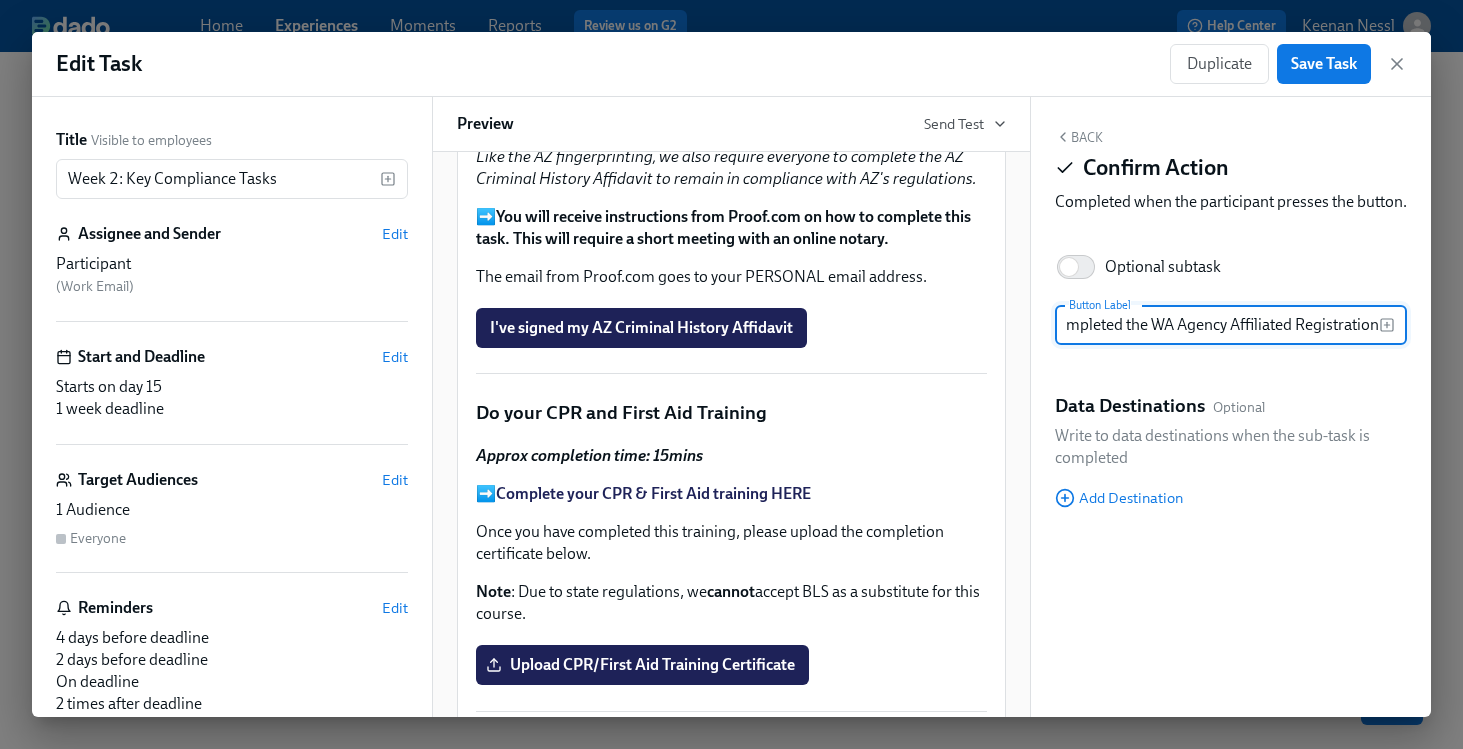 click on "I've registered in the AZ Fingerprint Portal   Duplicate   Delete" at bounding box center [731, -10] 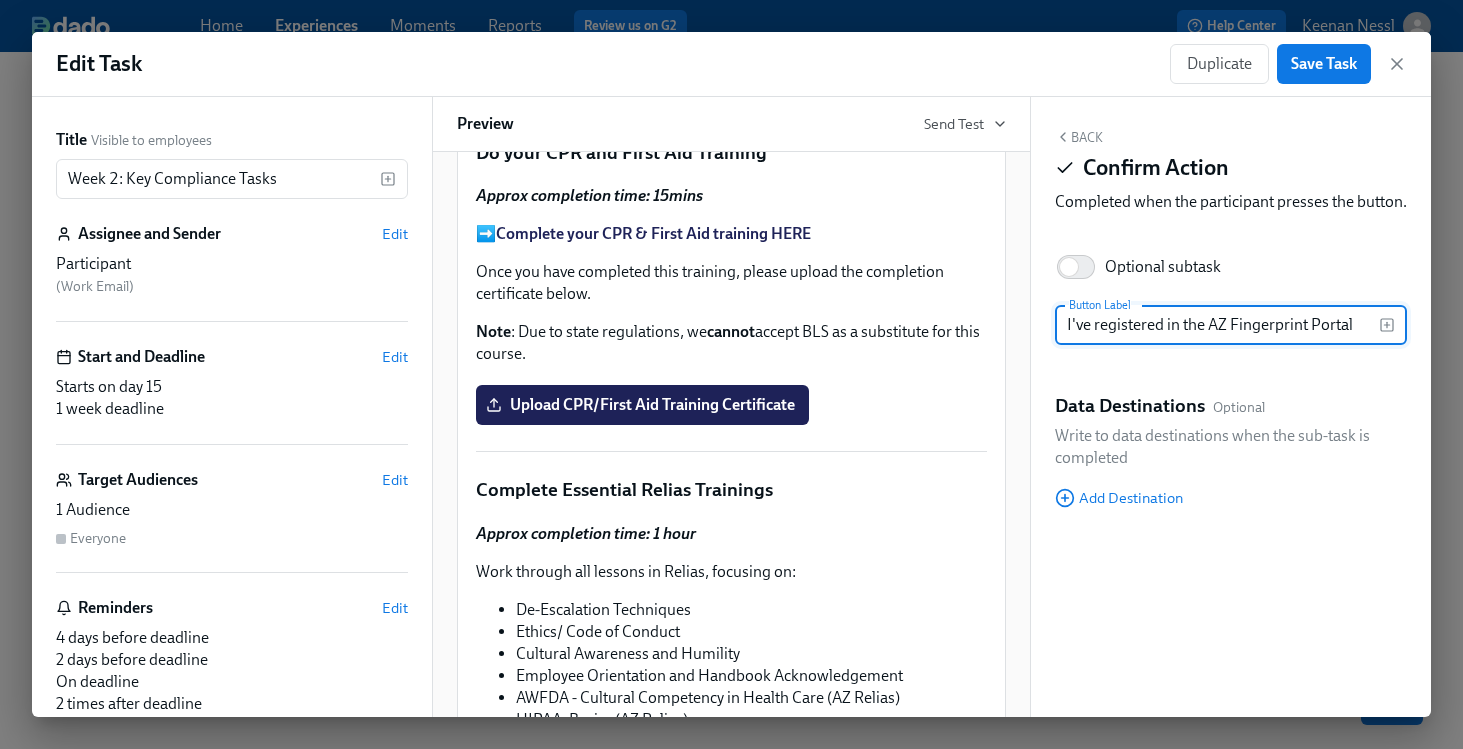 scroll, scrollTop: 2813, scrollLeft: 0, axis: vertical 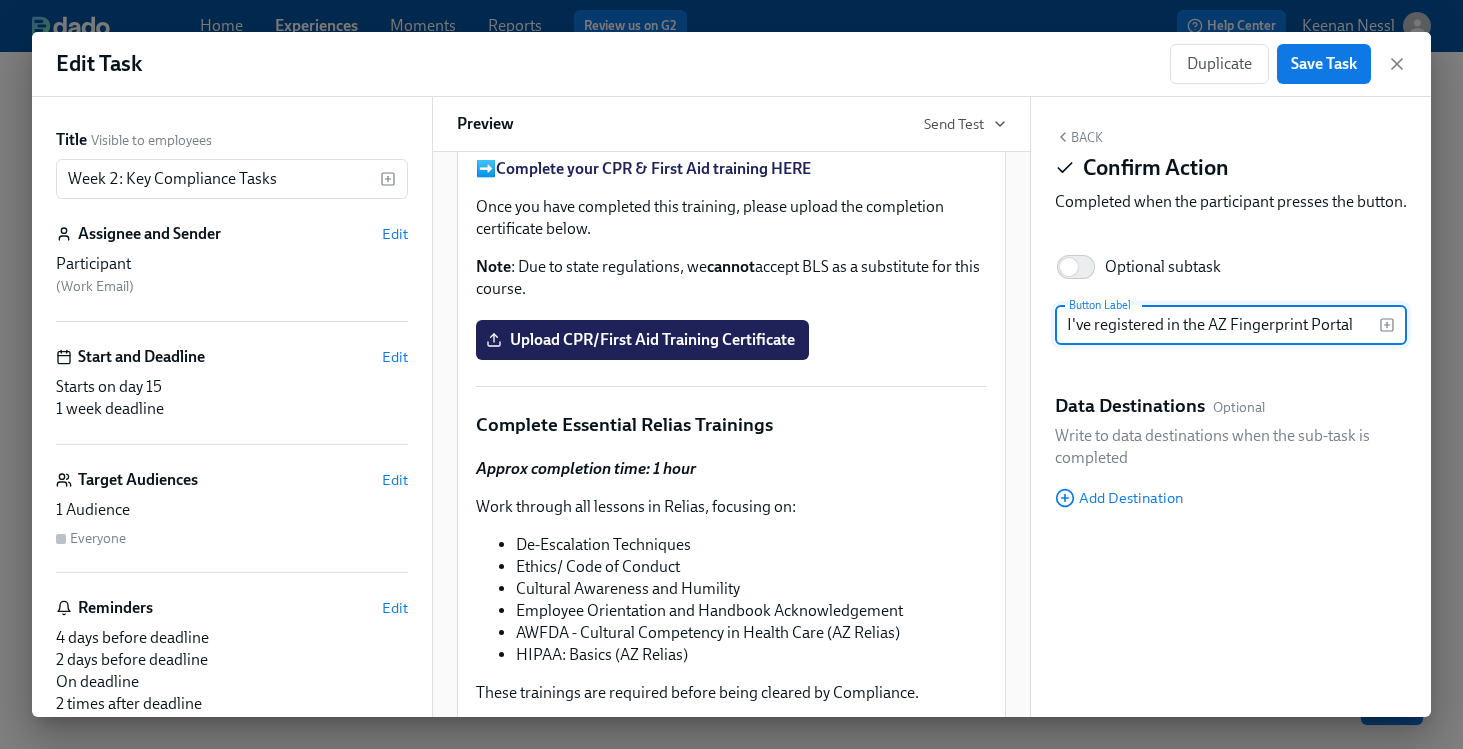 click on "I've signed my AZ Criminal History Affidavit   Duplicate   Delete" at bounding box center (731, 3) 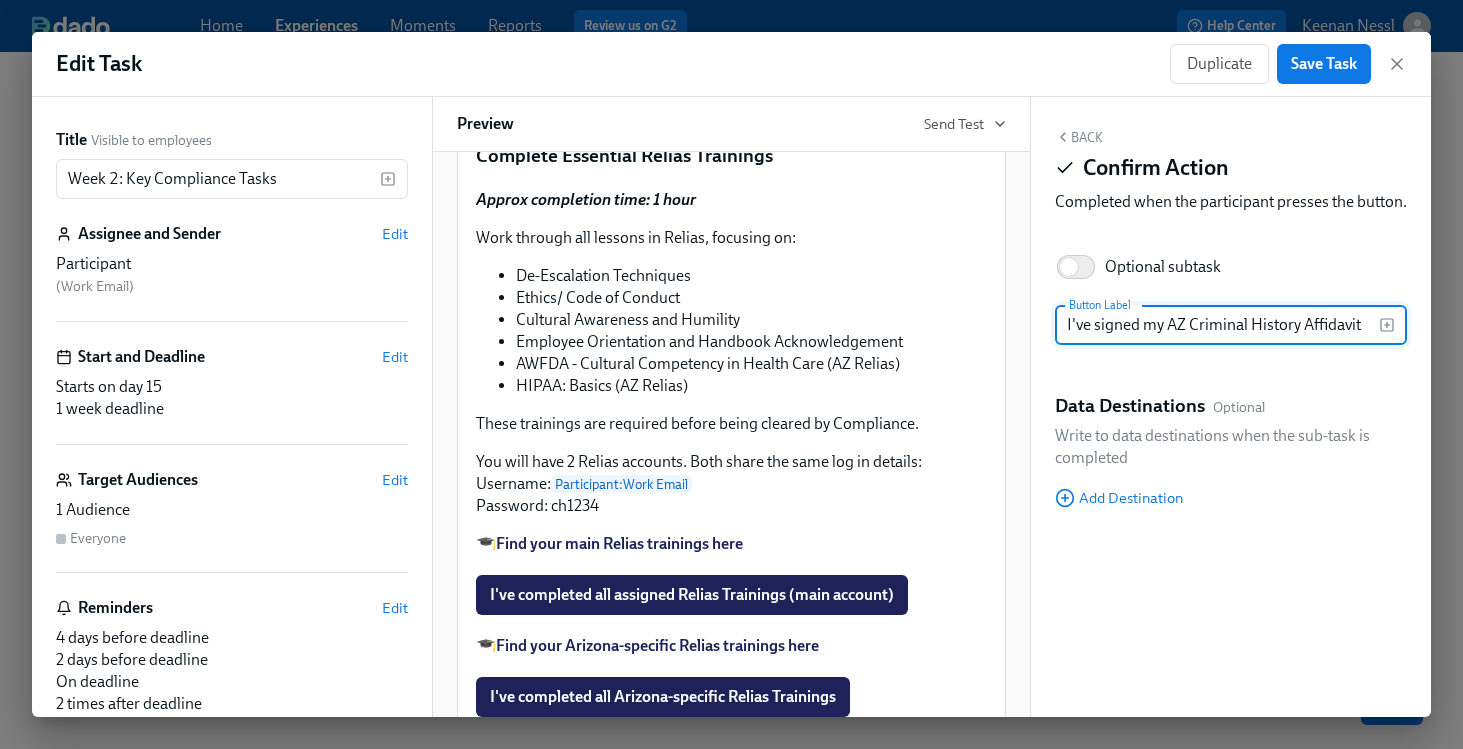 scroll, scrollTop: 3139, scrollLeft: 0, axis: vertical 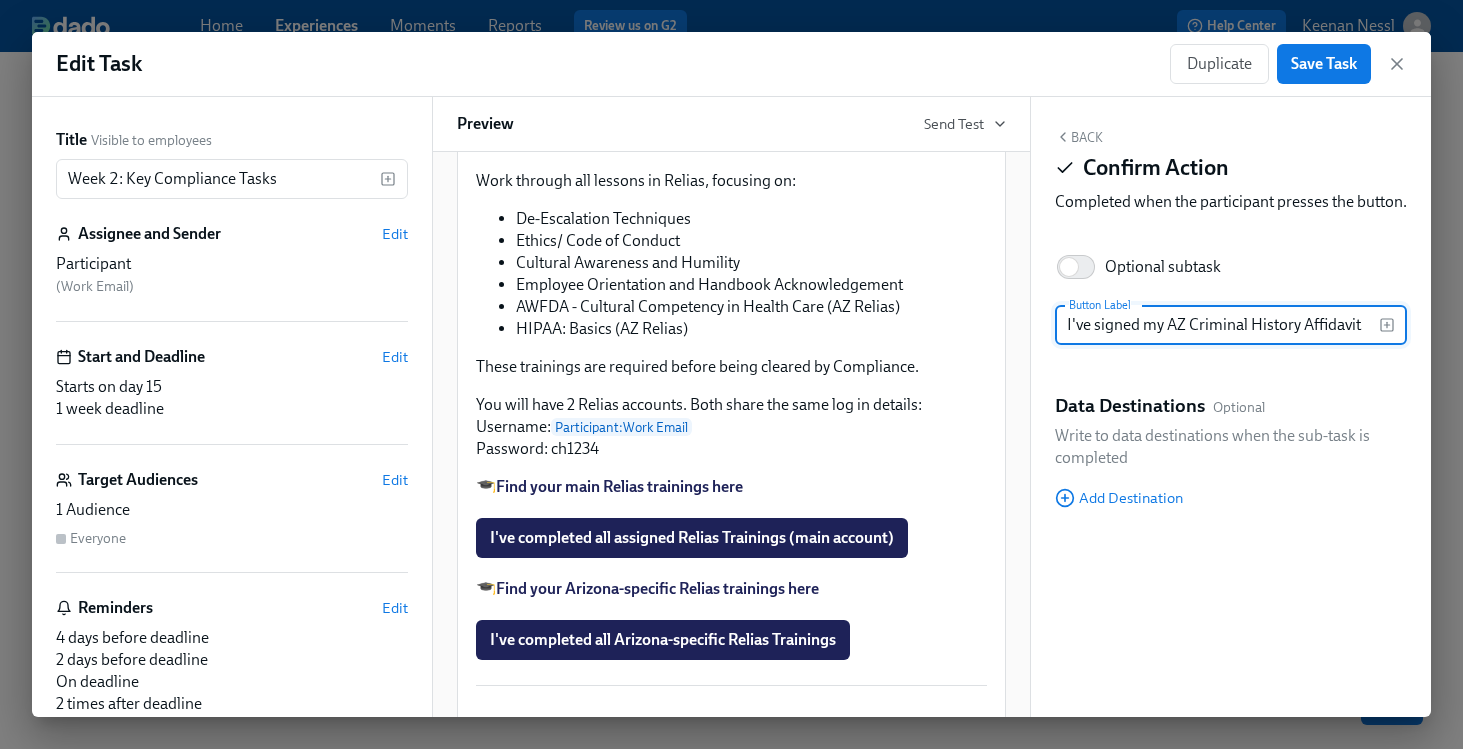 click on "Upload   CPR/First Aid Training Certificate   Duplicate   Delete" at bounding box center [731, 14] 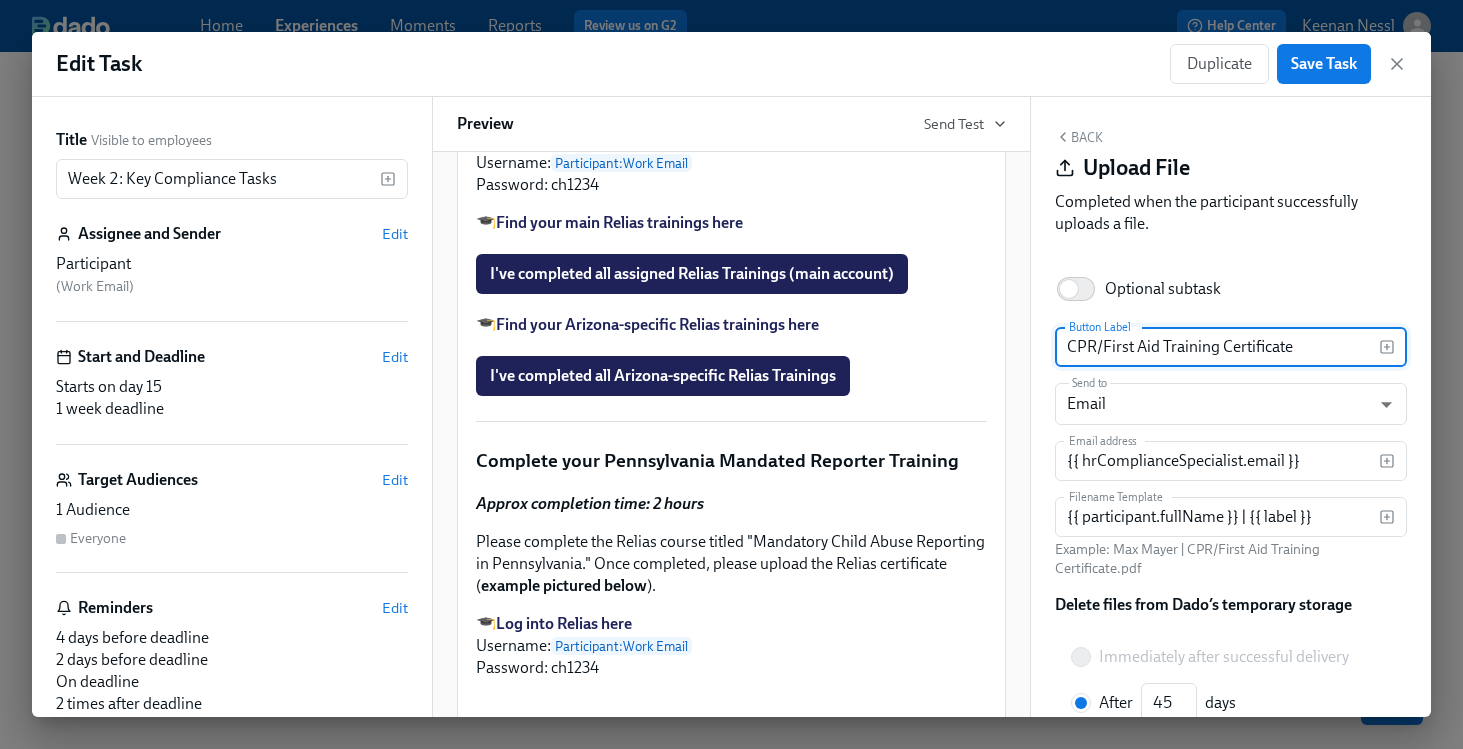 scroll, scrollTop: 3541, scrollLeft: 0, axis: vertical 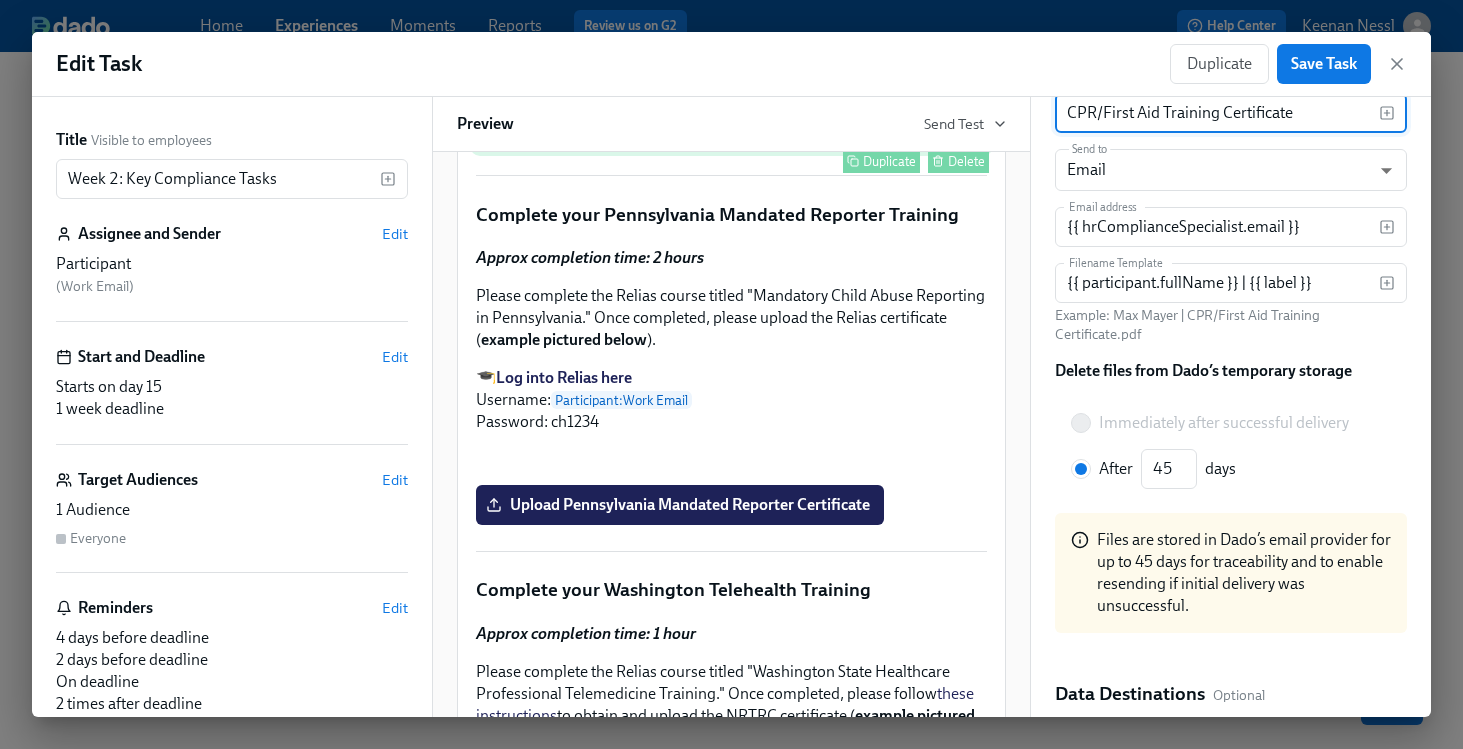 click on "I've completed all Arizona-specific Relias Trainings   Duplicate   Delete" at bounding box center (731, 130) 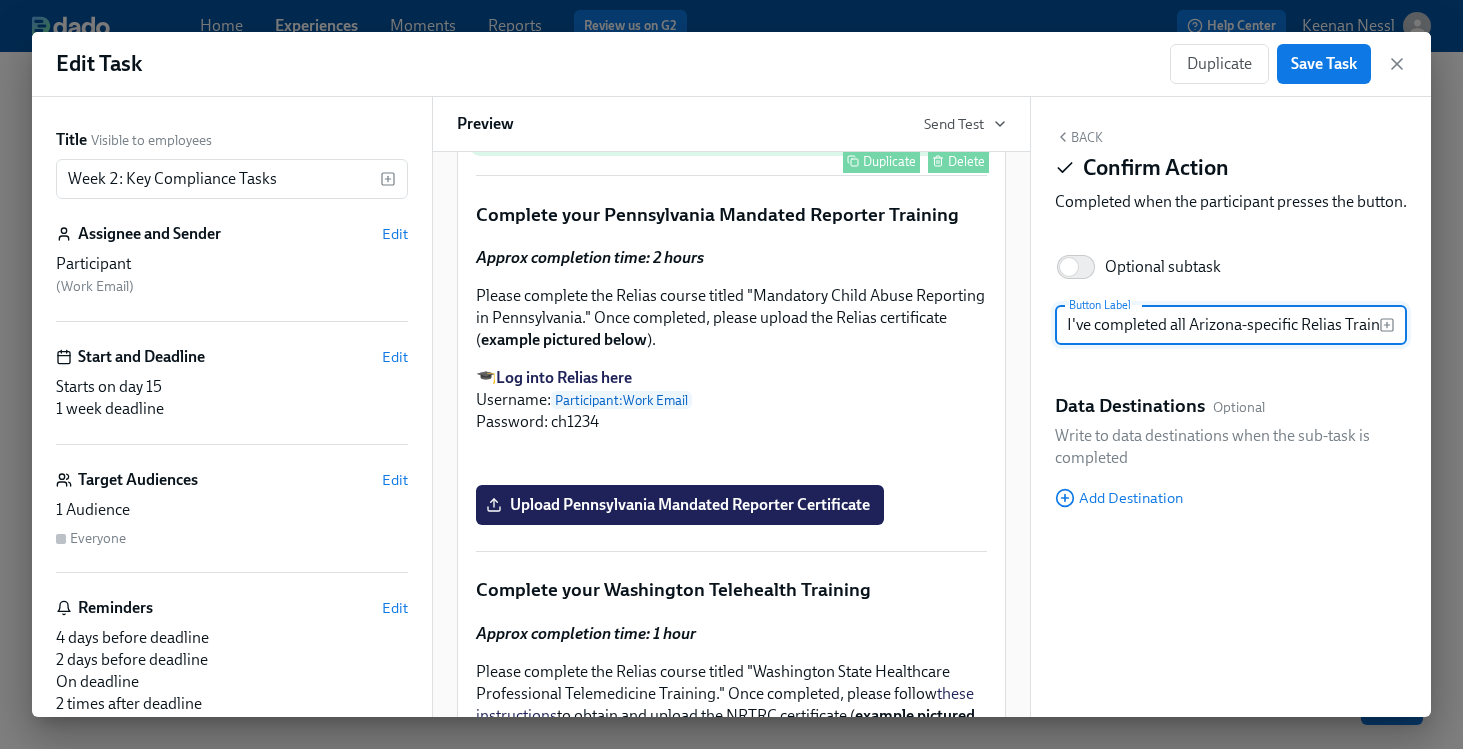 scroll, scrollTop: 0, scrollLeft: 0, axis: both 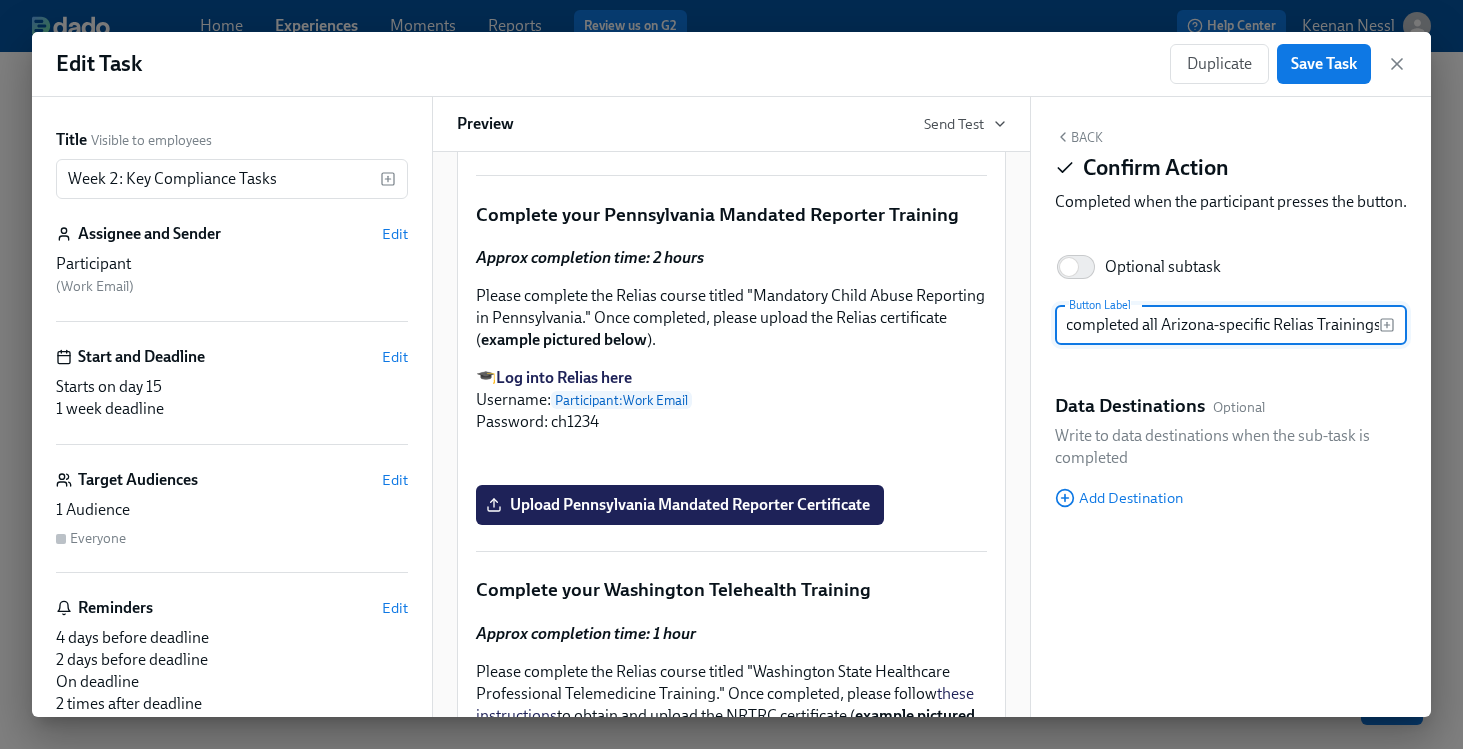 click on "I've completed all assigned Relias Trainings (main account)   Duplicate   Delete" at bounding box center [731, 28] 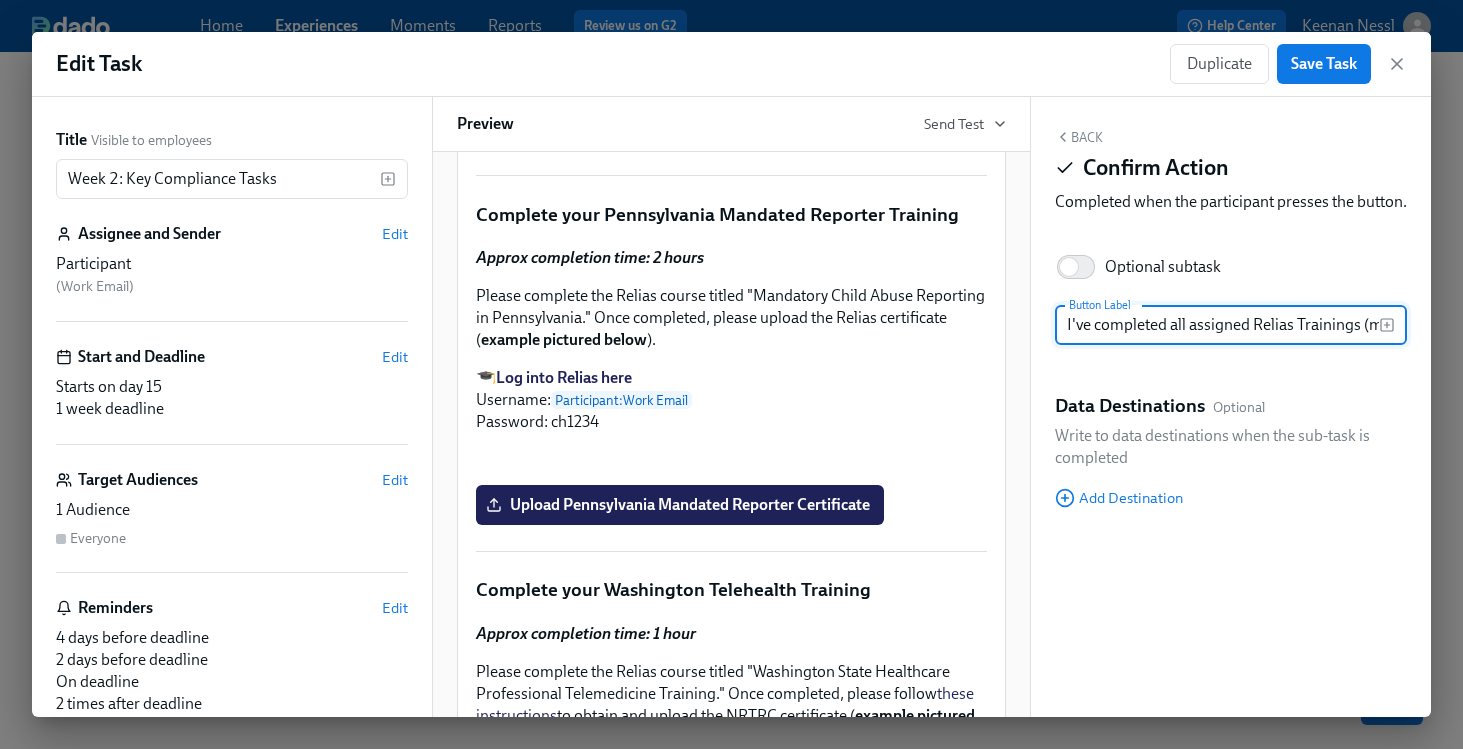 scroll, scrollTop: 0, scrollLeft: 85, axis: horizontal 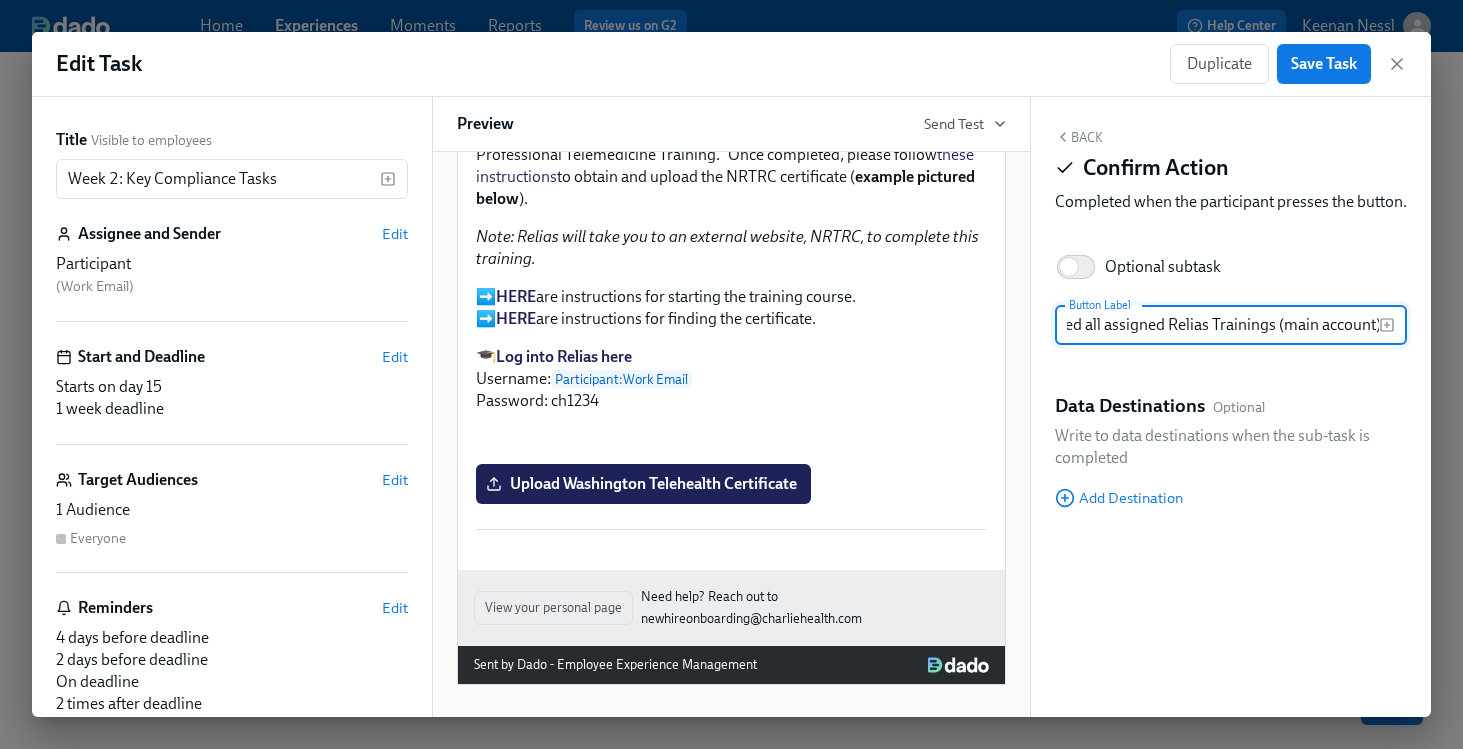 click on "Upload   Pennsylvania Mandated Reporter Certificate   Duplicate   Delete" at bounding box center (731, -34) 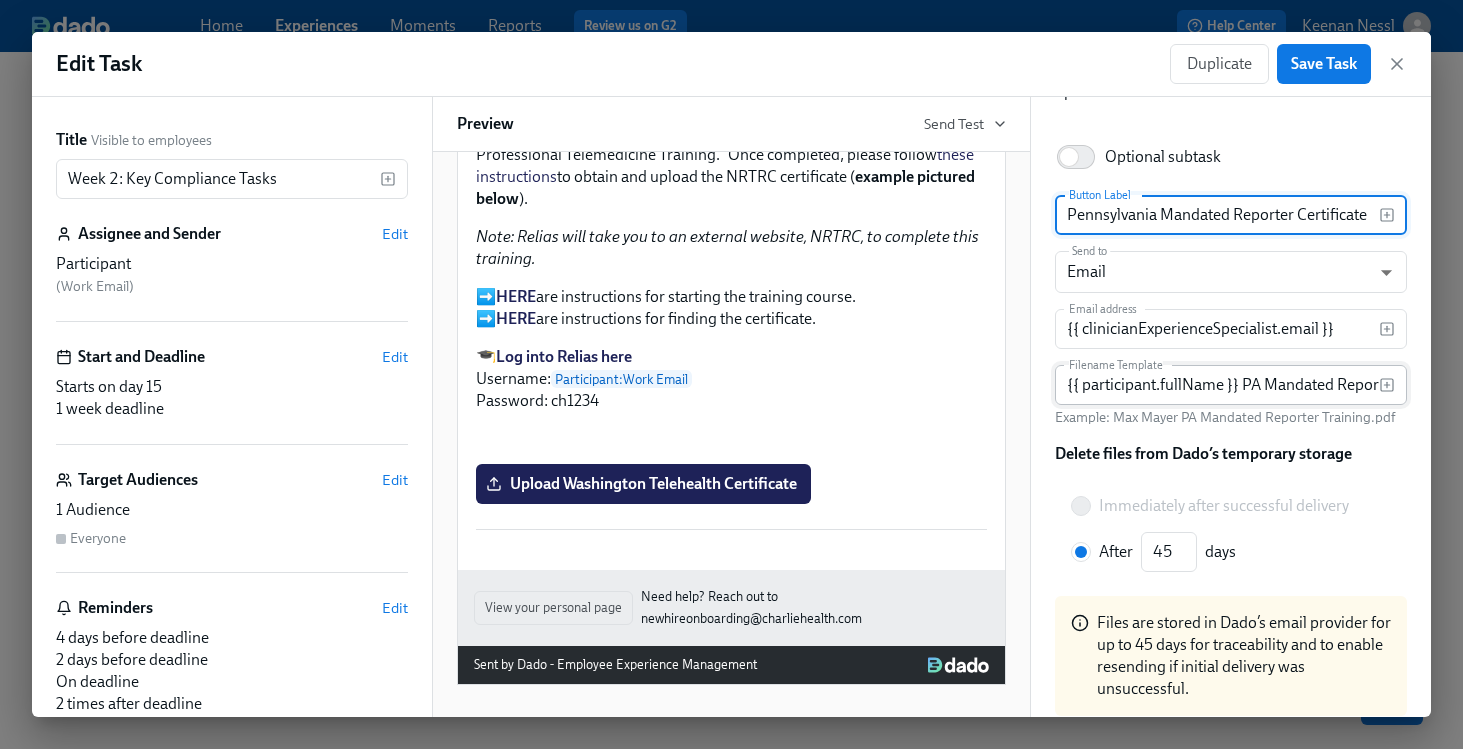 scroll, scrollTop: 133, scrollLeft: 0, axis: vertical 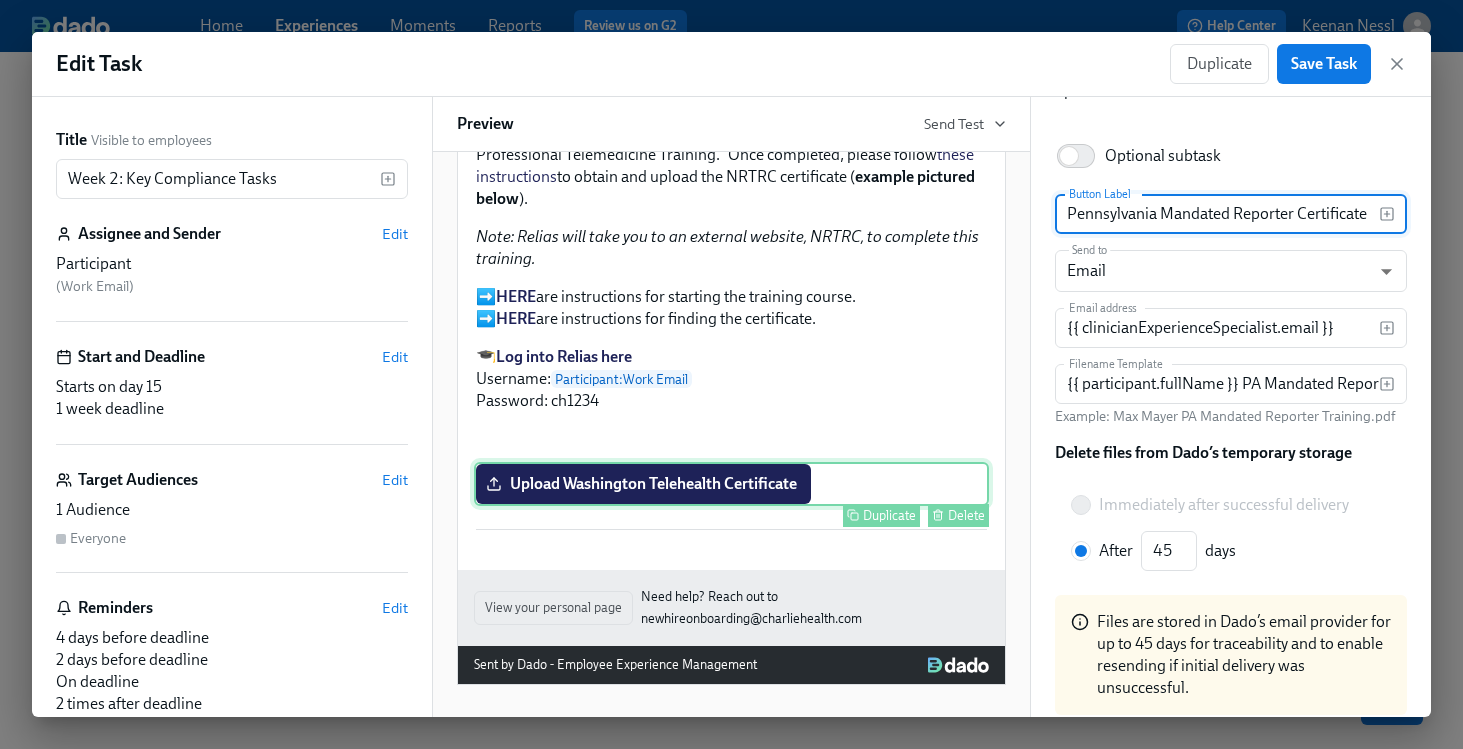 click on "Upload   Washington Telehealth Certificate   Duplicate   Delete" at bounding box center (731, 484) 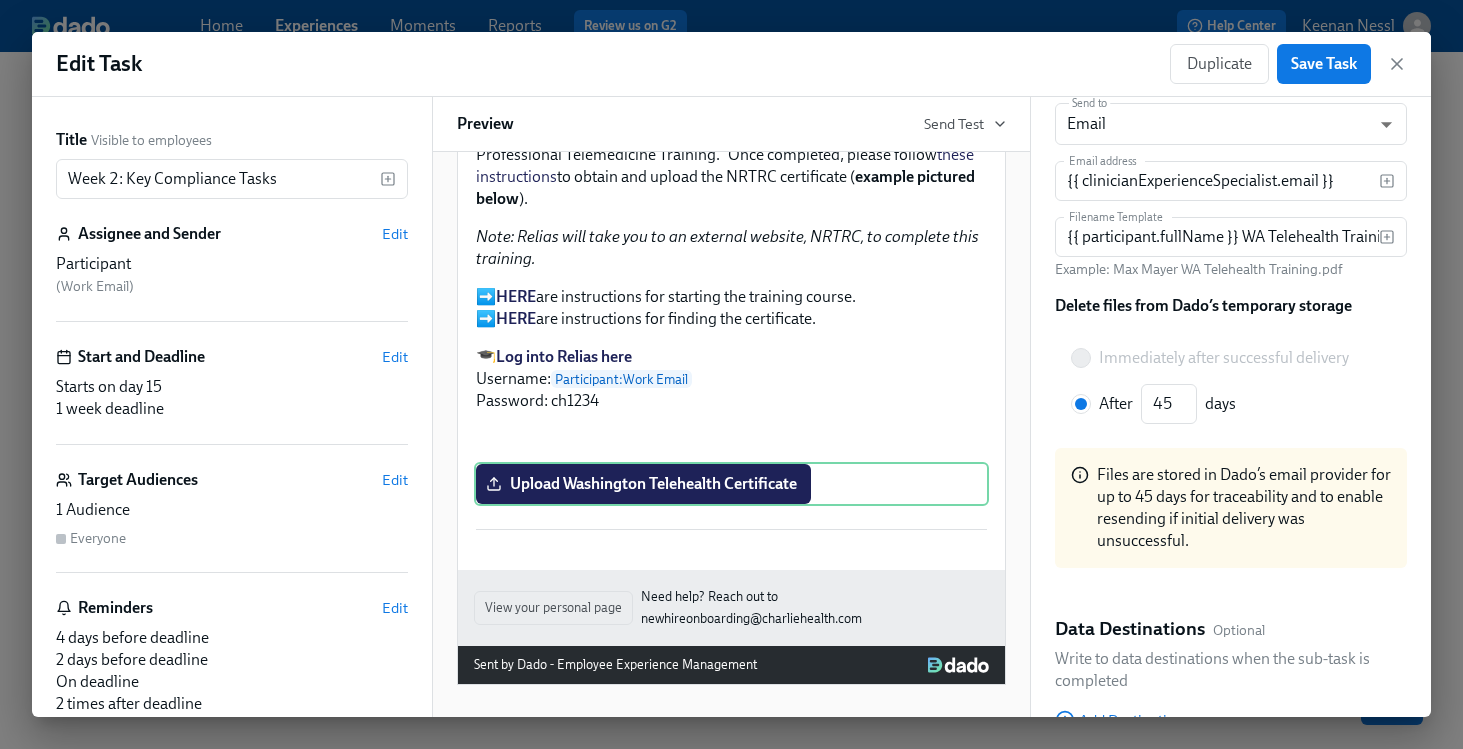 scroll, scrollTop: 380, scrollLeft: 0, axis: vertical 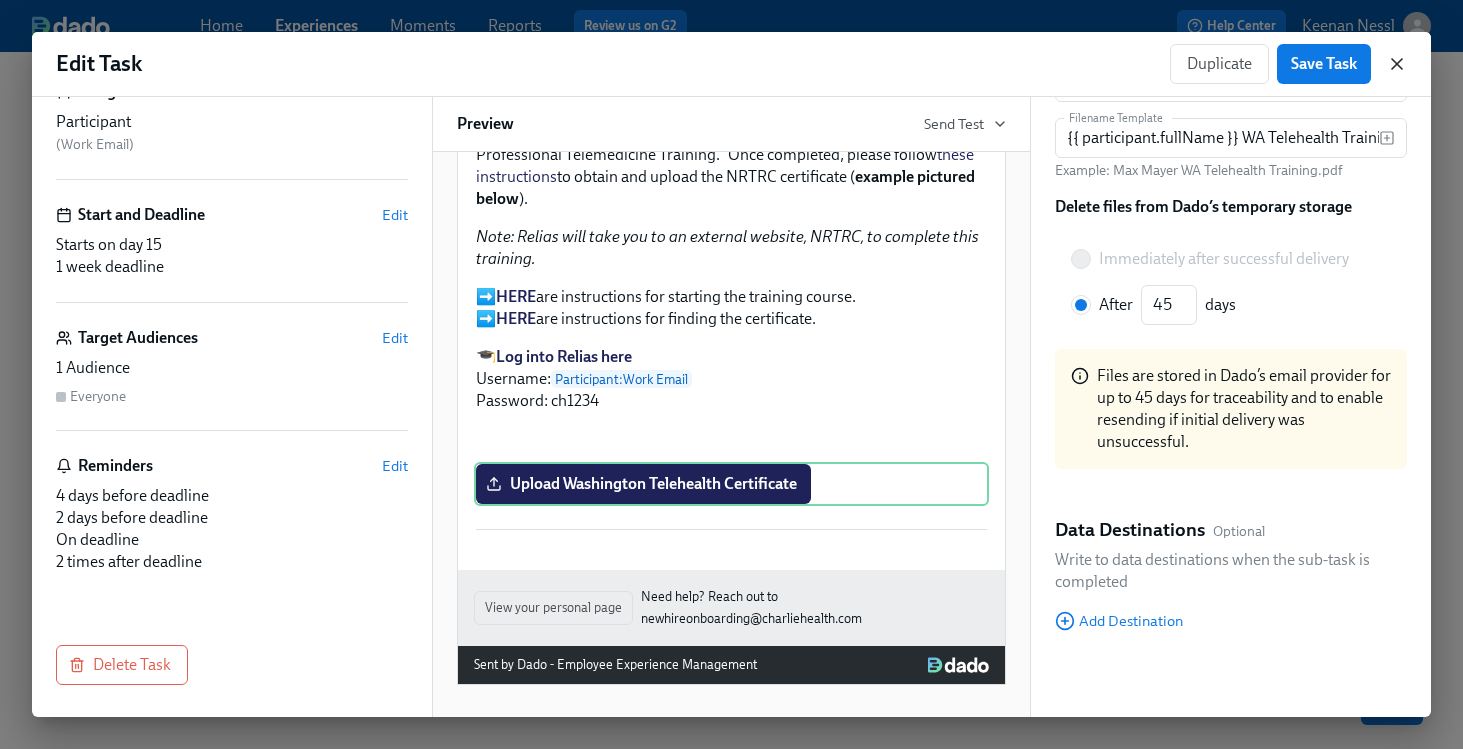 click 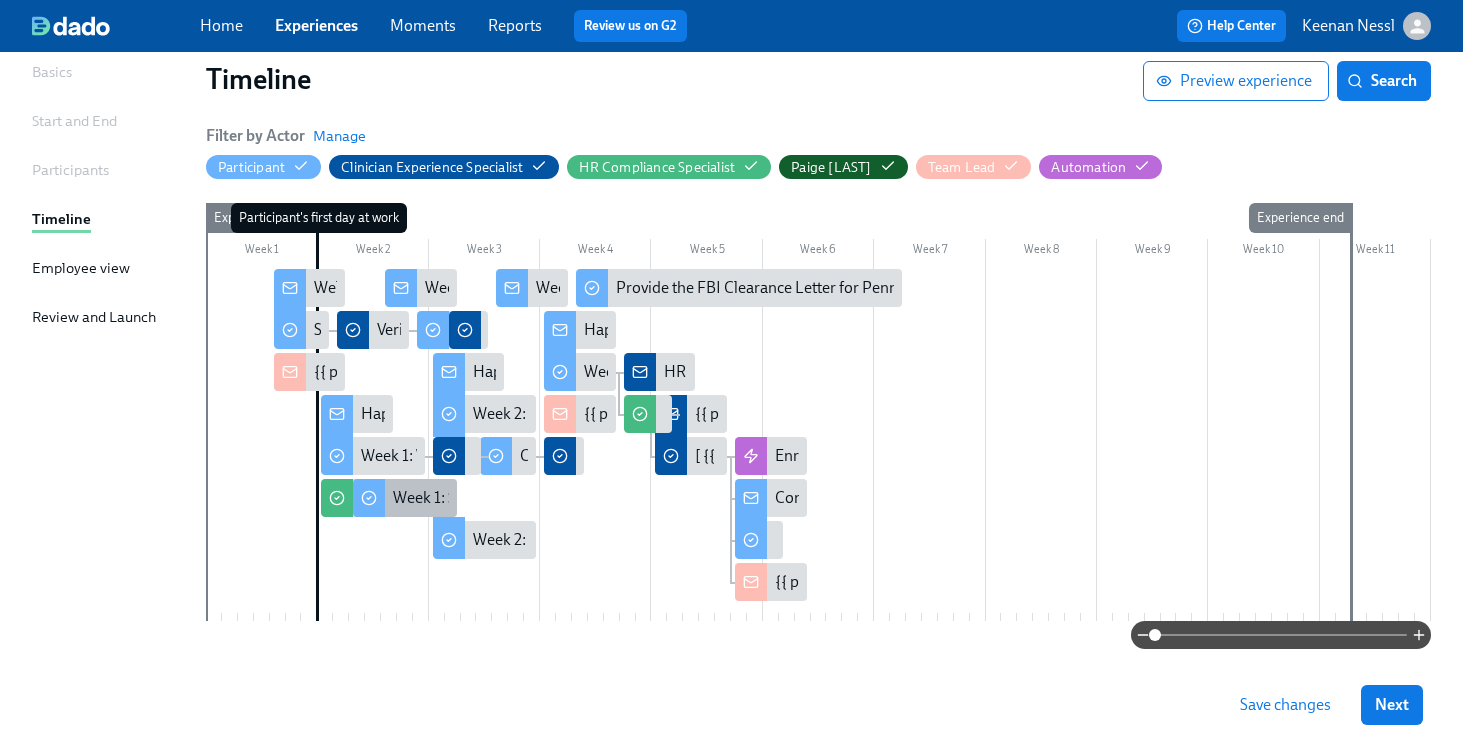 click on "Week 1: Submit & Sign The Utah Disclosure Form and the Louisiana Background Check" at bounding box center [687, 498] 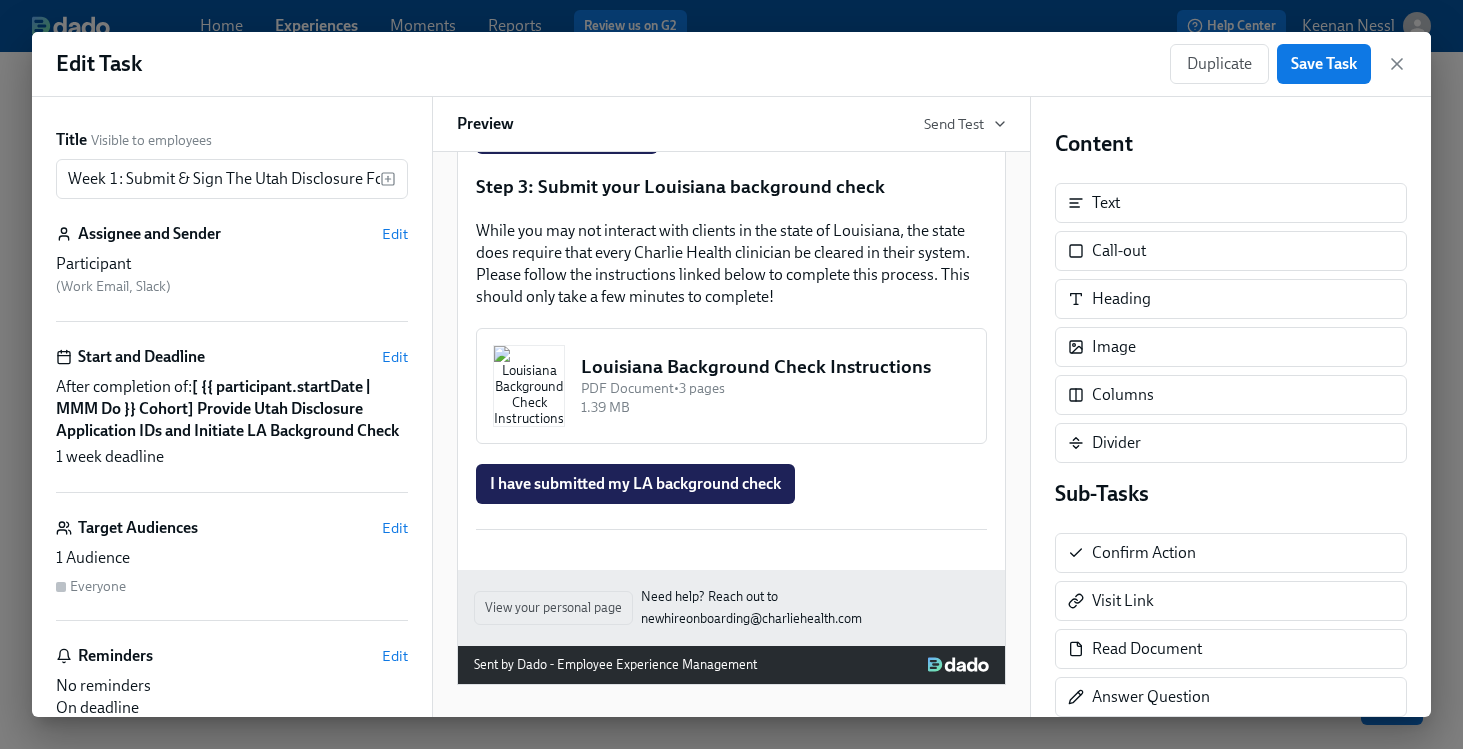 scroll, scrollTop: 799, scrollLeft: 0, axis: vertical 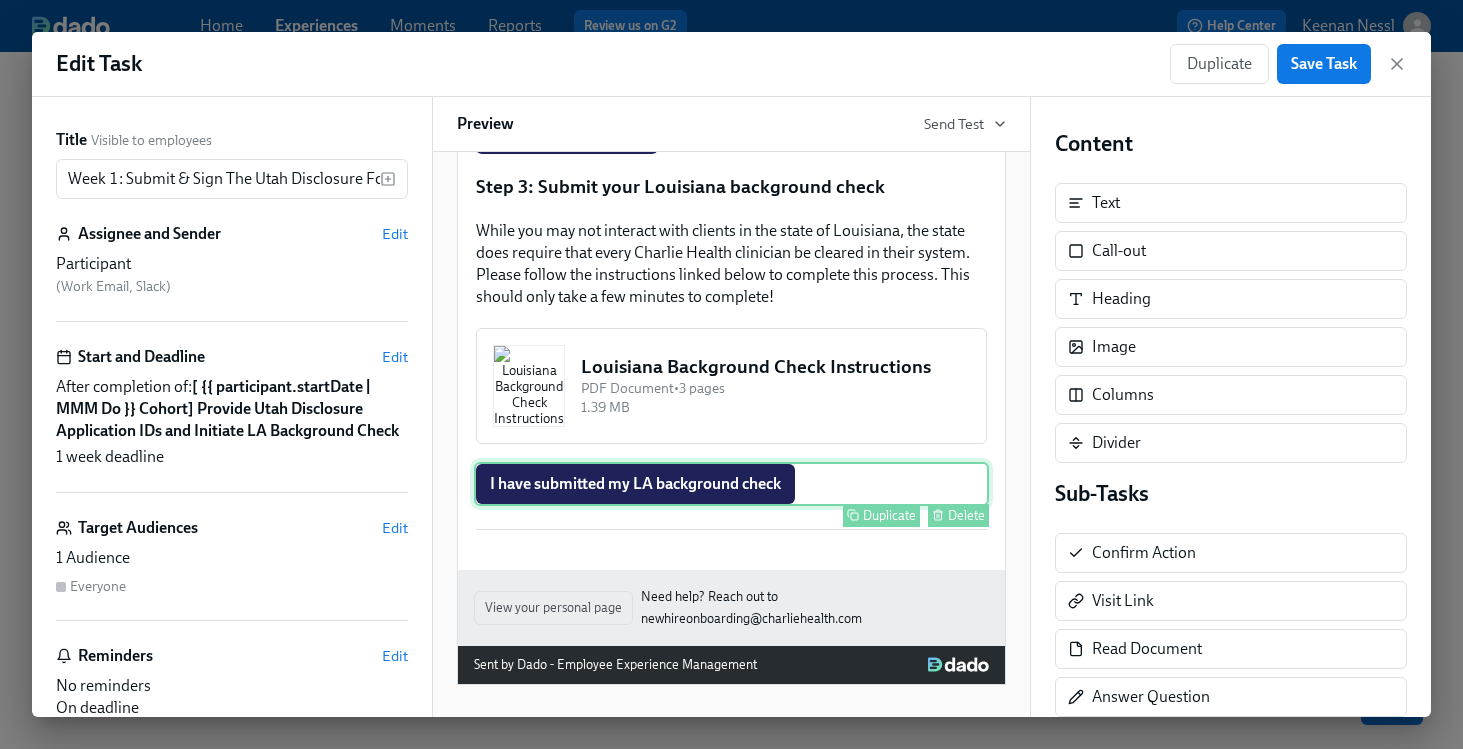 click on "I have submitted my LA background check   Duplicate   Delete" at bounding box center (731, 484) 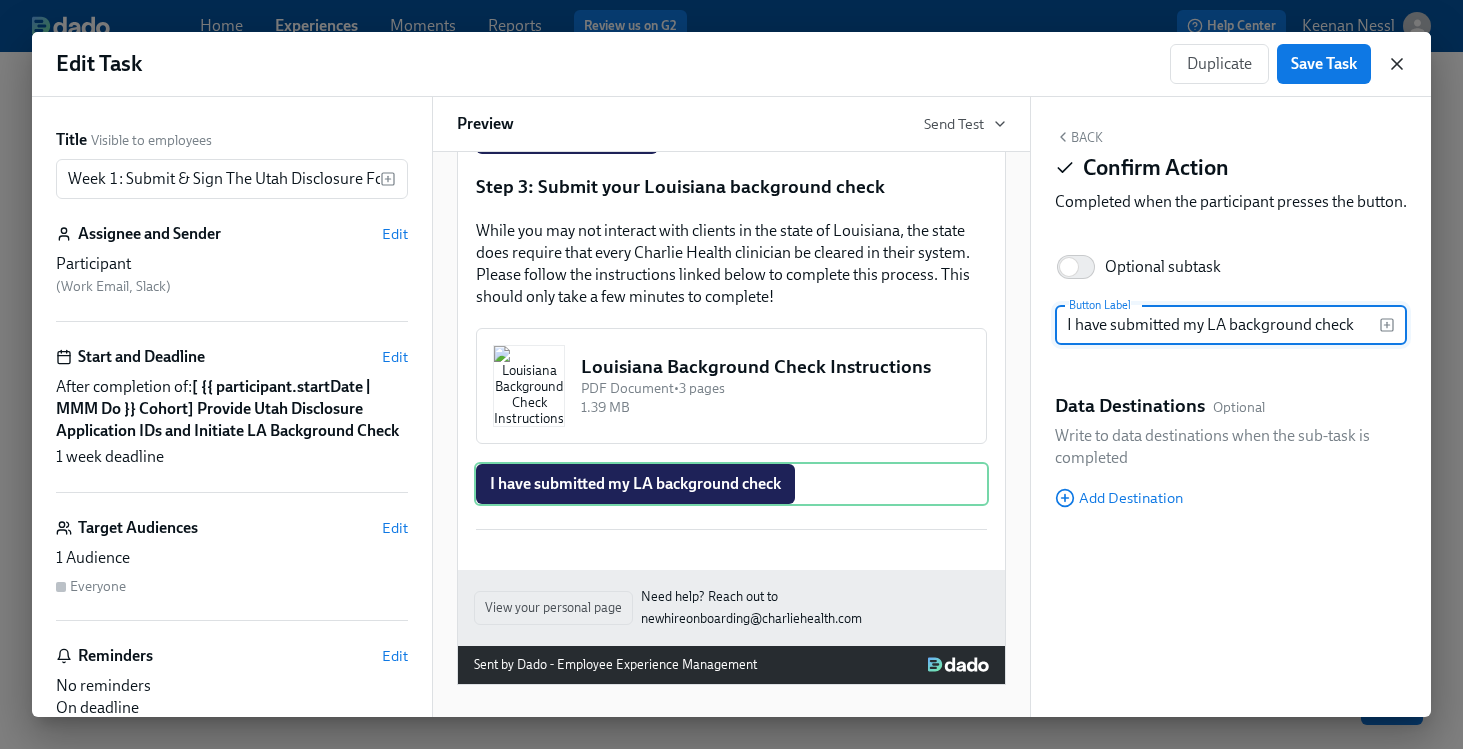 click 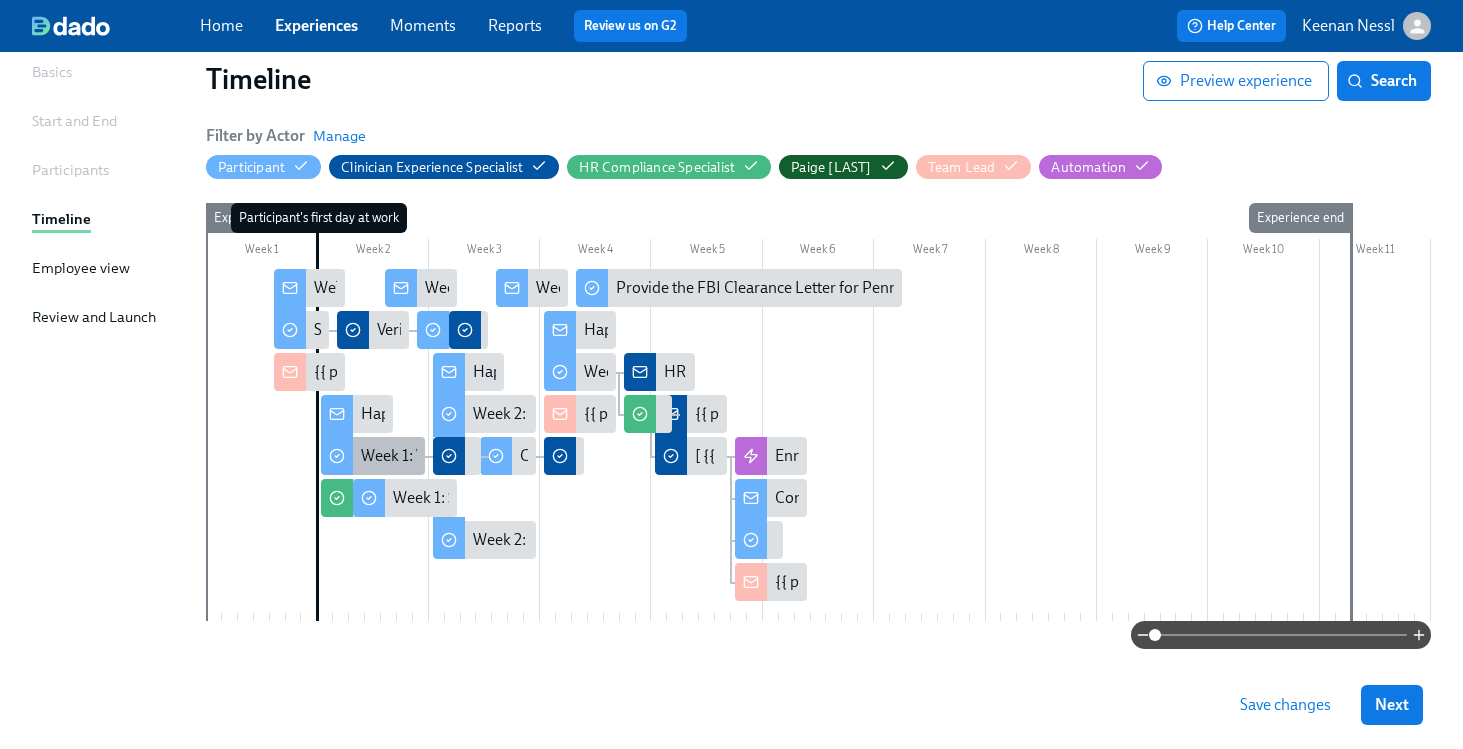 click on "Week 1: Welcome to Charlie Health Tasks!" at bounding box center (502, 456) 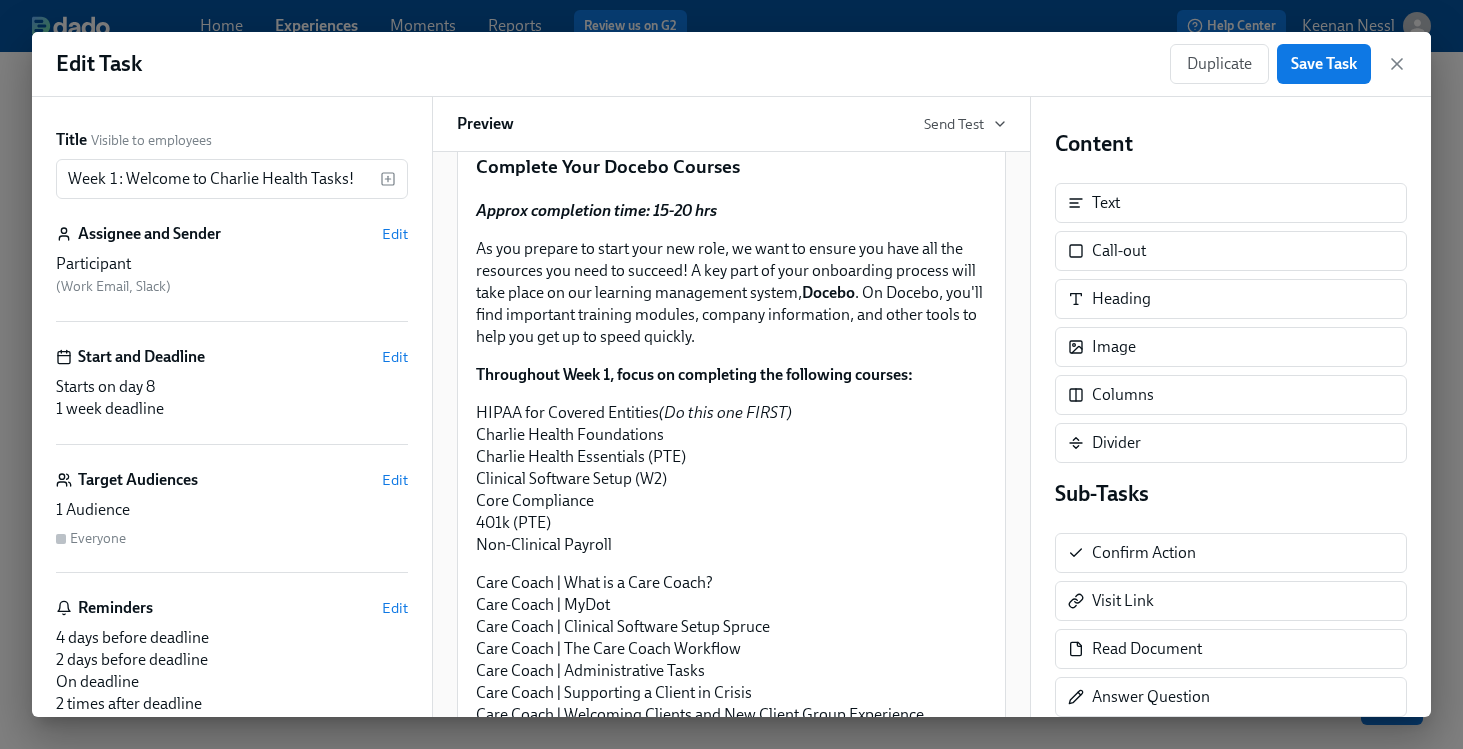 scroll, scrollTop: 1626, scrollLeft: 0, axis: vertical 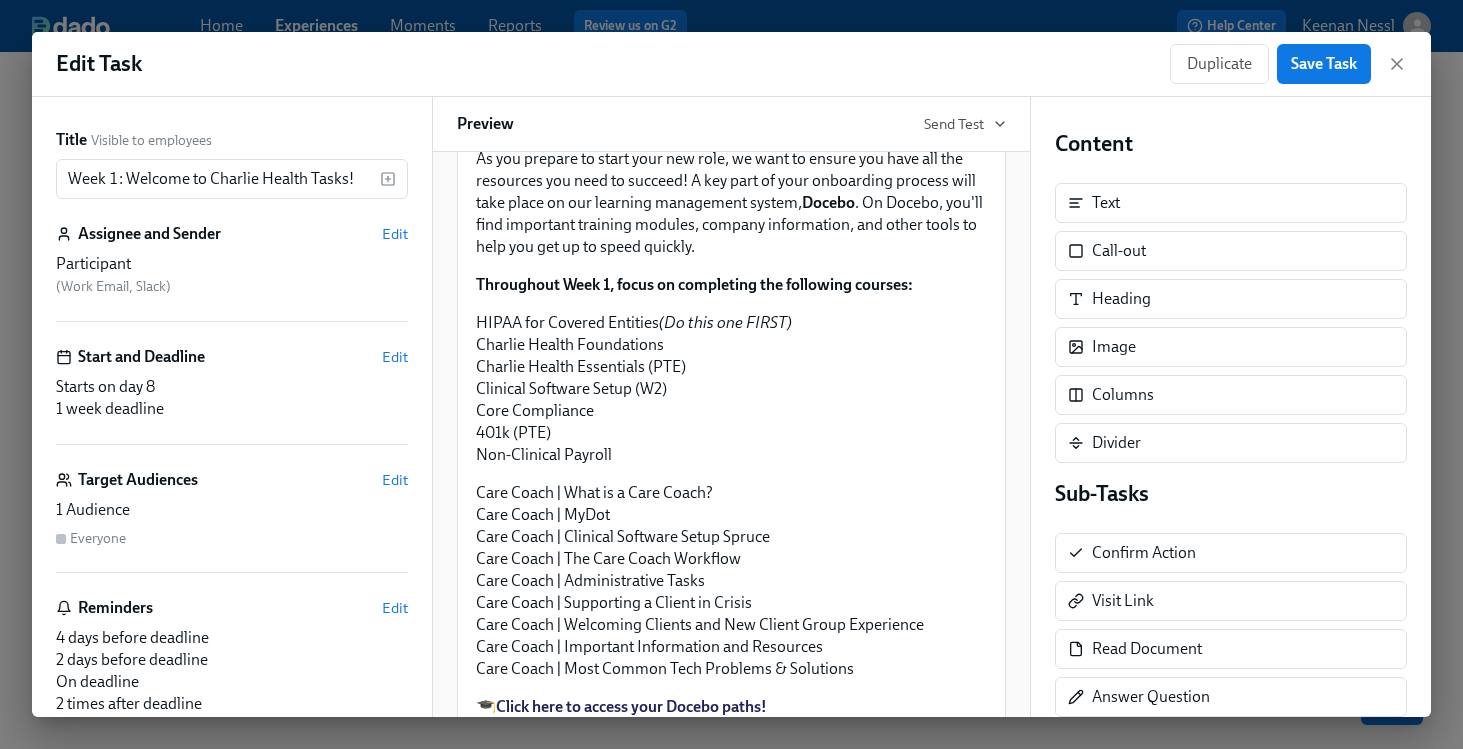 click on "I watched both orientation videos!   Duplicate   Delete" at bounding box center [731, -8] 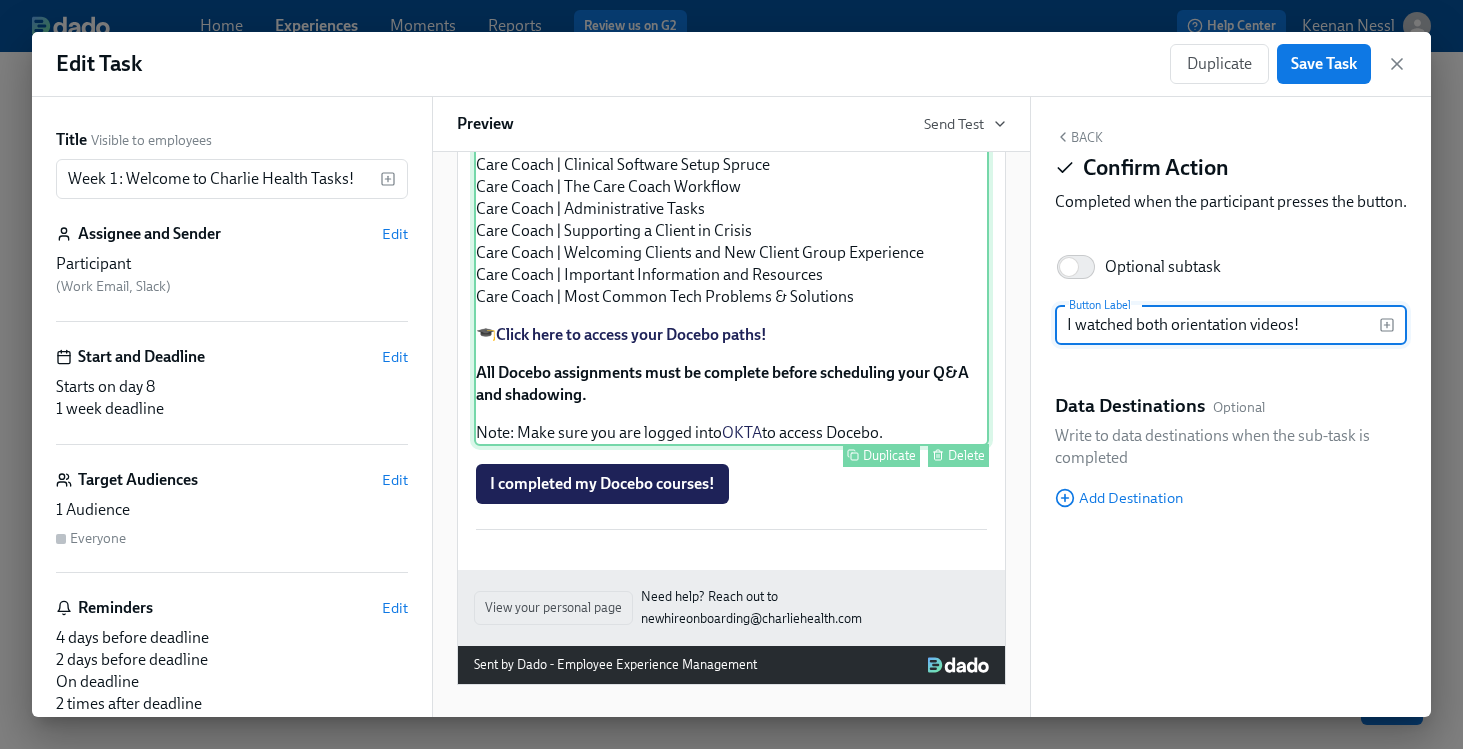 scroll, scrollTop: 2285, scrollLeft: 0, axis: vertical 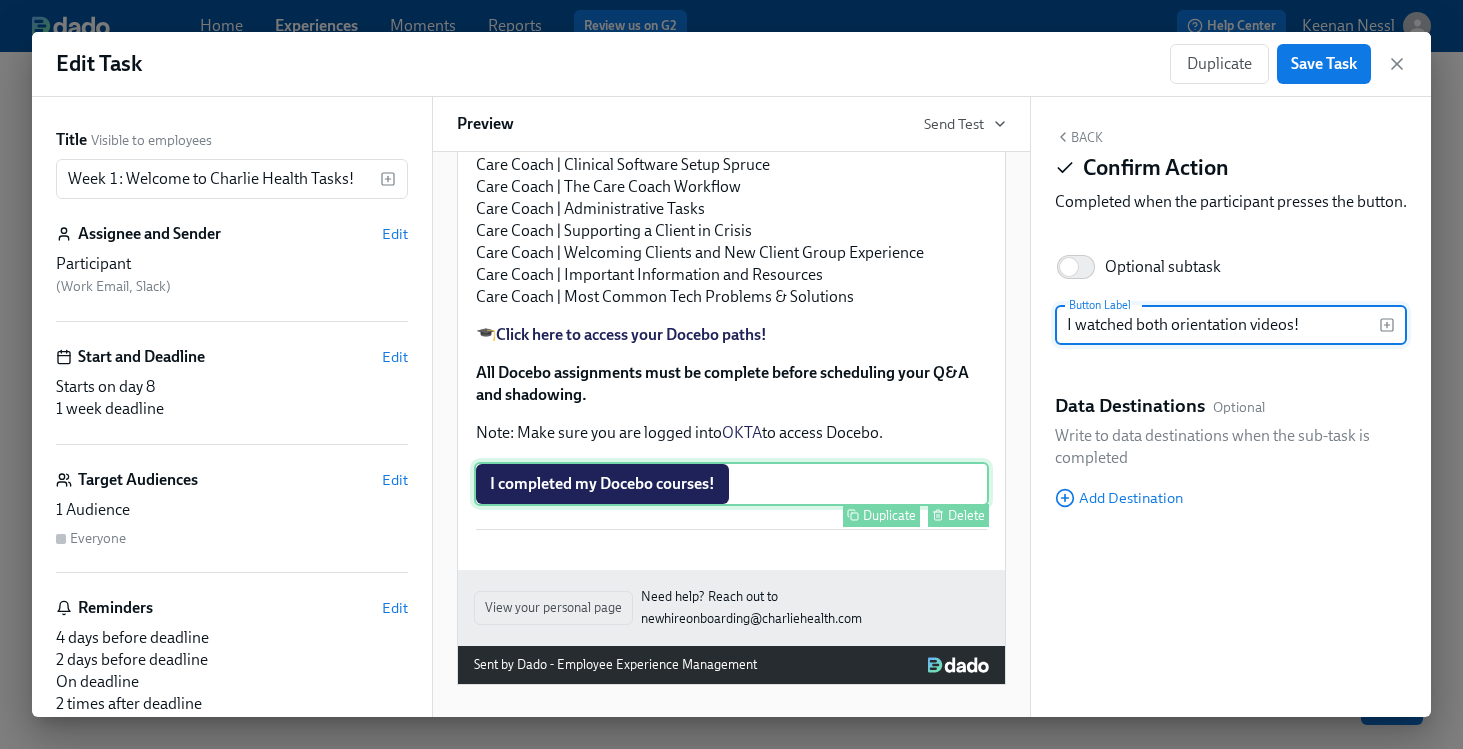 click on "I completed my Docebo courses!   Duplicate   Delete" at bounding box center (731, 484) 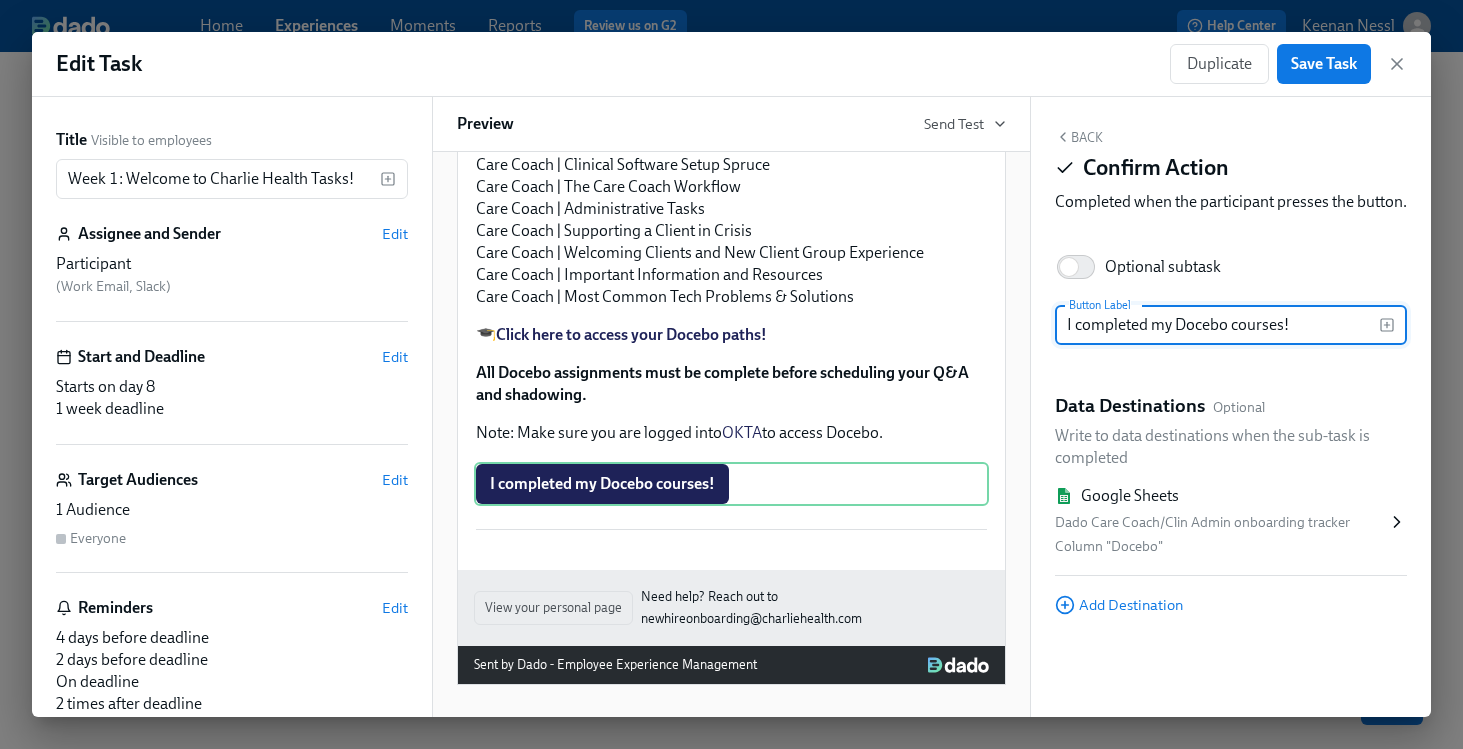 click on "Column "Docebo"" at bounding box center (1221, 547) 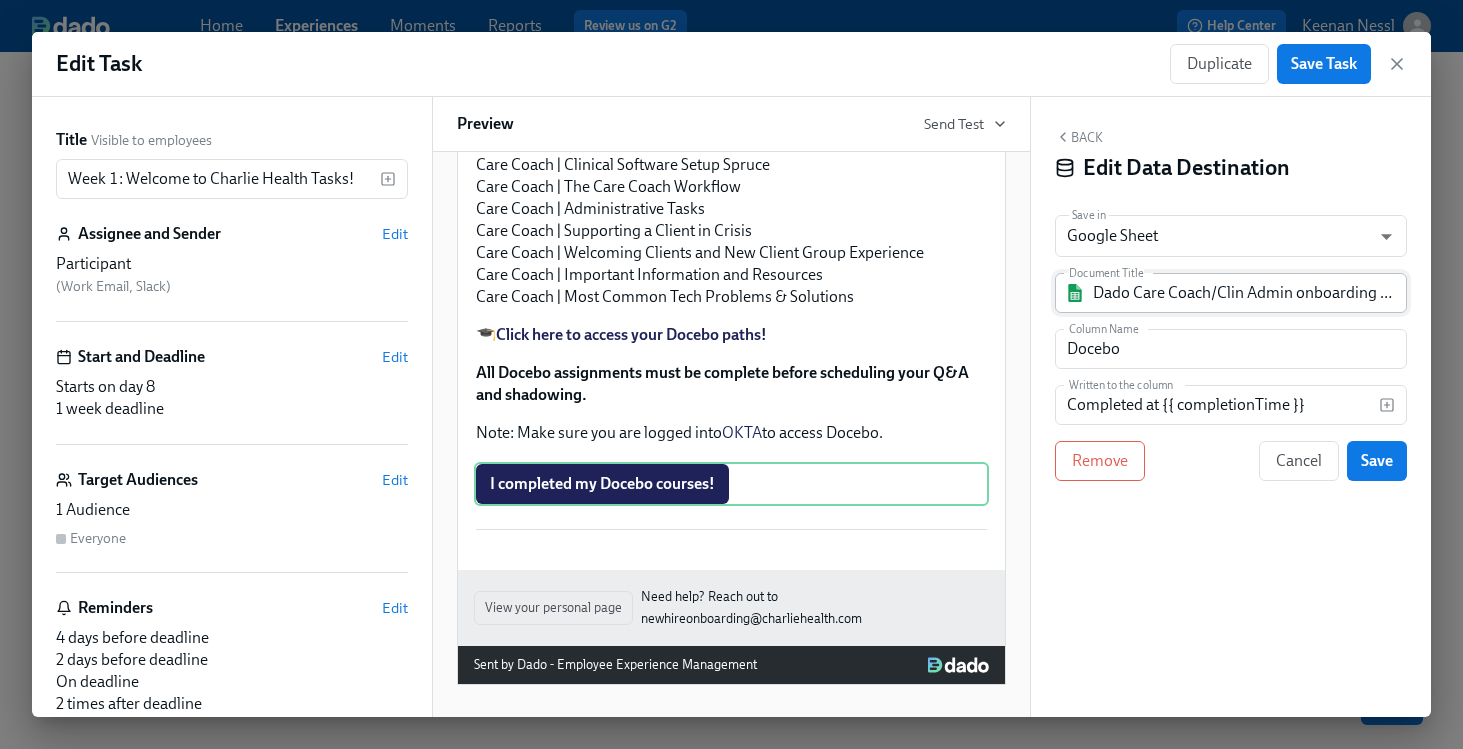 click on "Dado Care Coach/Clin Admin onboarding tracker" at bounding box center (1245, 293) 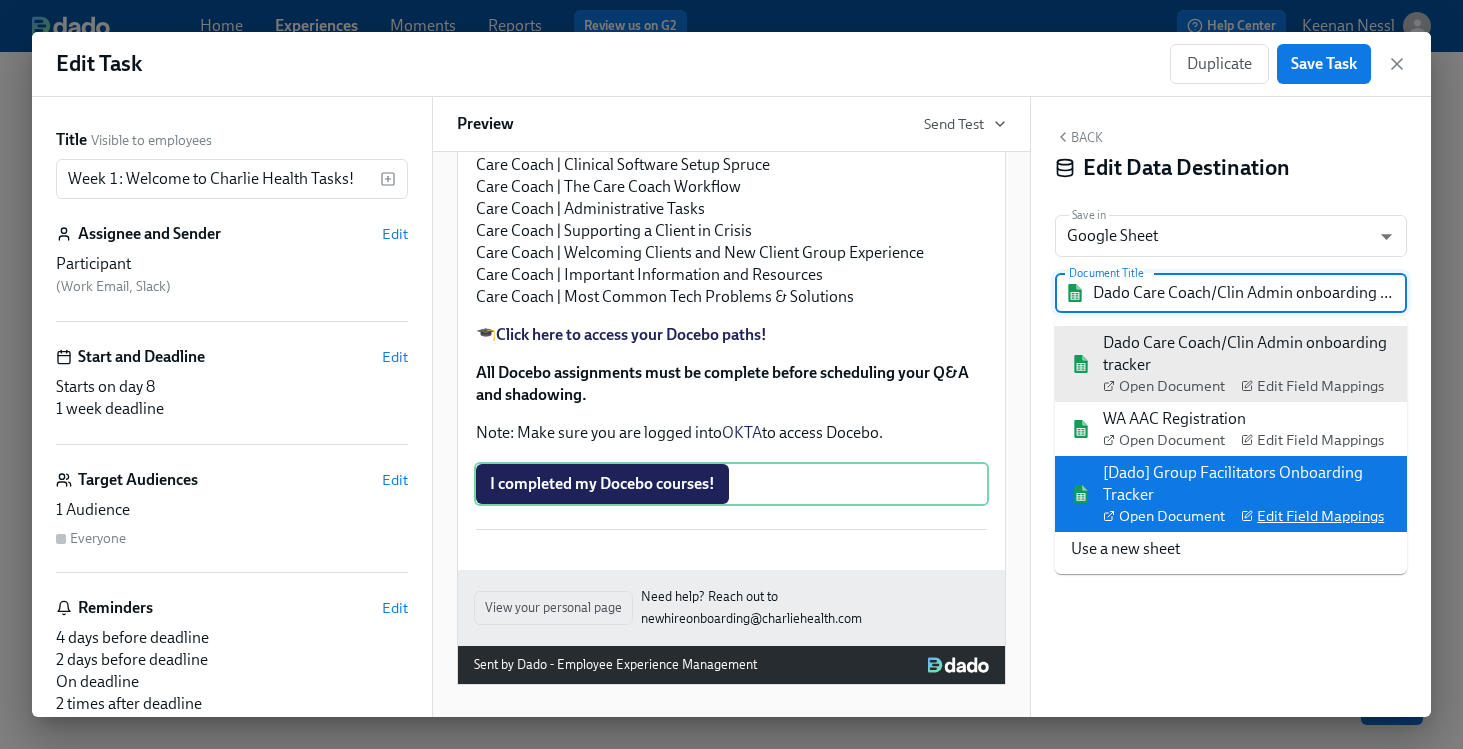 click on "Edit Field Mappings" at bounding box center (1312, 516) 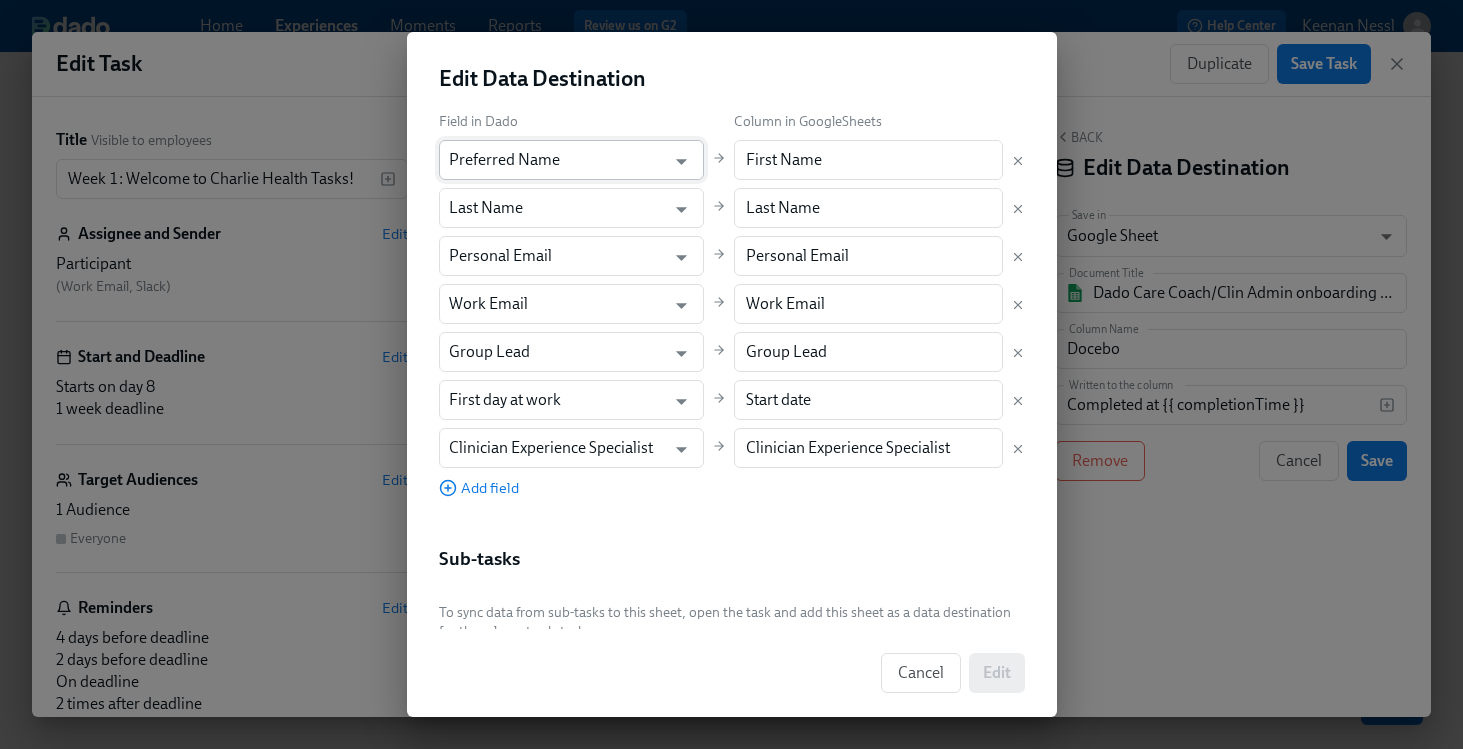 scroll, scrollTop: 392, scrollLeft: 0, axis: vertical 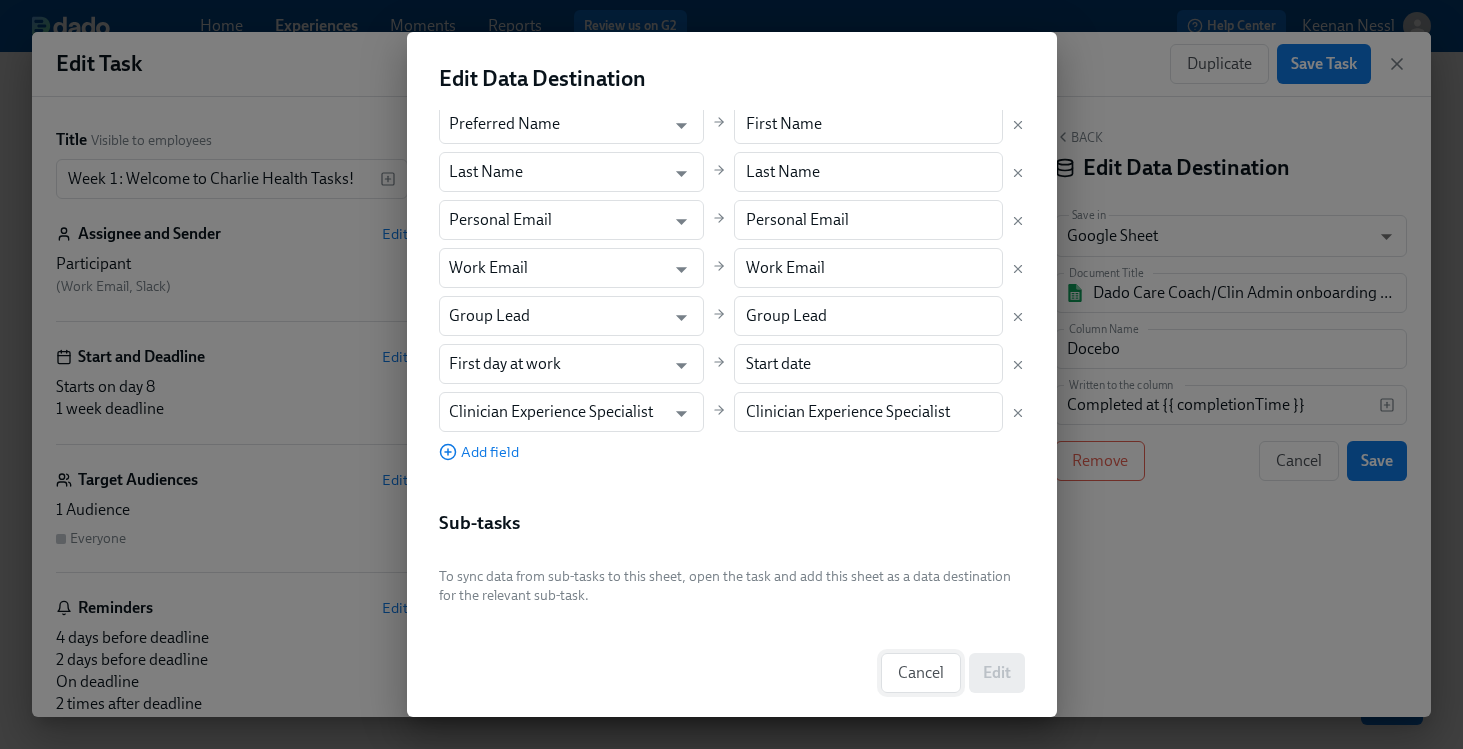 click on "Cancel" at bounding box center (921, 673) 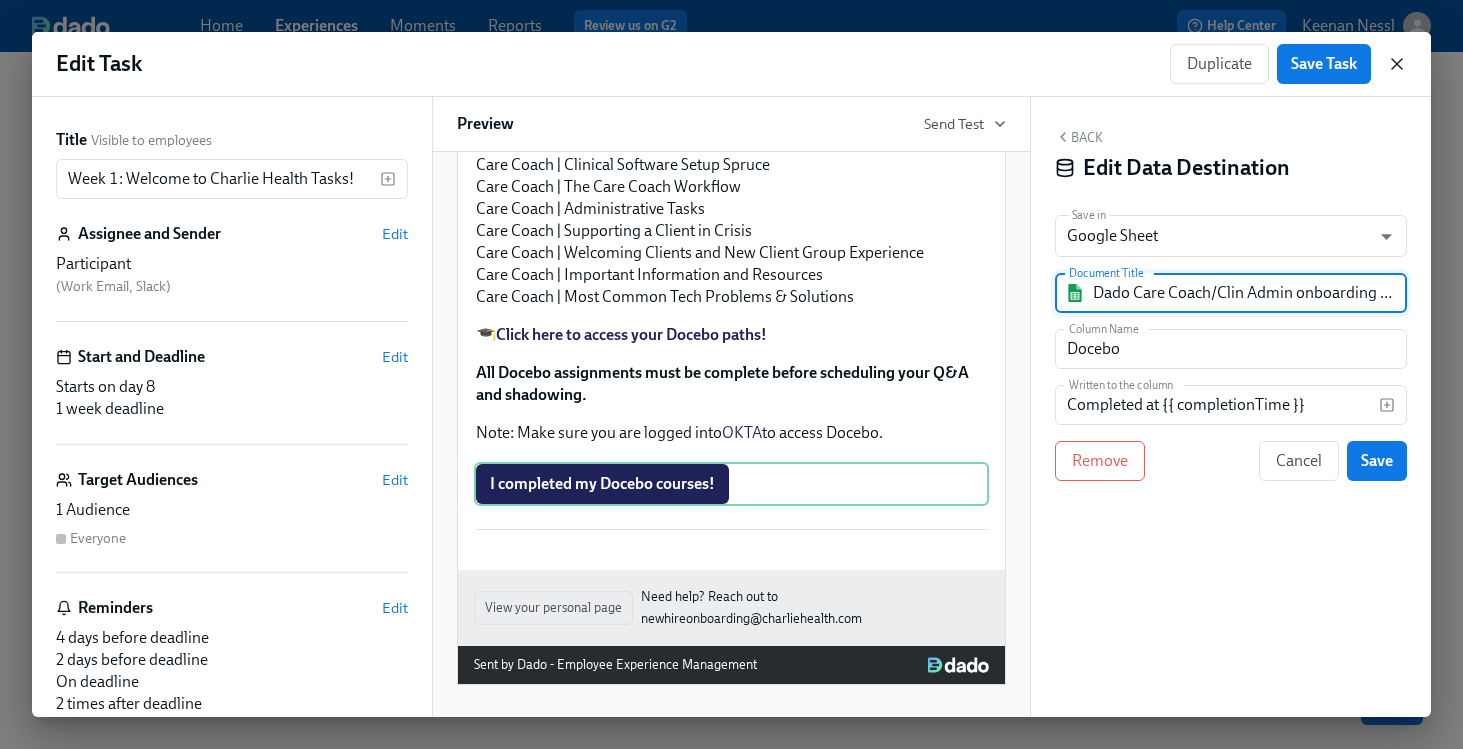 click 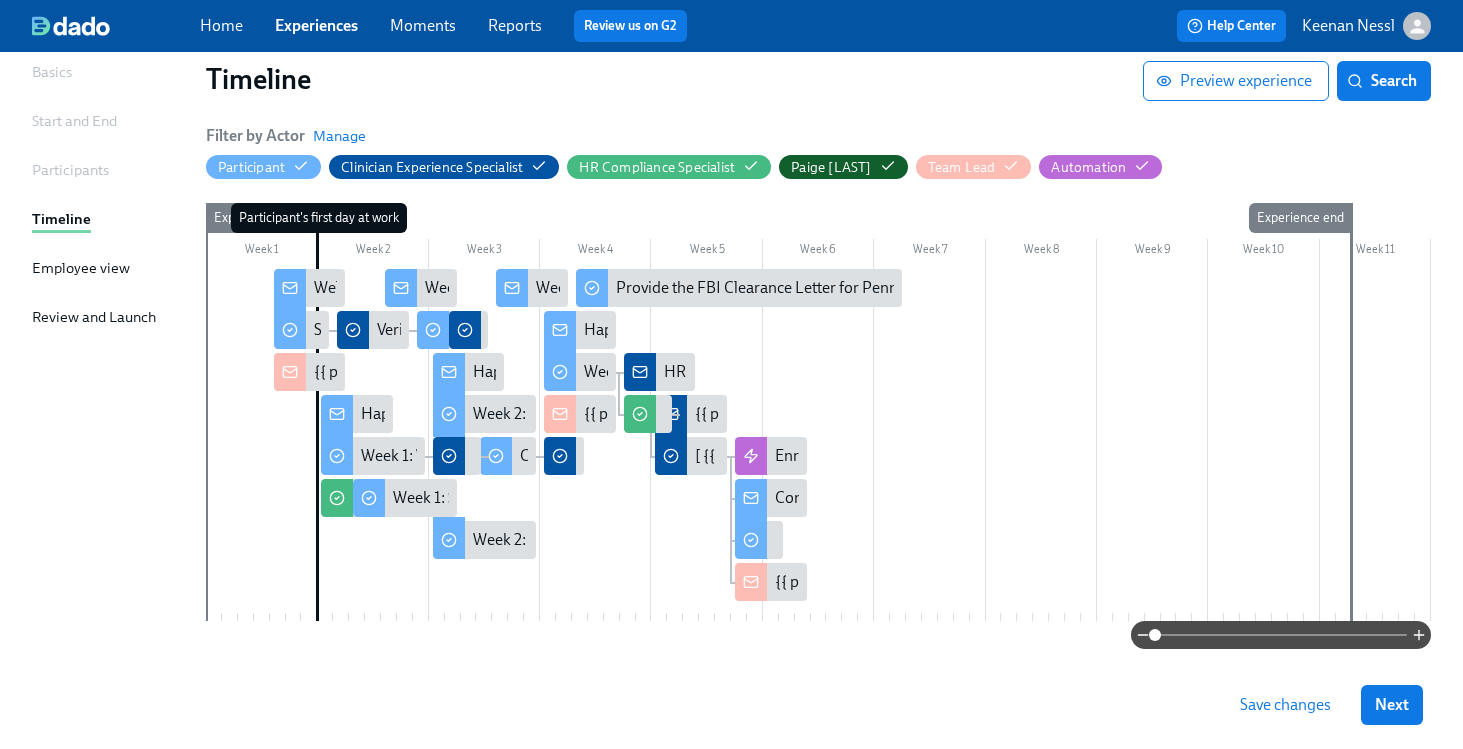 scroll, scrollTop: 0, scrollLeft: 0, axis: both 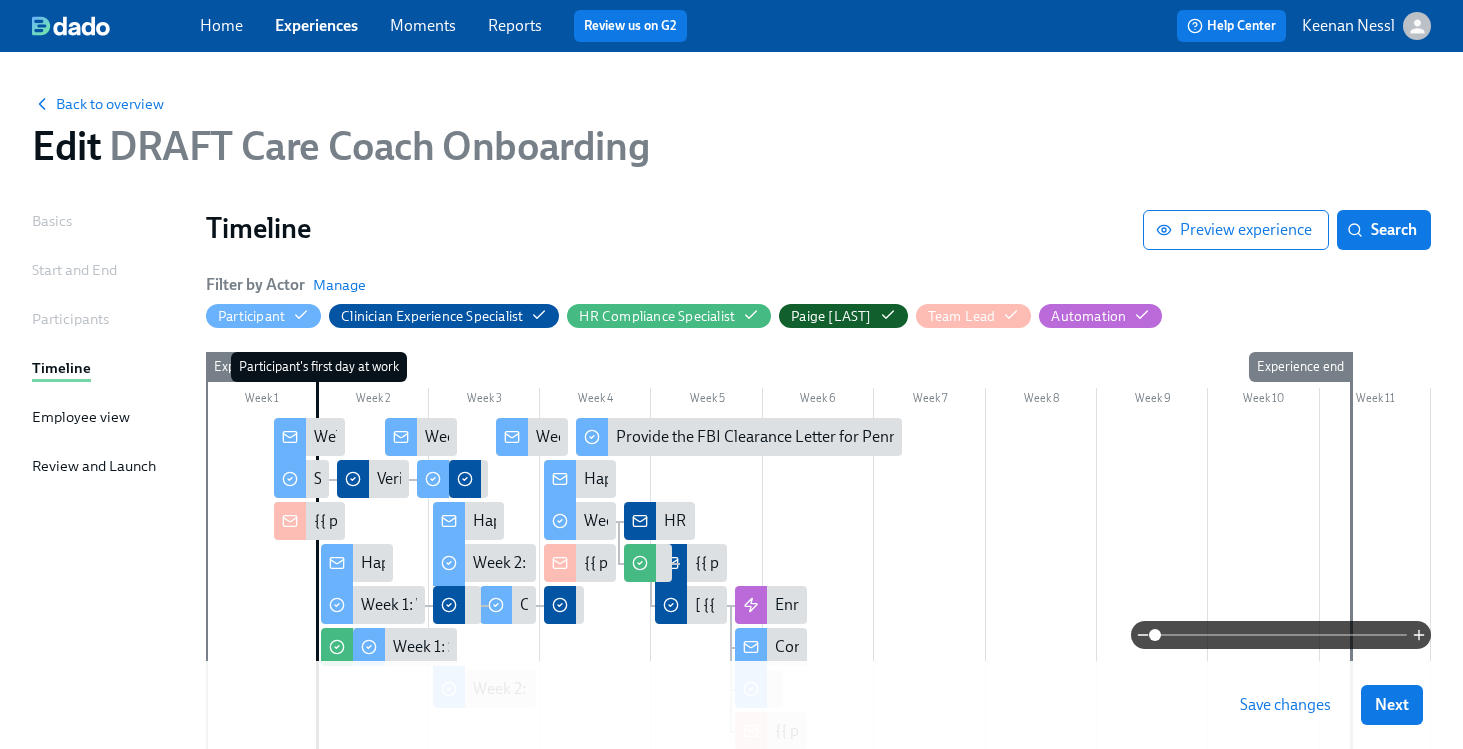 click on "Save changes" at bounding box center [1285, 705] 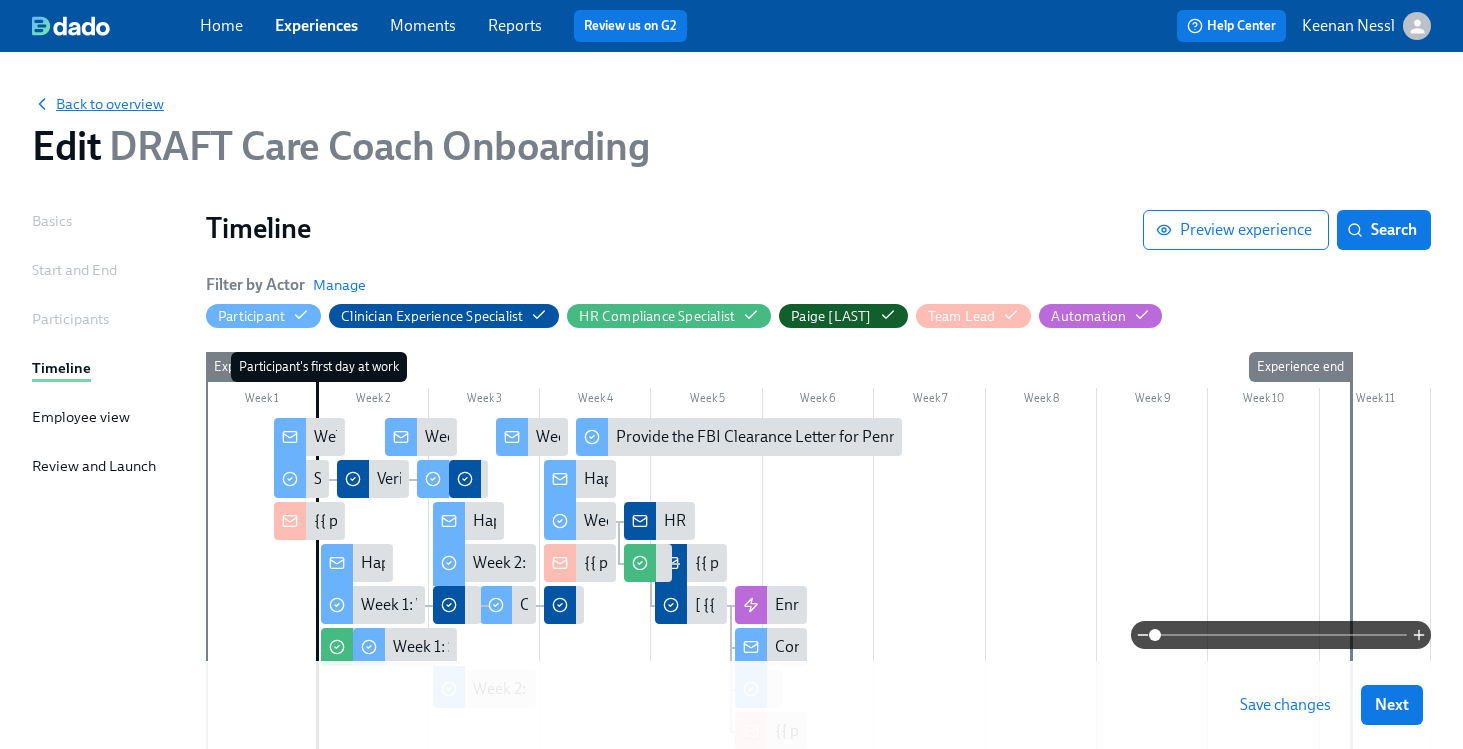 click on "Back to overview" at bounding box center [98, 104] 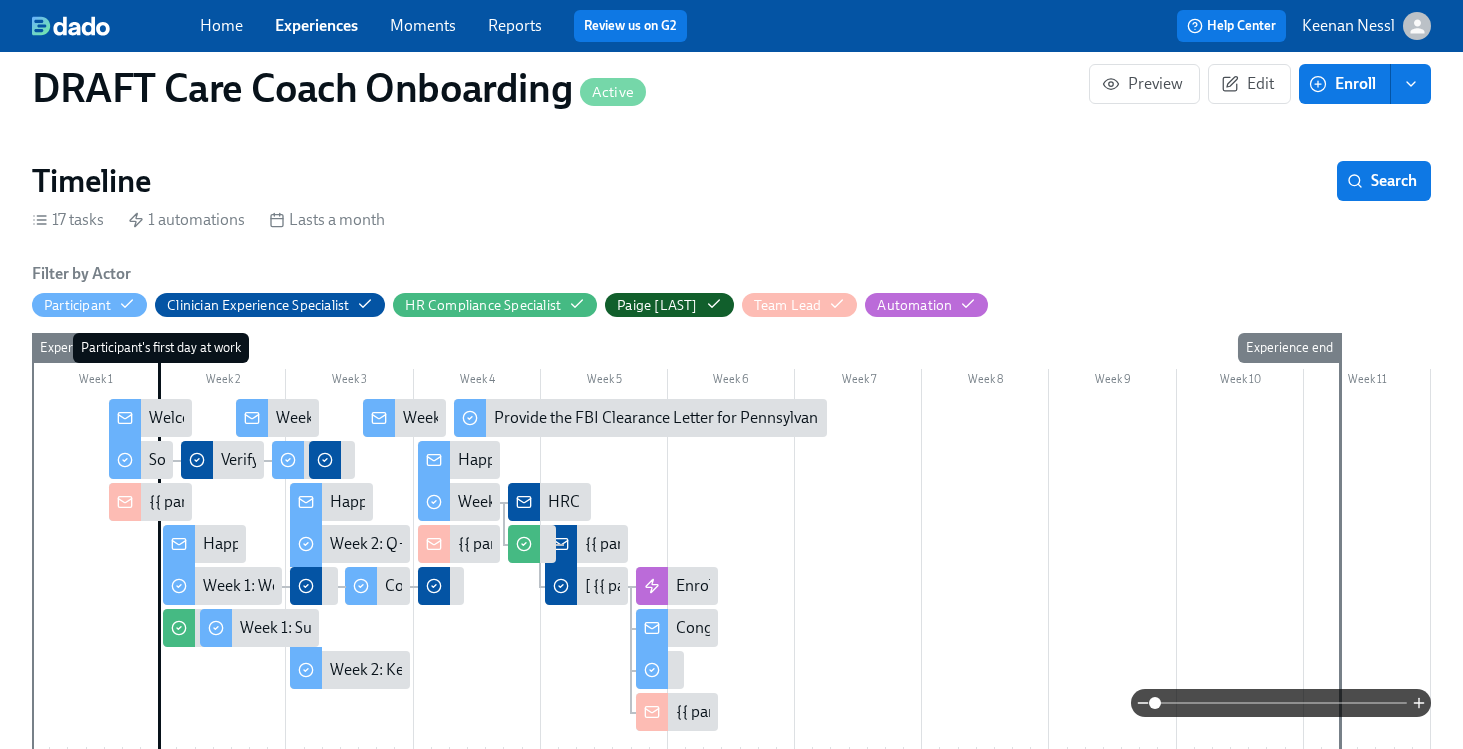 scroll, scrollTop: 0, scrollLeft: 0, axis: both 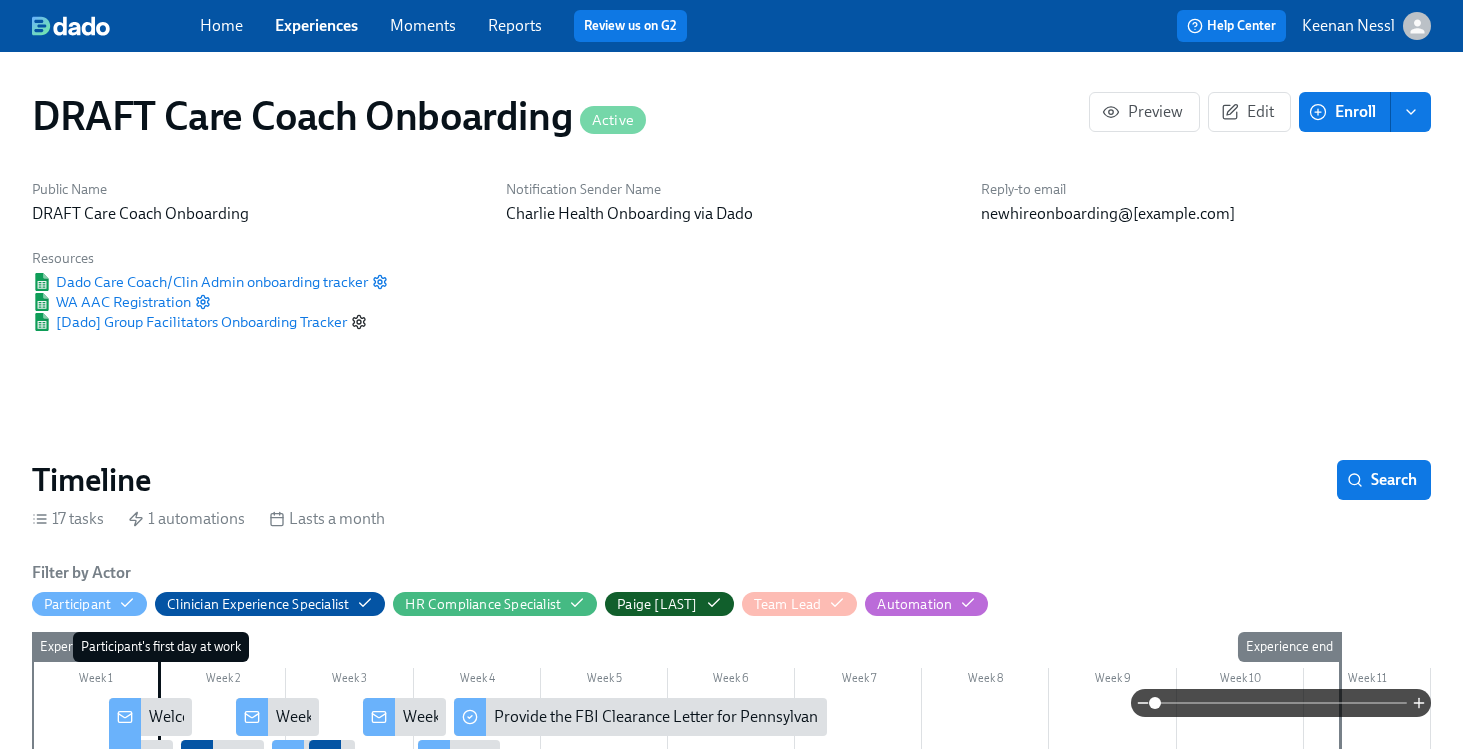 click 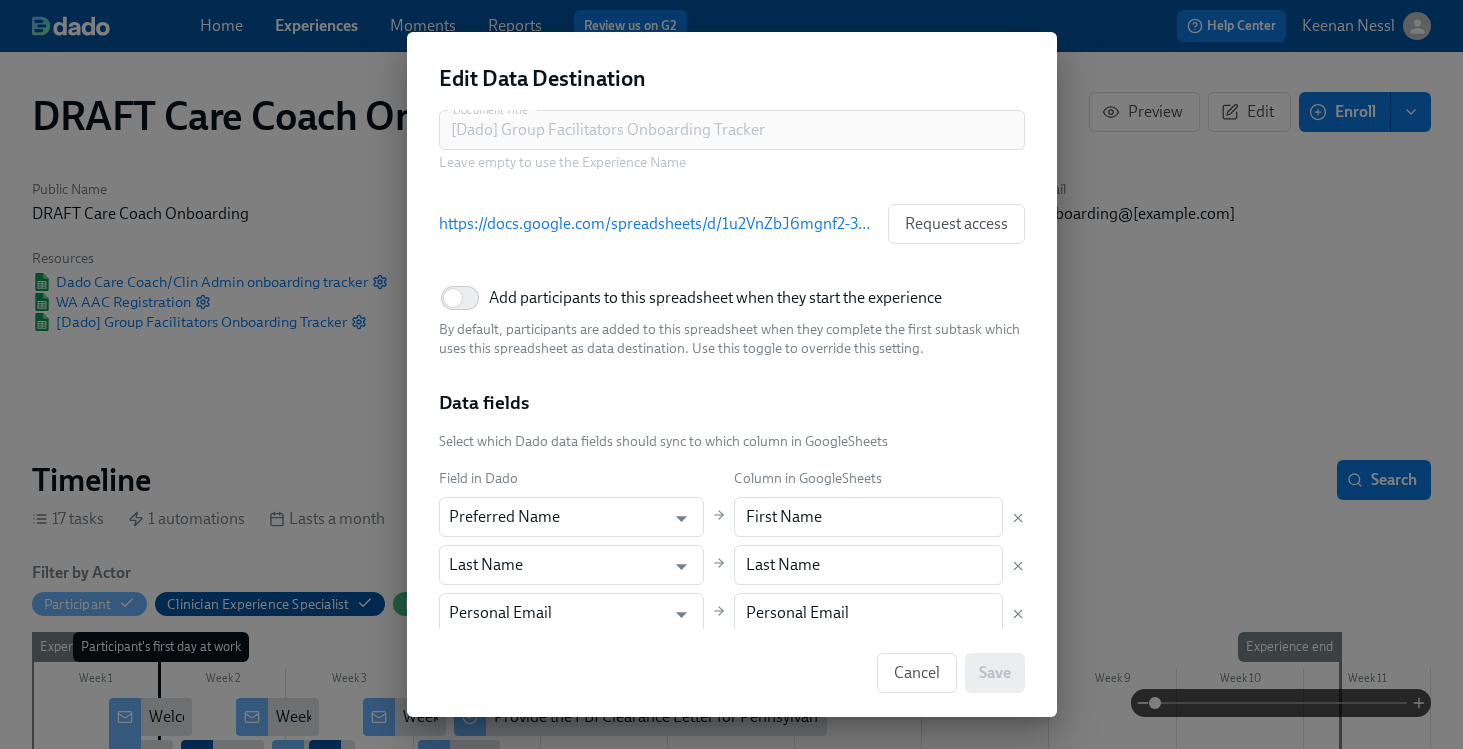 scroll, scrollTop: 0, scrollLeft: 0, axis: both 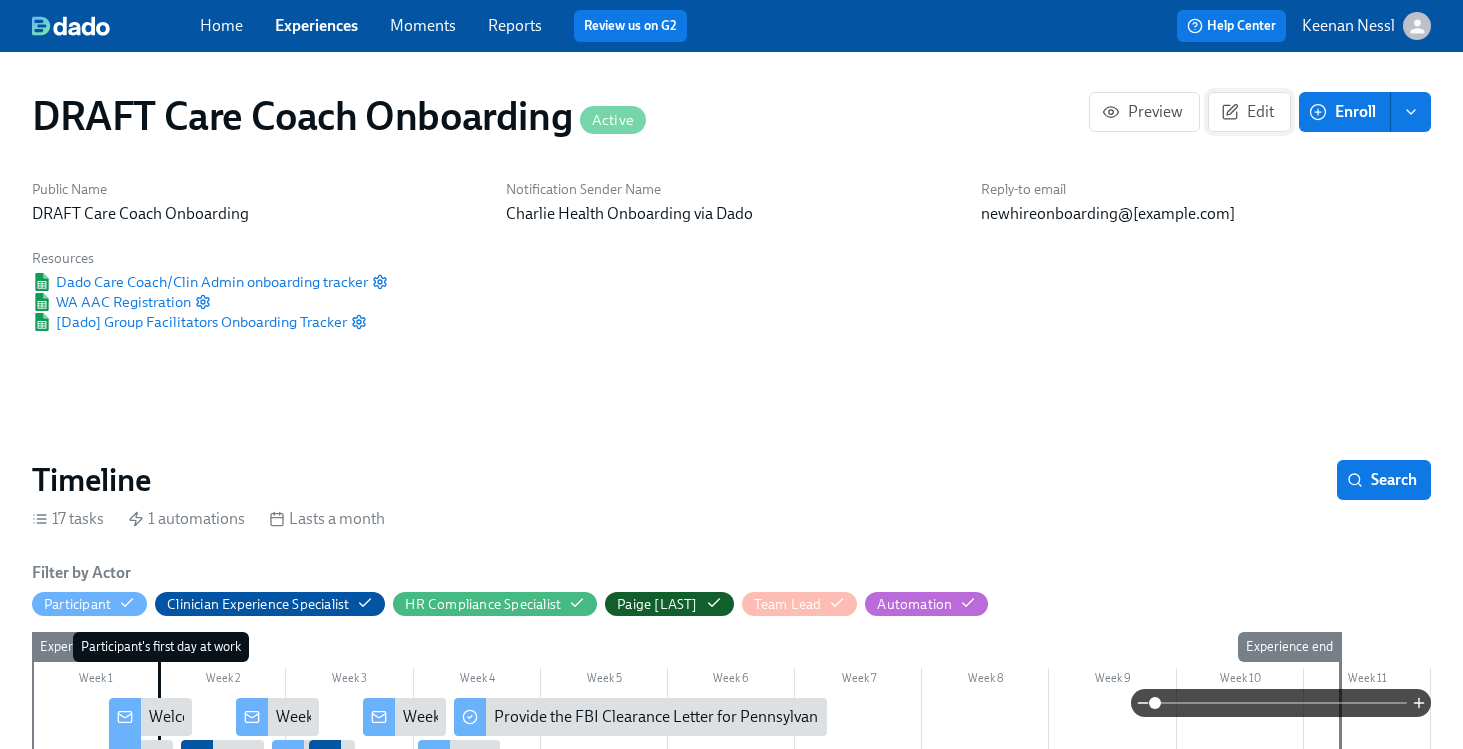 click on "Edit" at bounding box center (1249, 112) 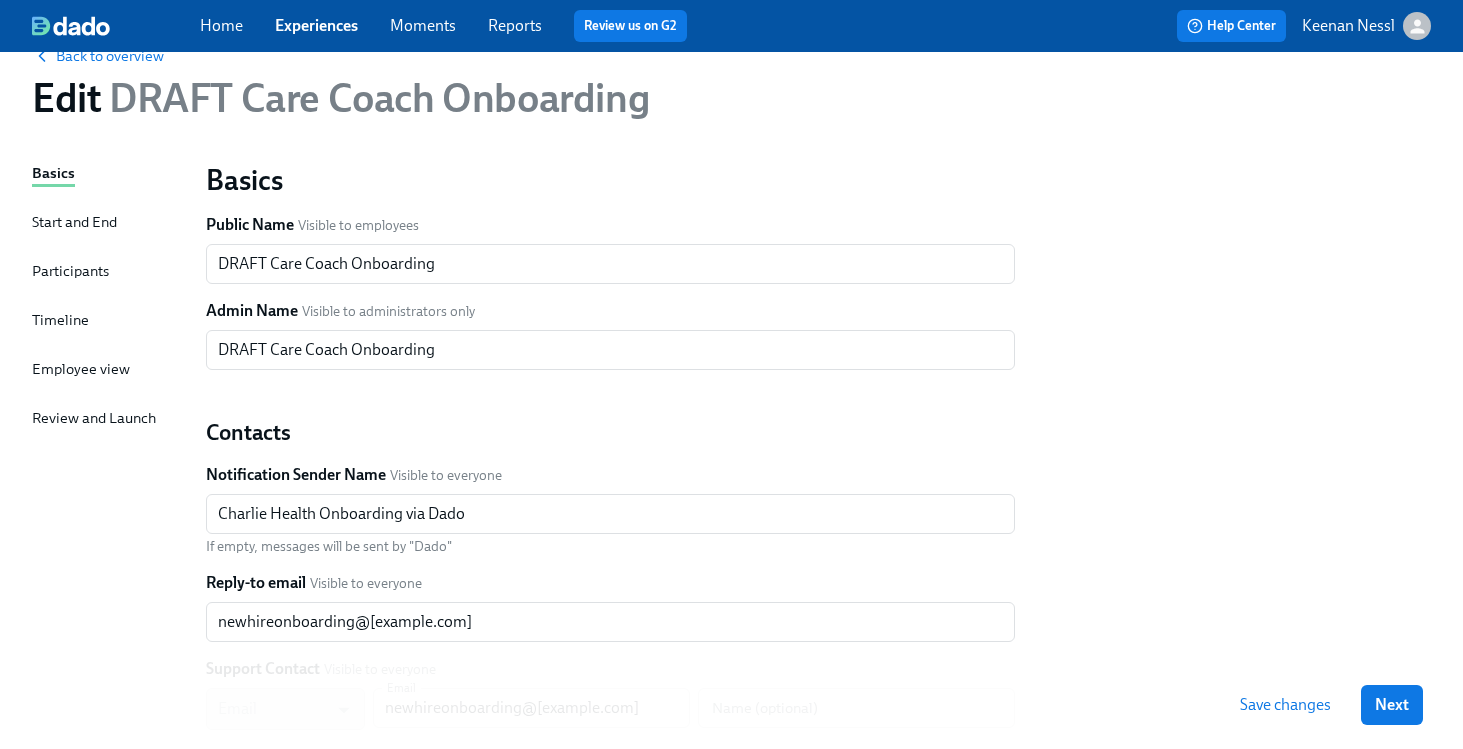scroll, scrollTop: 0, scrollLeft: 0, axis: both 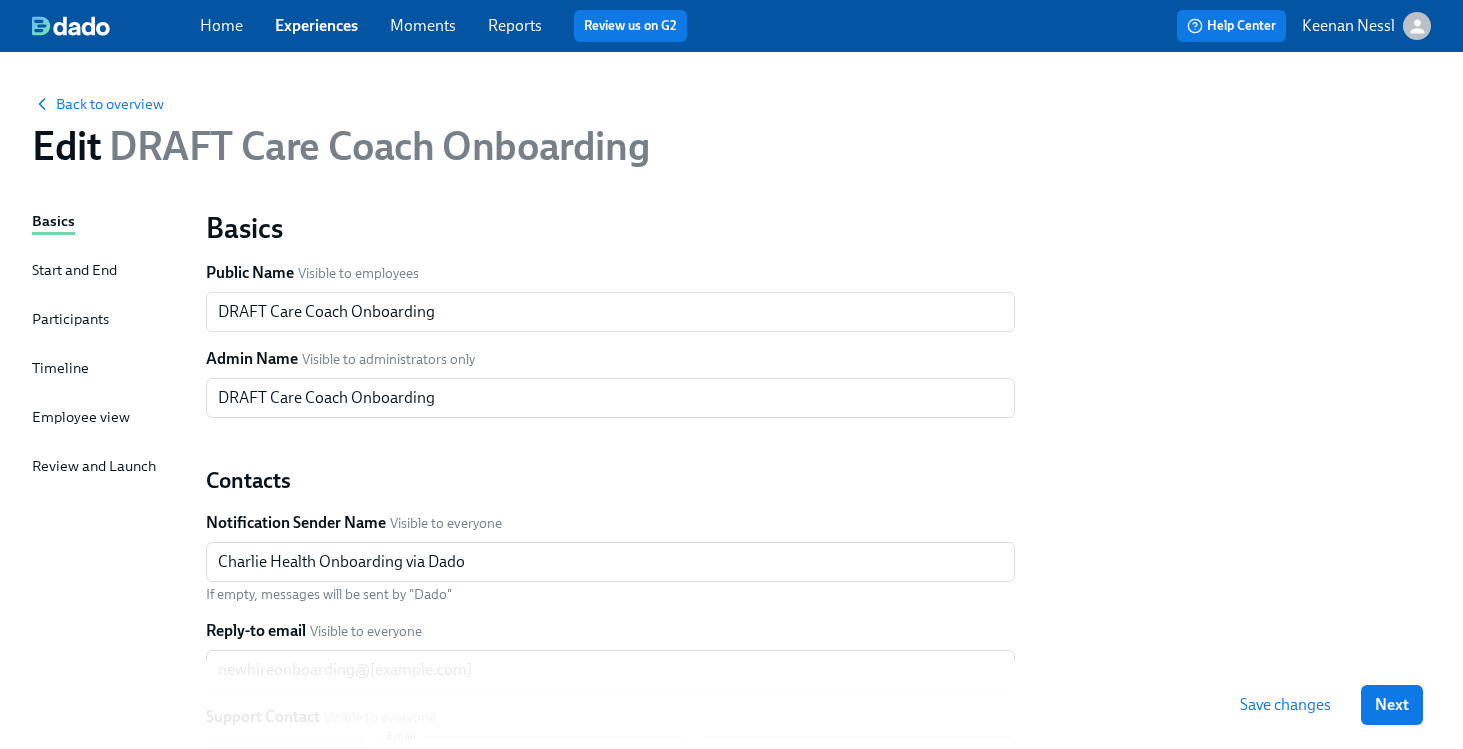 click on "Start and End" at bounding box center (74, 270) 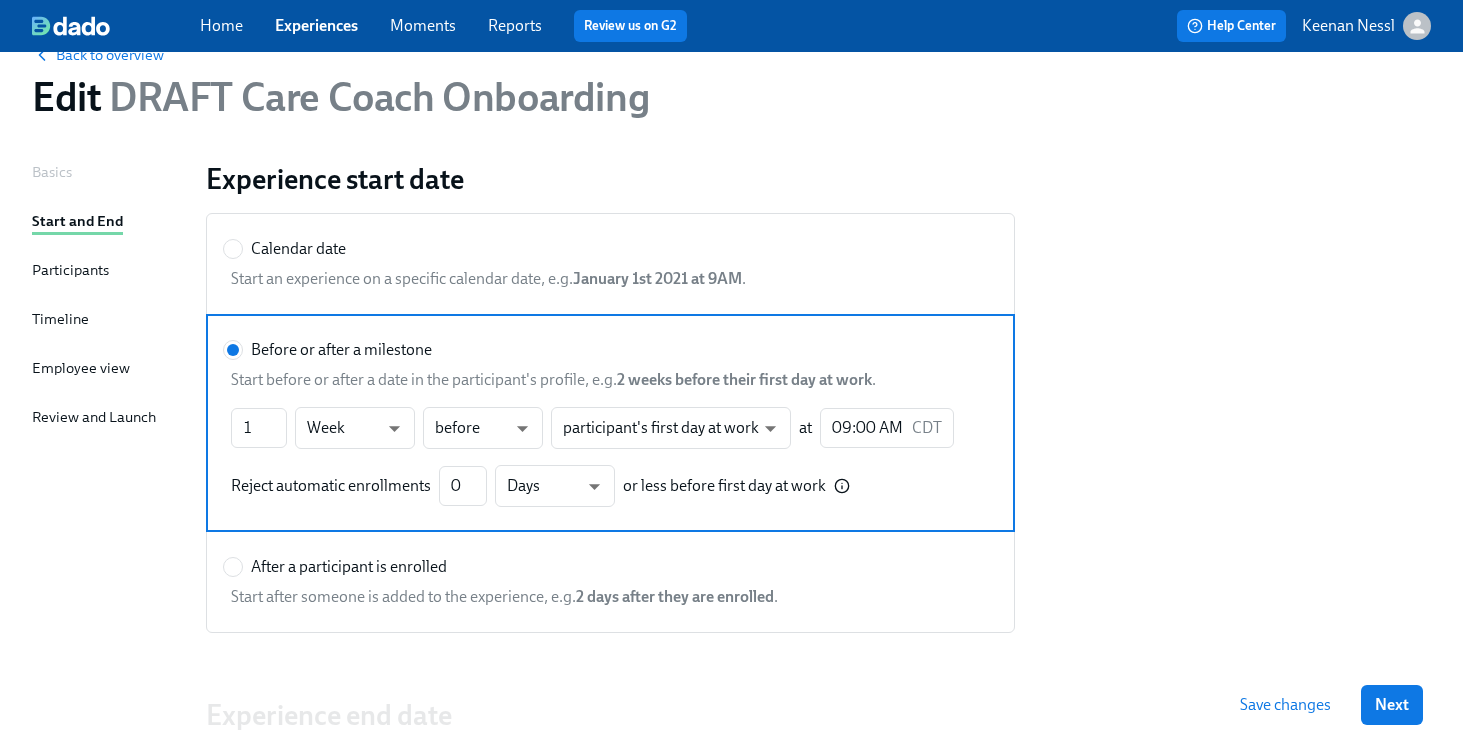 scroll, scrollTop: 46, scrollLeft: 0, axis: vertical 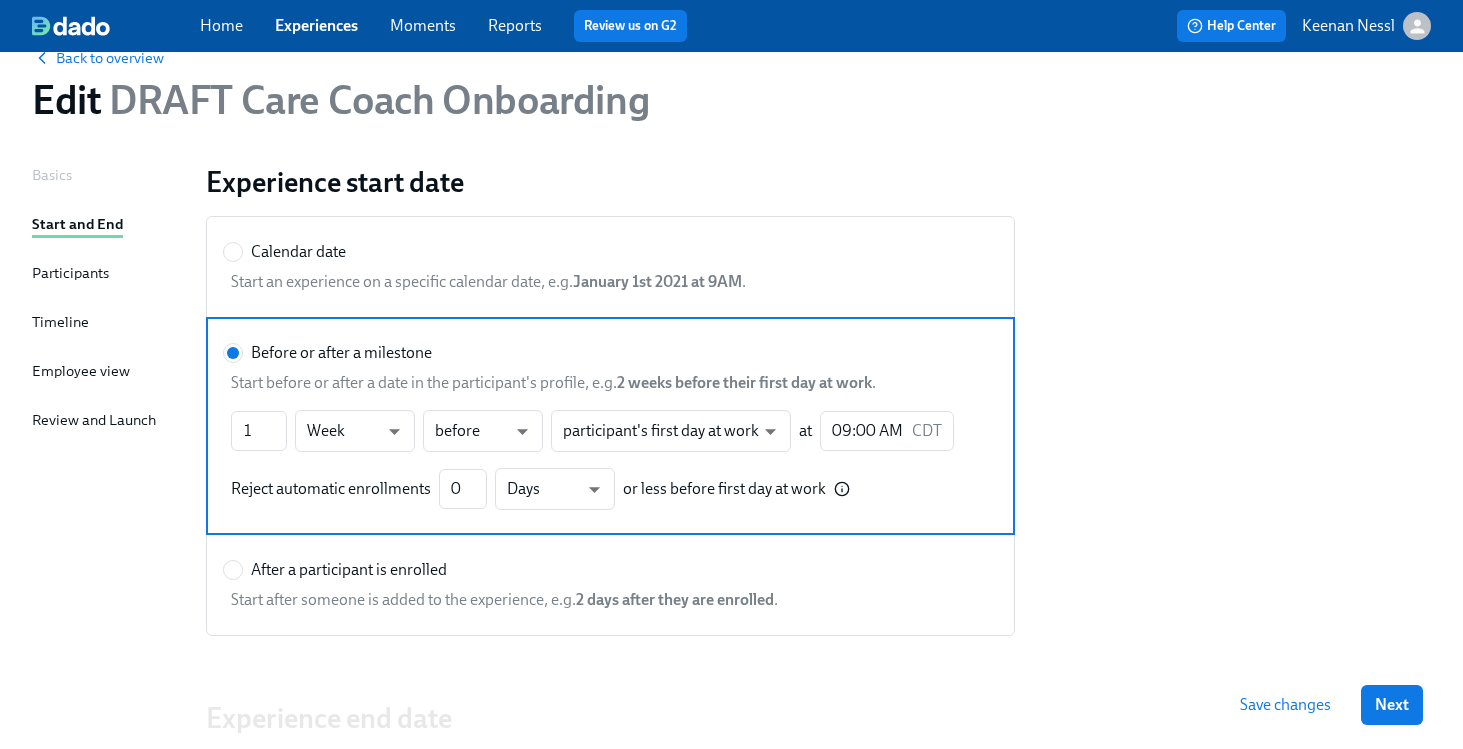 click on "Participants" at bounding box center [70, 273] 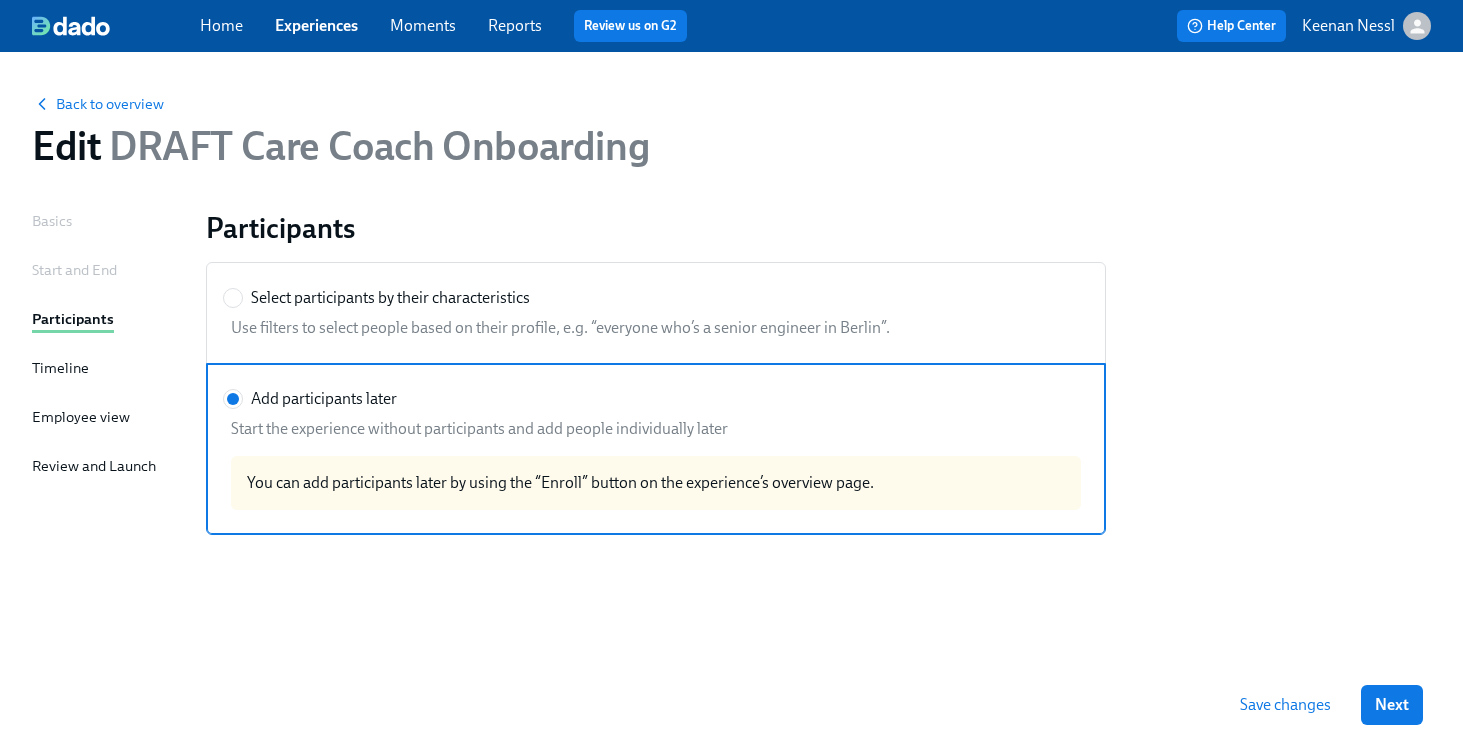 click on "Timeline" at bounding box center (60, 368) 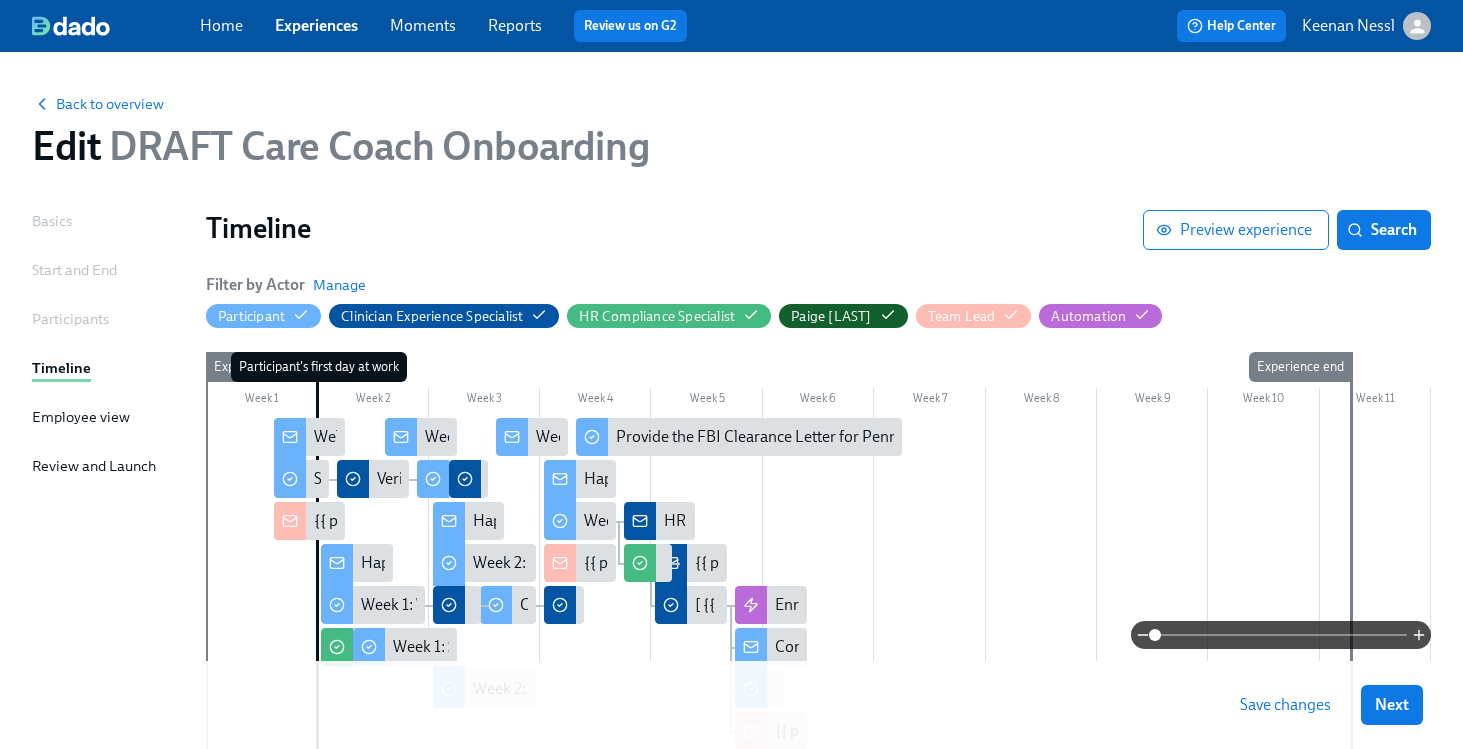 scroll, scrollTop: 193, scrollLeft: 0, axis: vertical 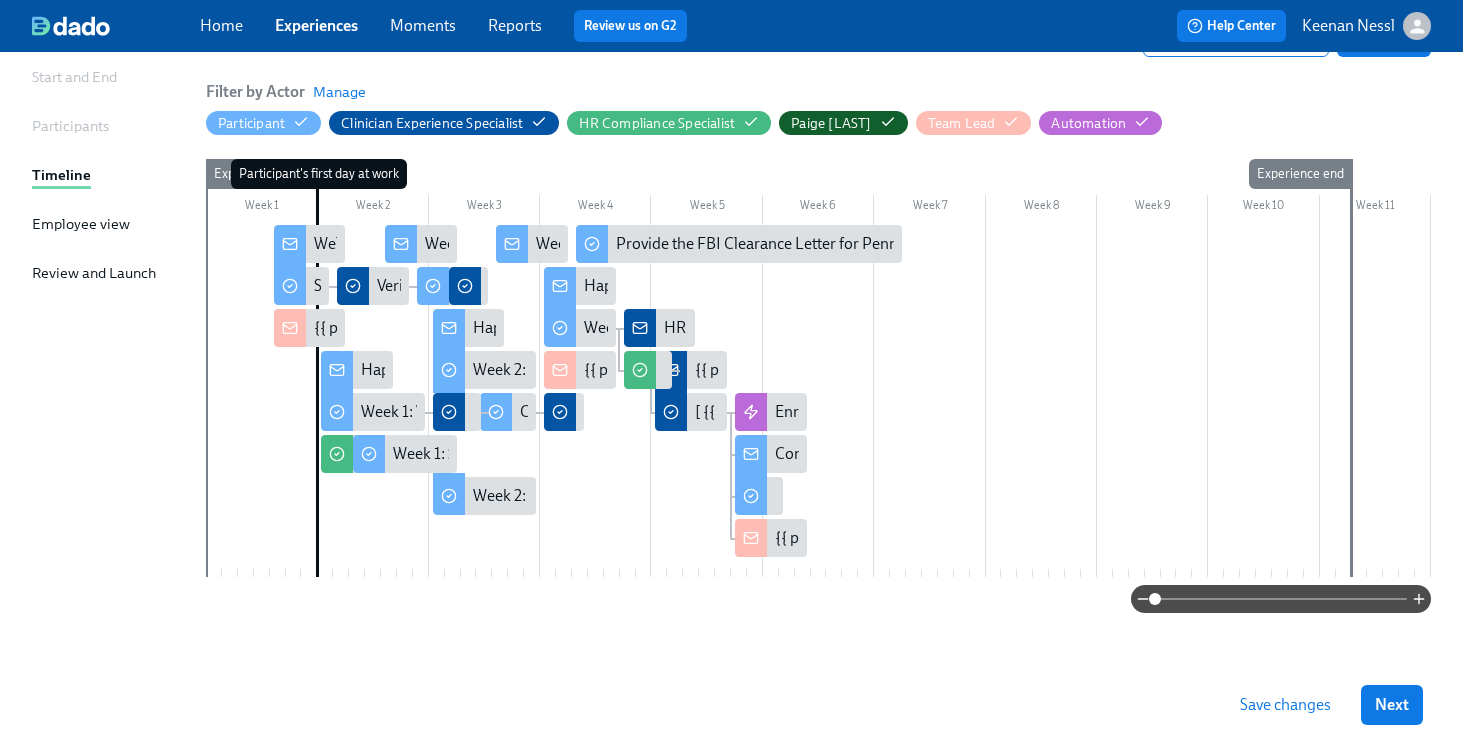 click on "Employee view" at bounding box center [81, 224] 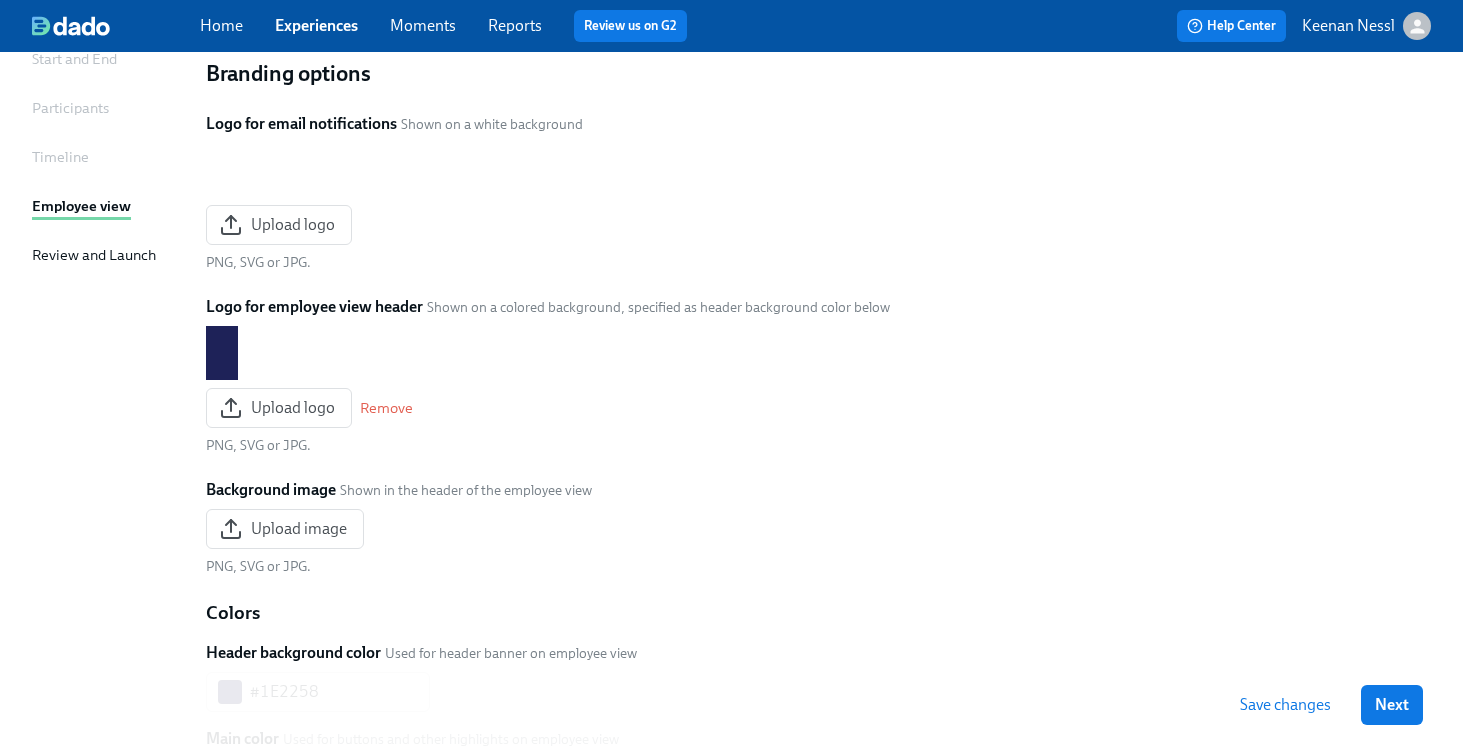scroll, scrollTop: 178, scrollLeft: 0, axis: vertical 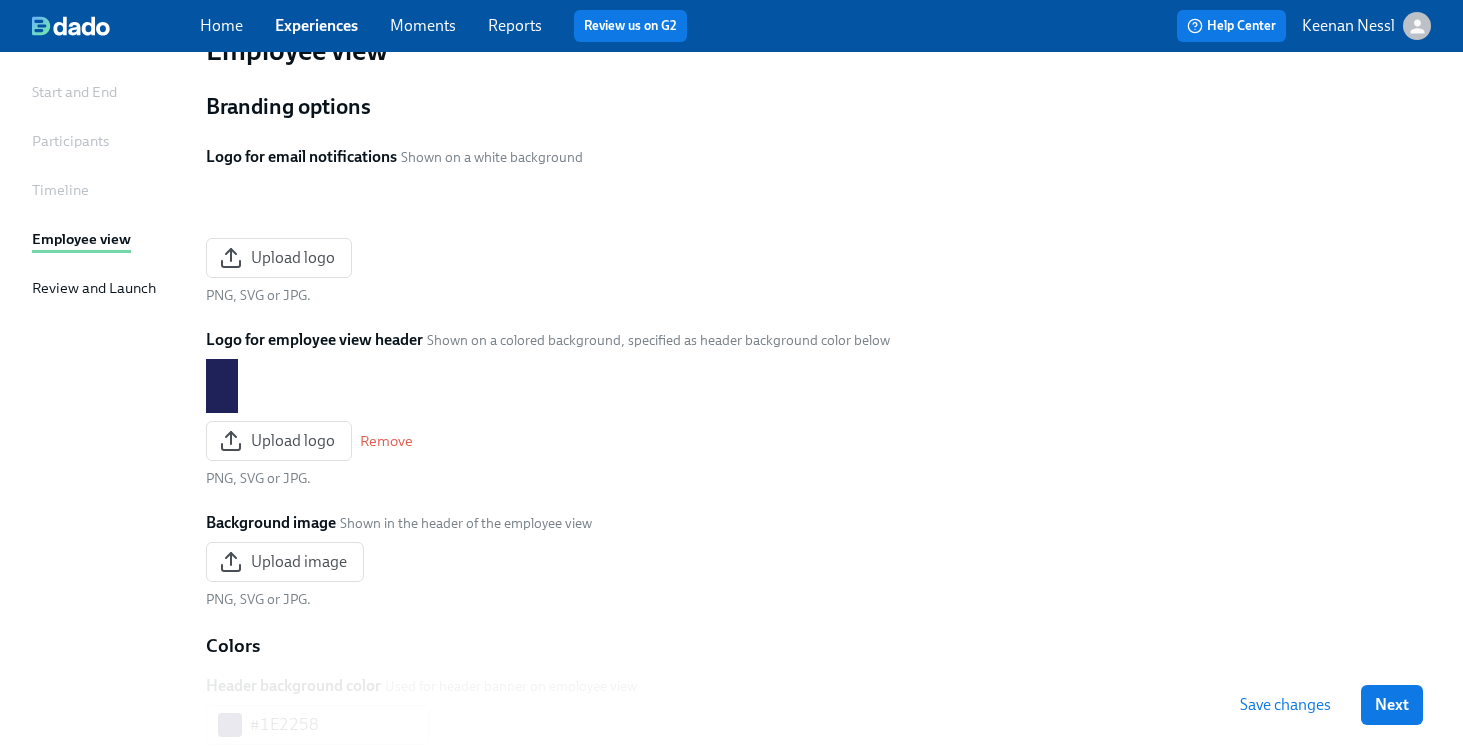click on "Review and Launch" at bounding box center (94, 288) 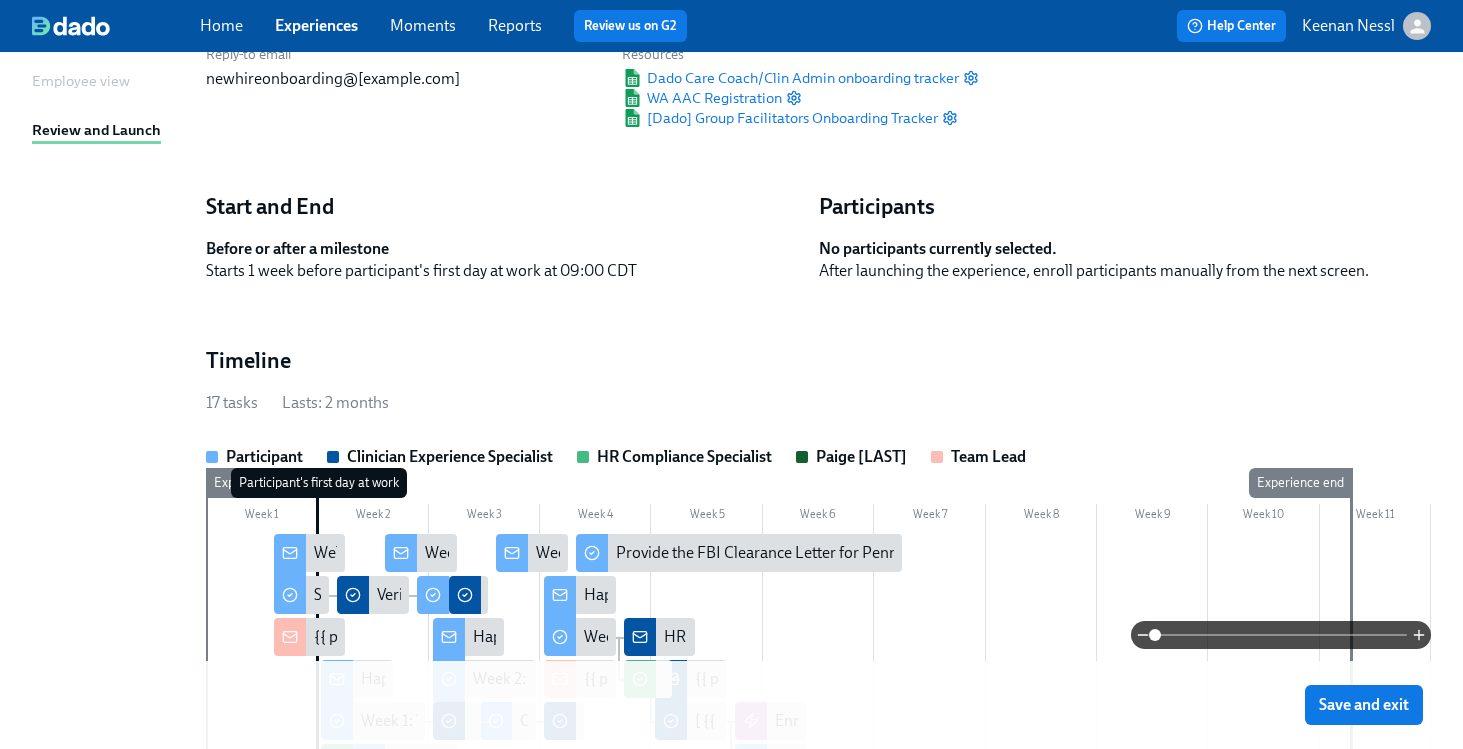 scroll, scrollTop: 0, scrollLeft: 0, axis: both 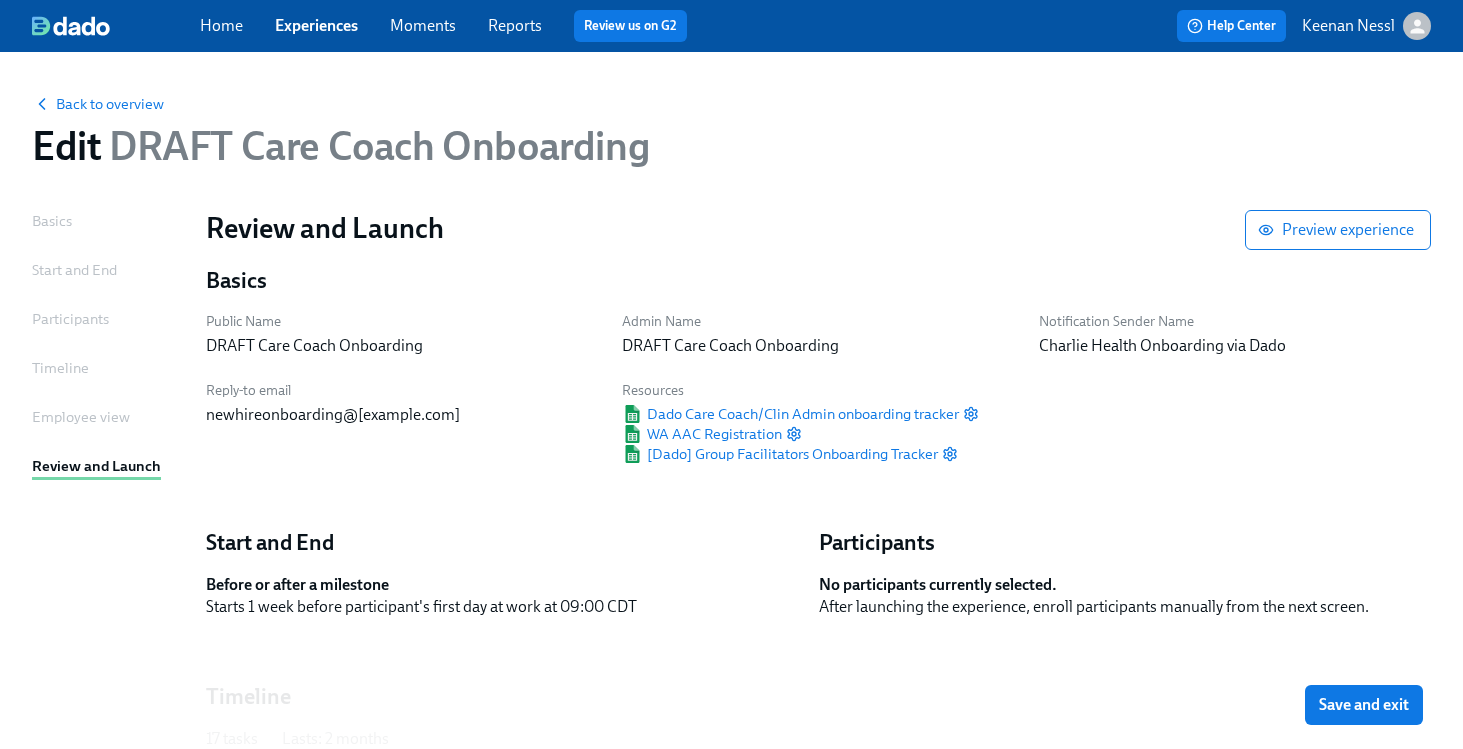 click on "Experiences" at bounding box center [316, 26] 